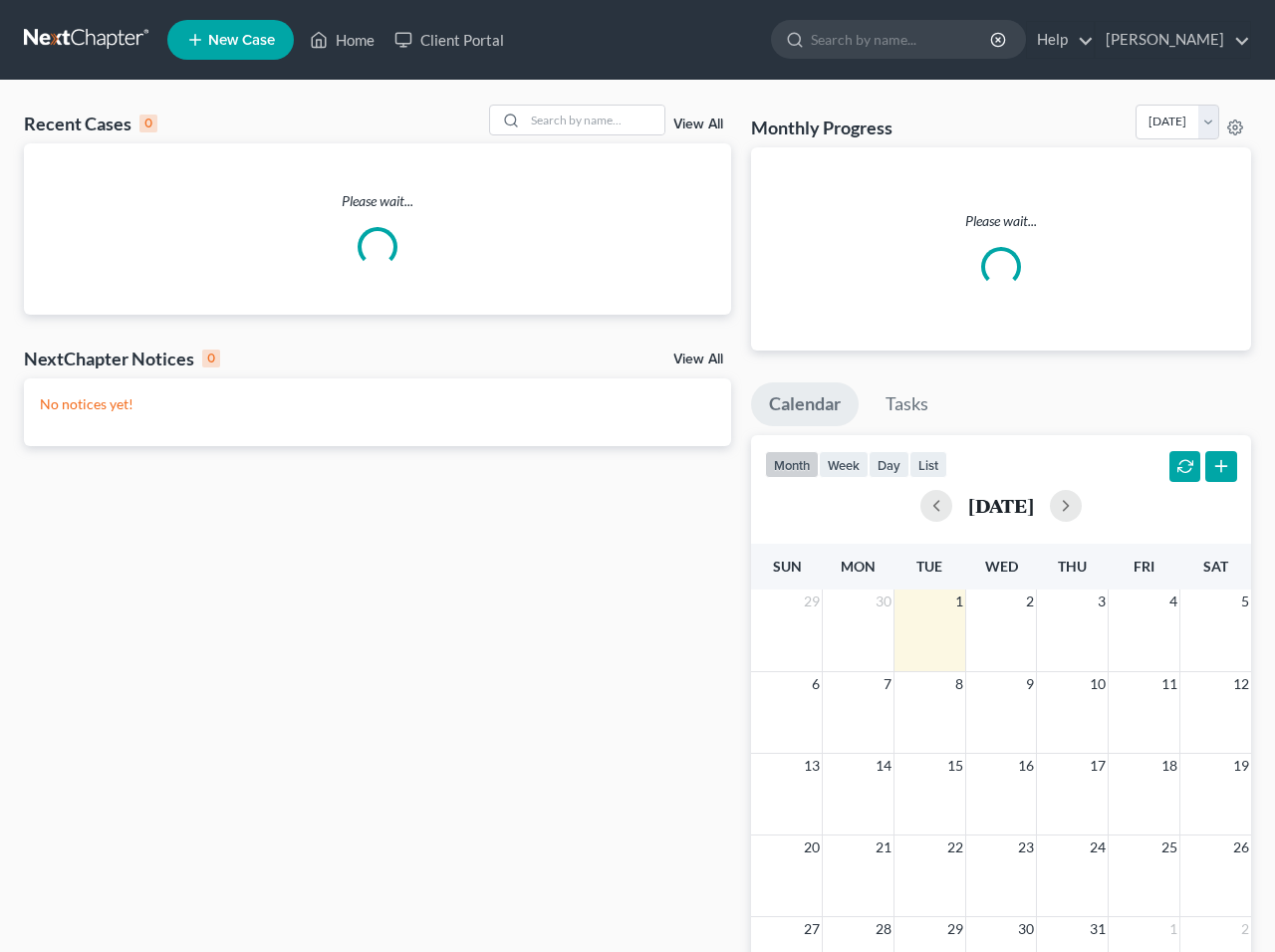 scroll, scrollTop: 0, scrollLeft: 0, axis: both 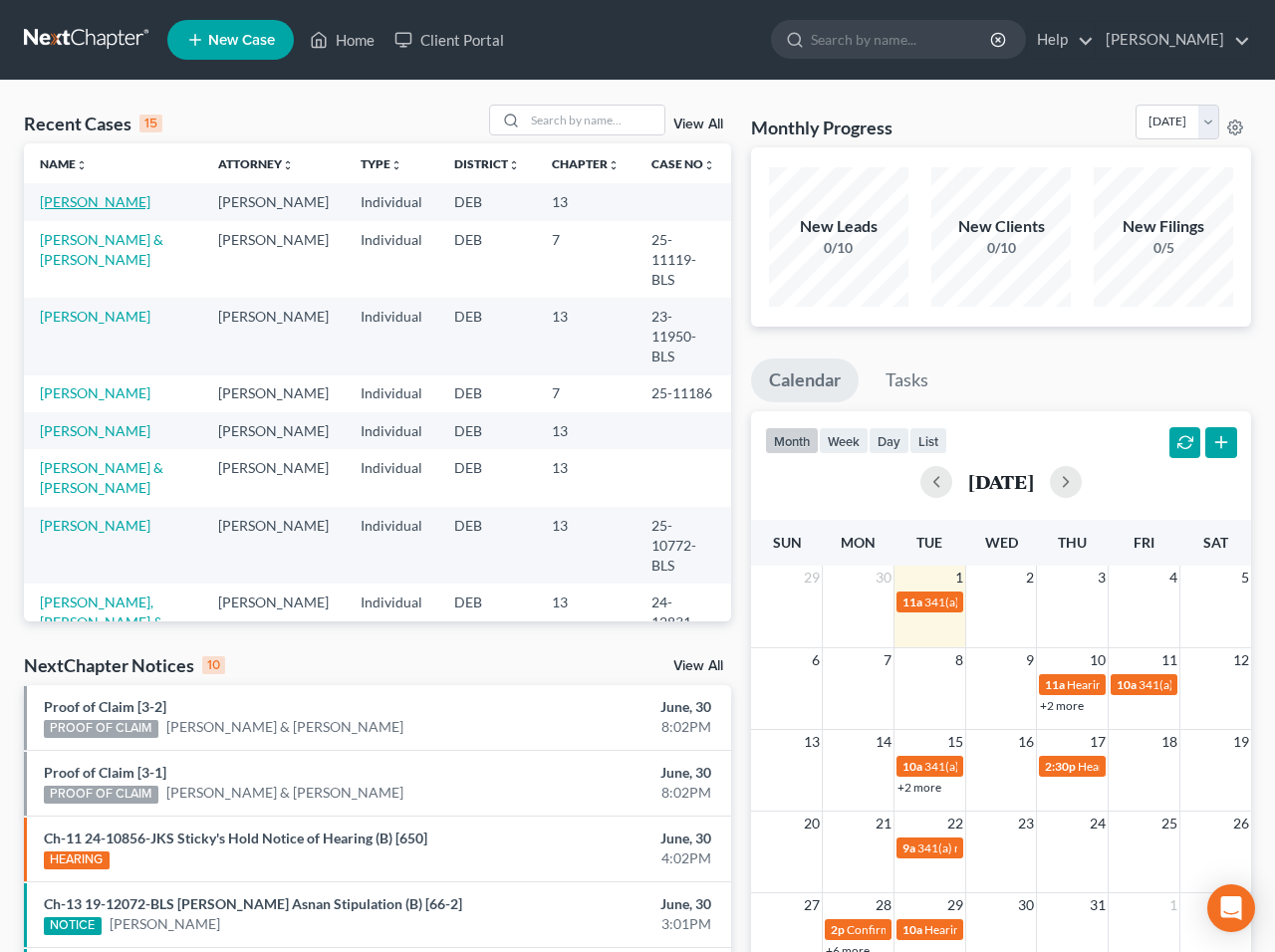 click on "[PERSON_NAME]" at bounding box center (95, 201) 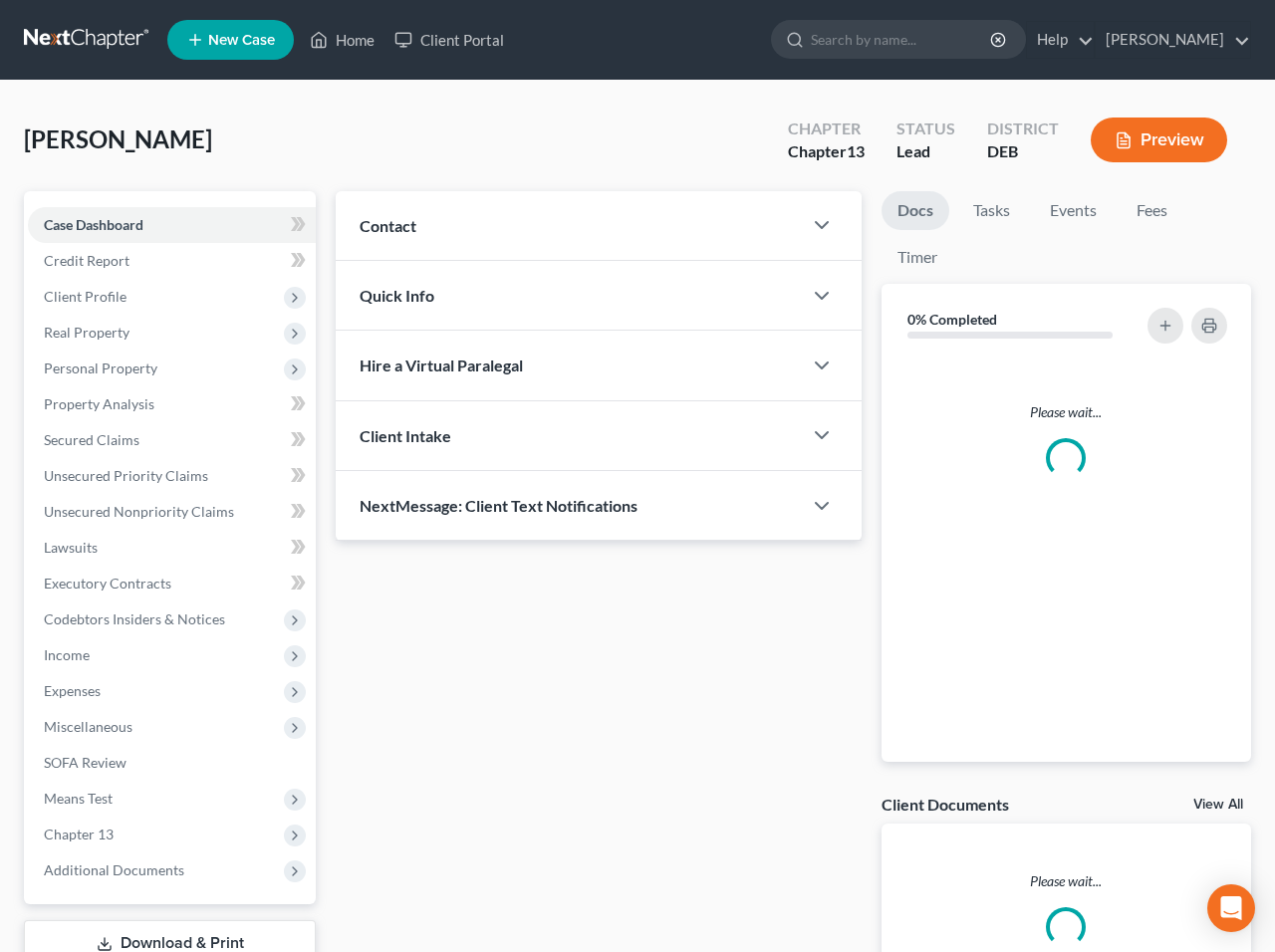 click on "Case Dashboard
Payments
Invoices
Payments
Payments
Credit Report
Client Profile
Home" at bounding box center (169, 548) 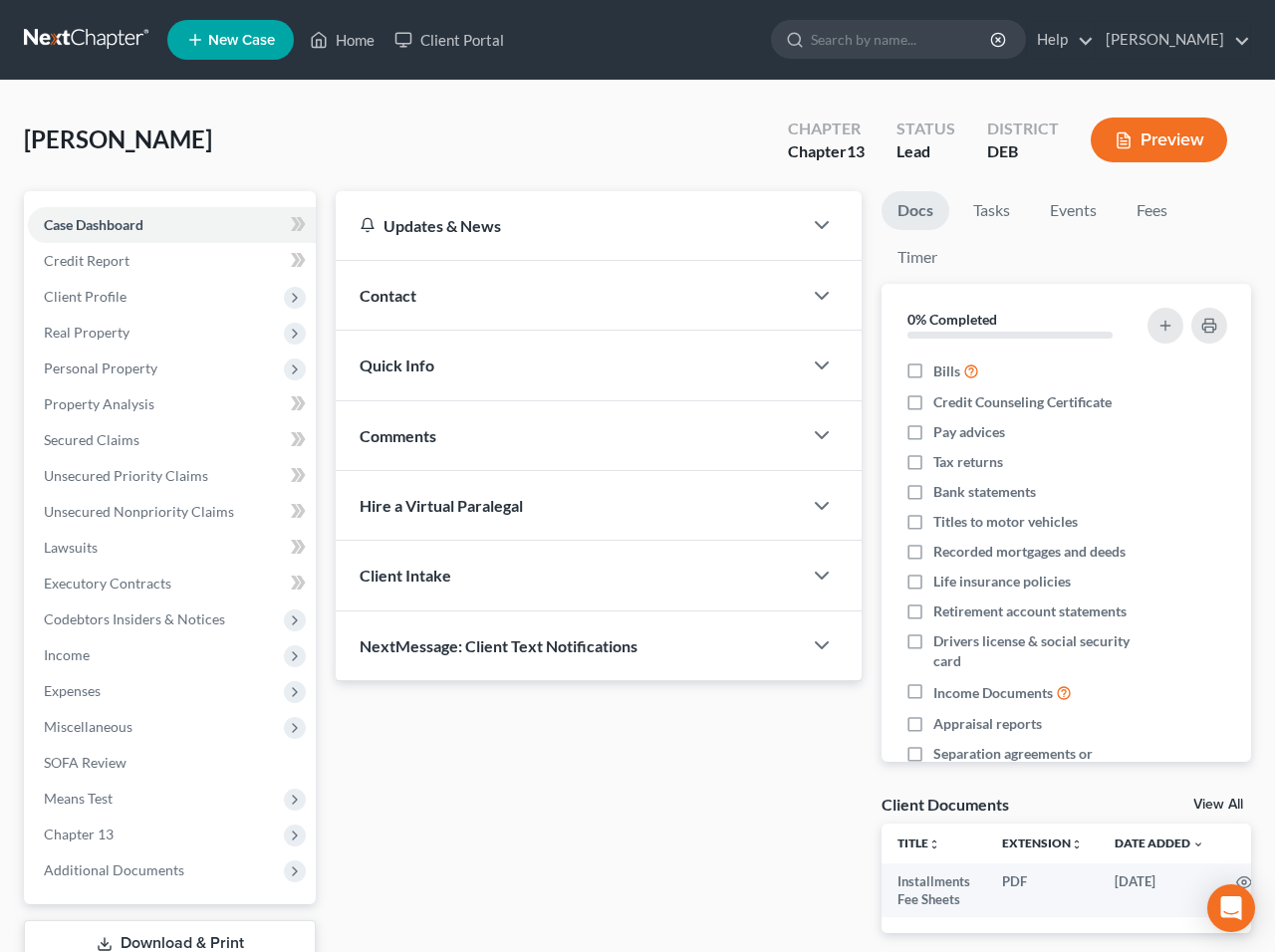 click on "Case Dashboard
Payments
Invoices
Payments
Payments
Credit Report
Client Profile
Home" at bounding box center [169, 548] 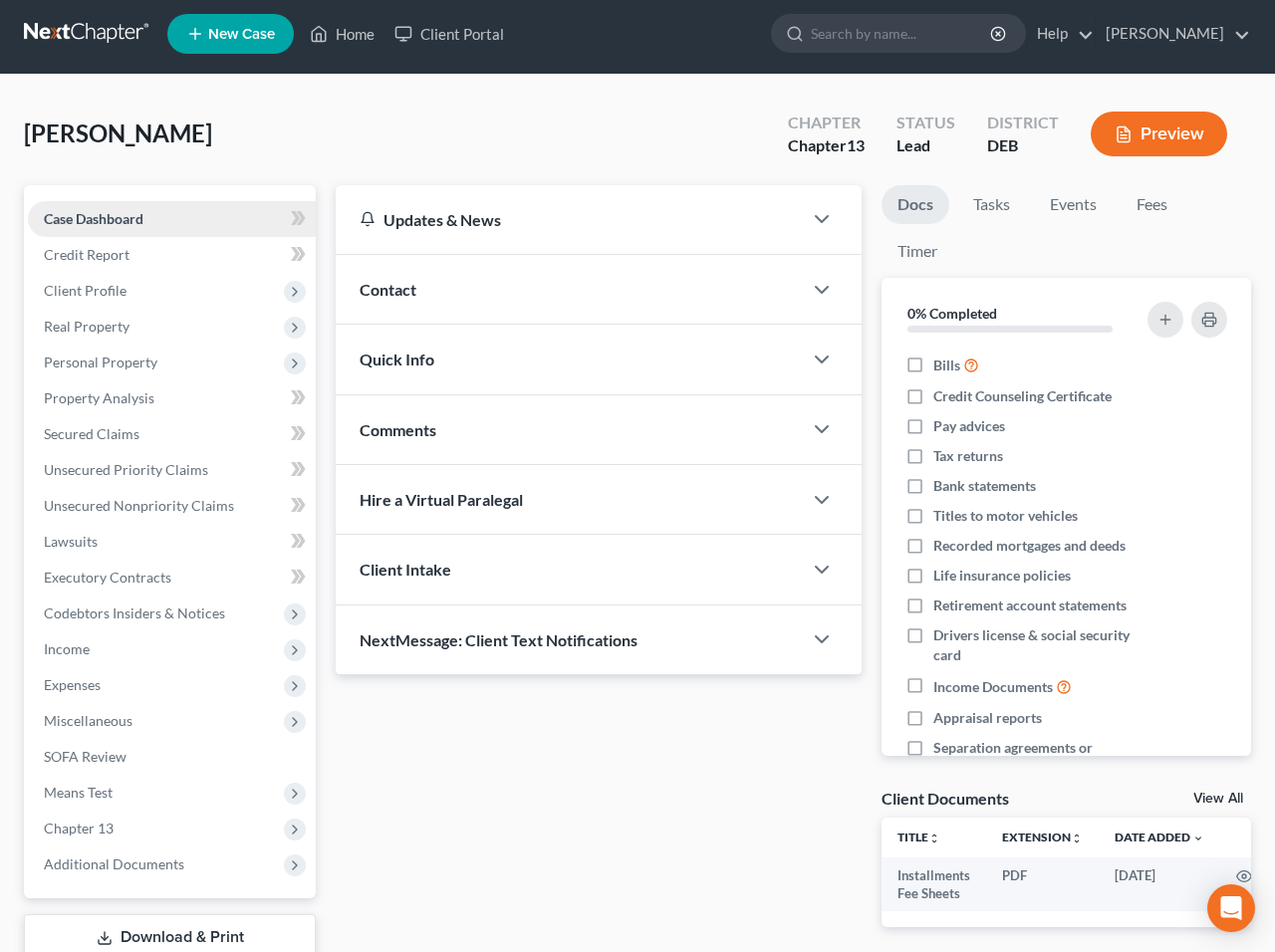scroll, scrollTop: 5, scrollLeft: 0, axis: vertical 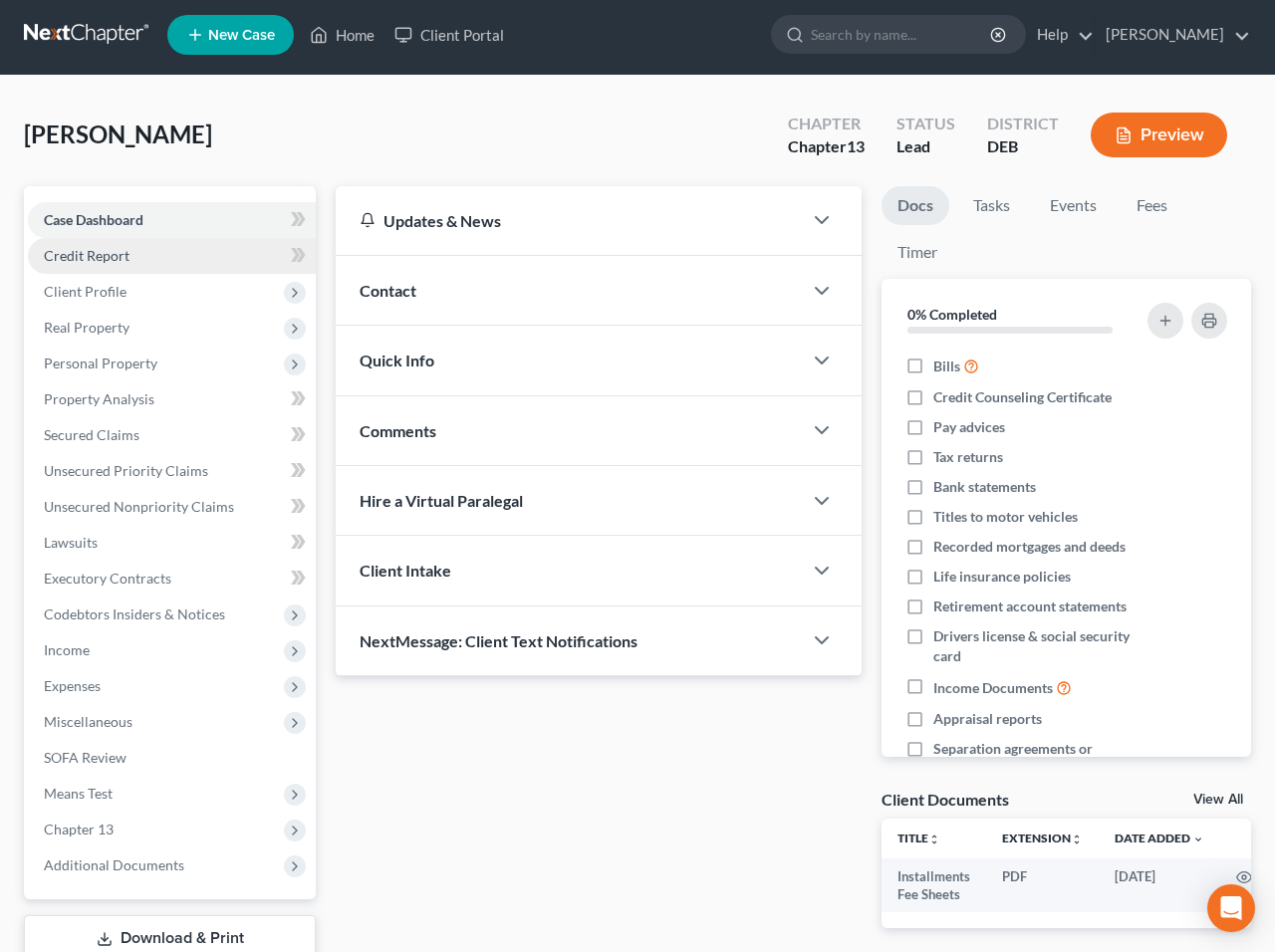 click on "Credit Report" at bounding box center [87, 255] 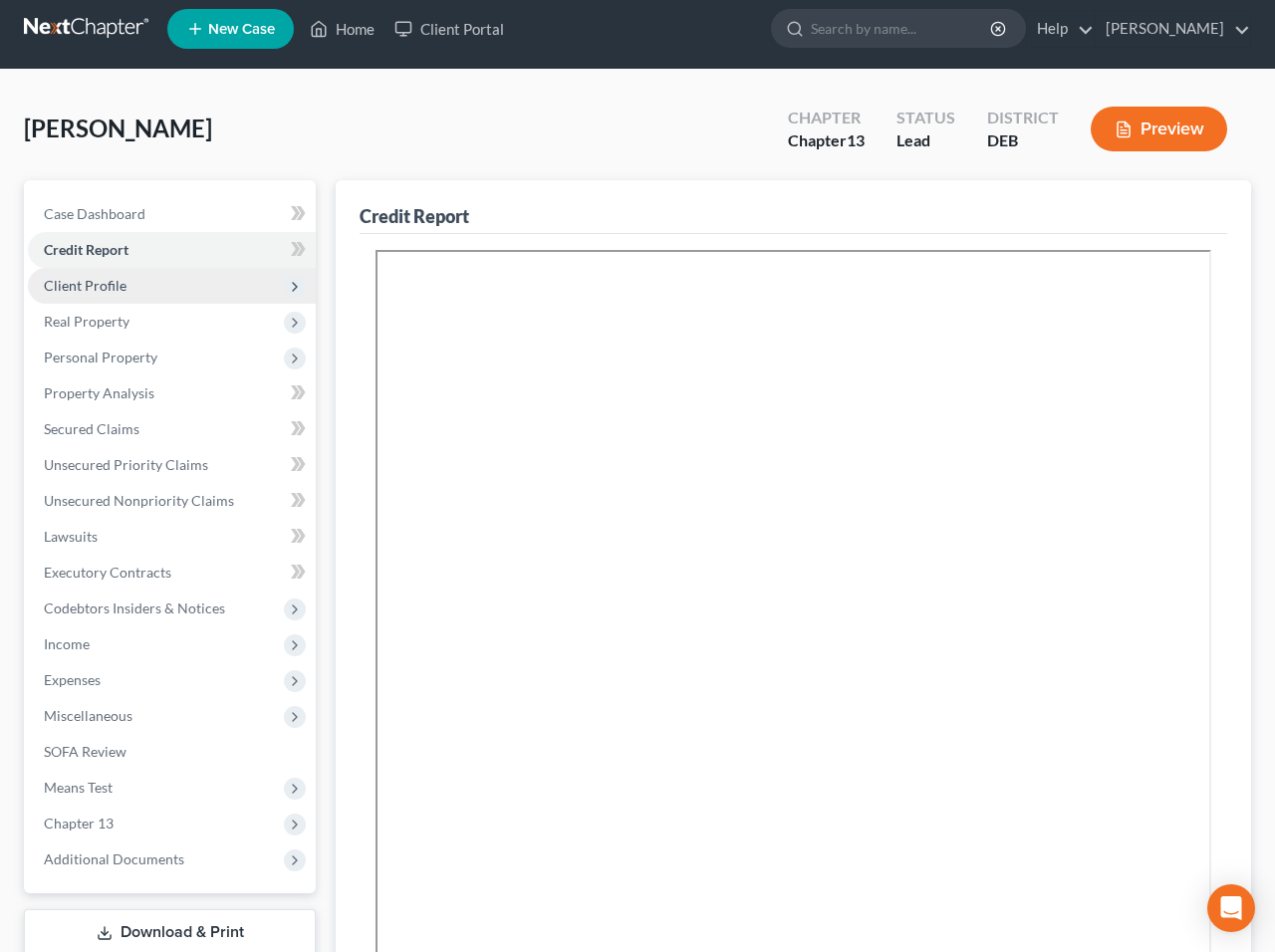 scroll, scrollTop: 12, scrollLeft: 0, axis: vertical 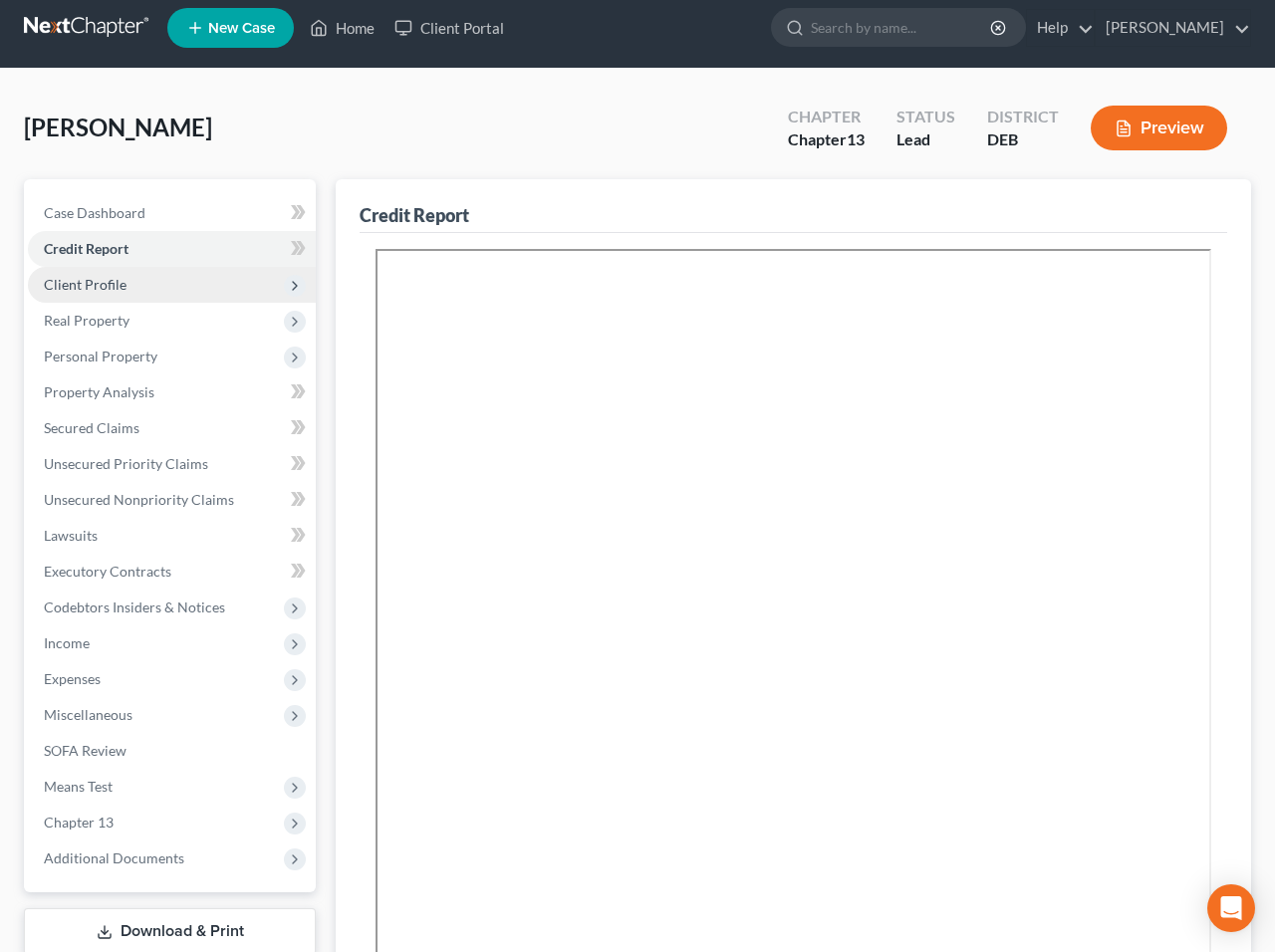 click on "Client Profile" at bounding box center (85, 284) 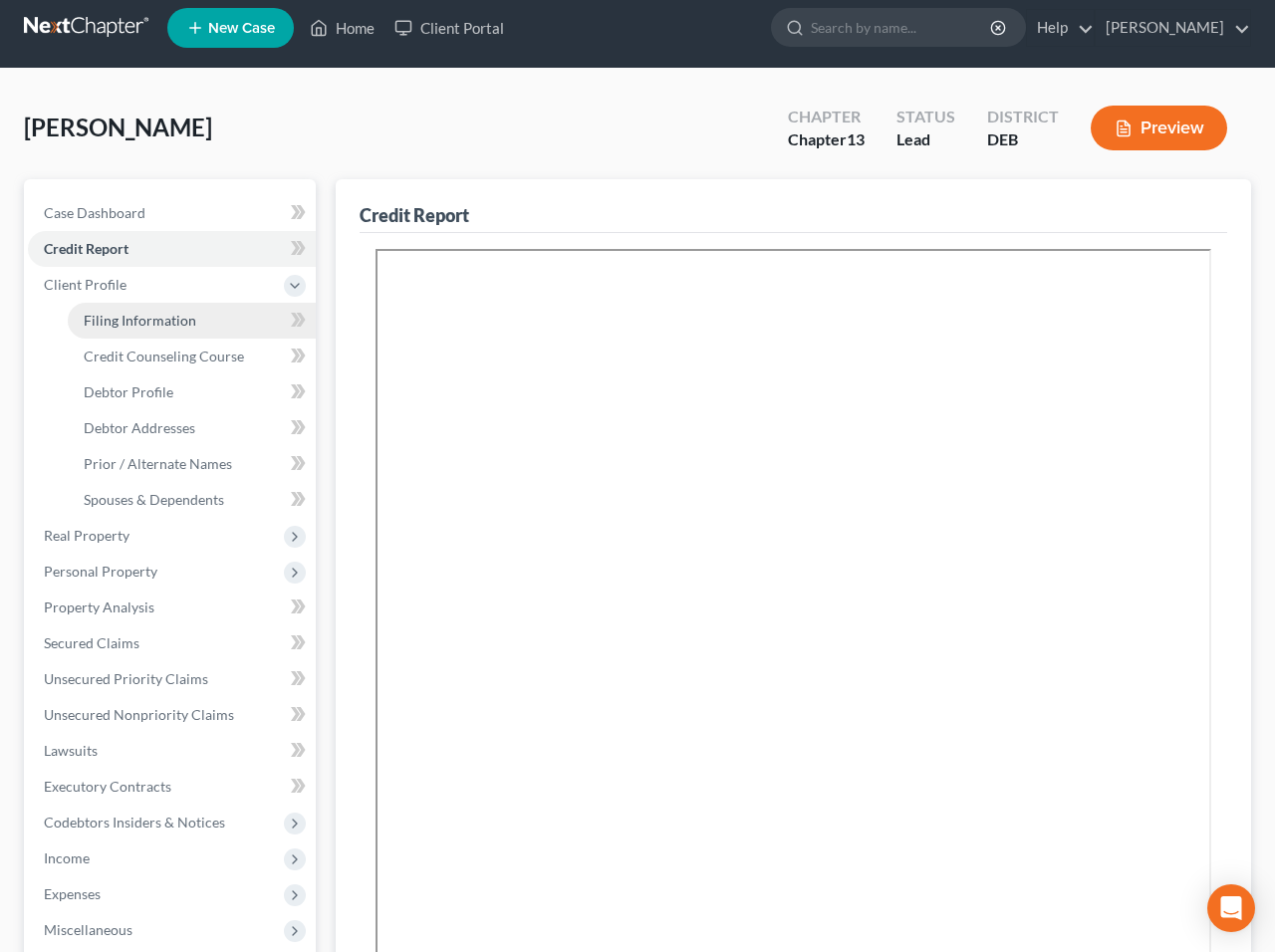click on "Filing Information" at bounding box center (139, 320) 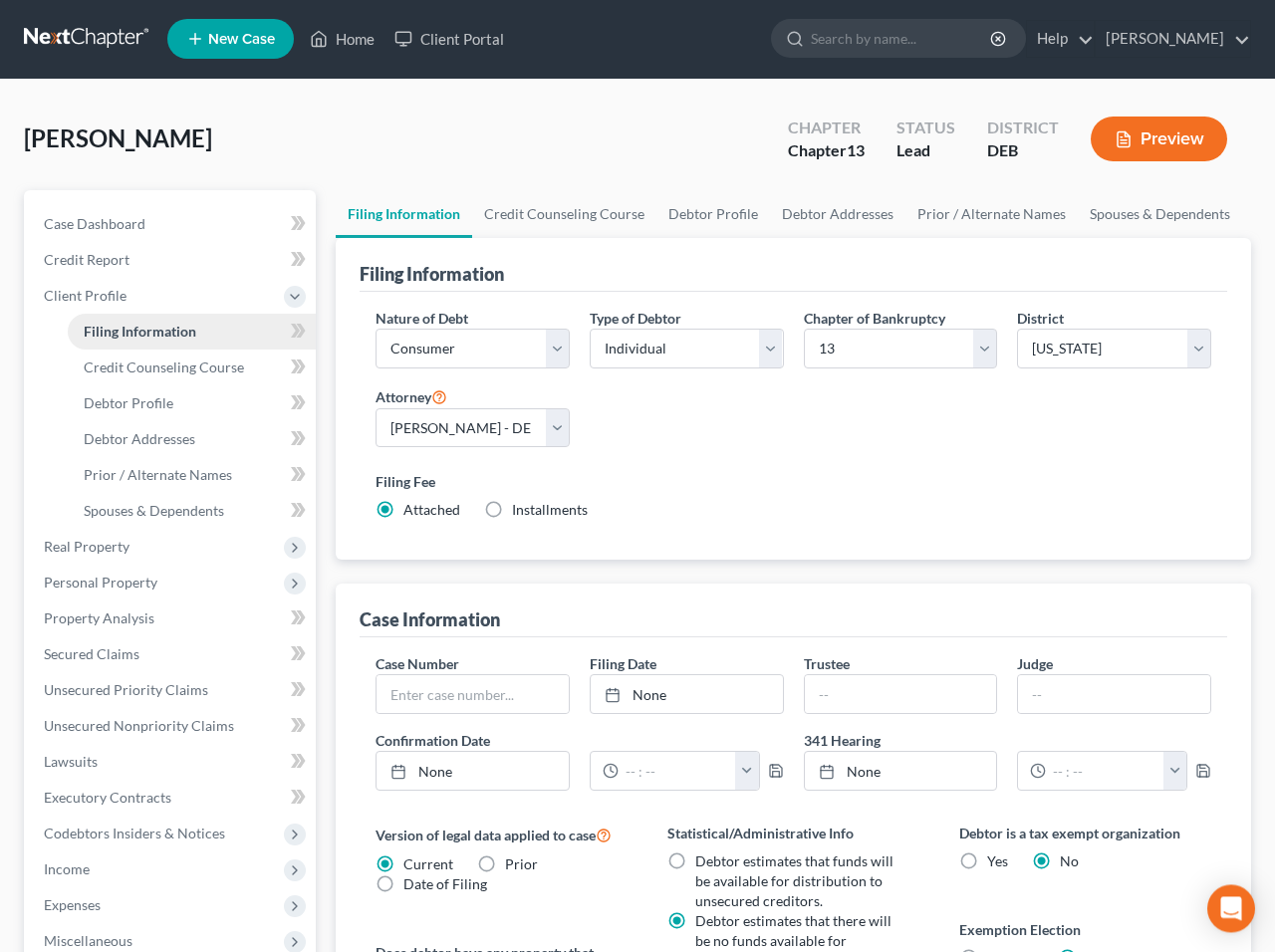 scroll, scrollTop: 0, scrollLeft: 0, axis: both 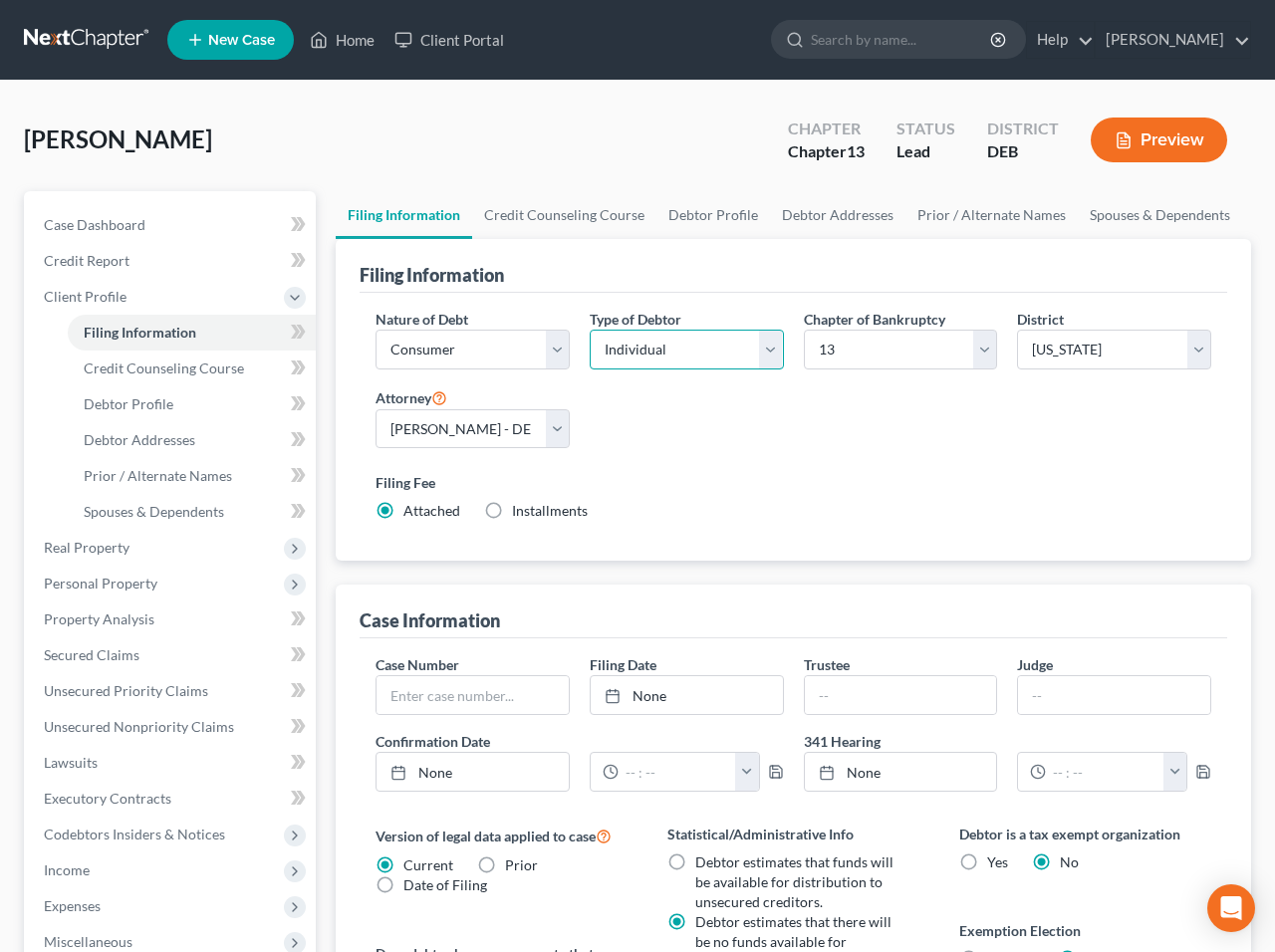 click on "Individual" at bounding box center [0, 0] 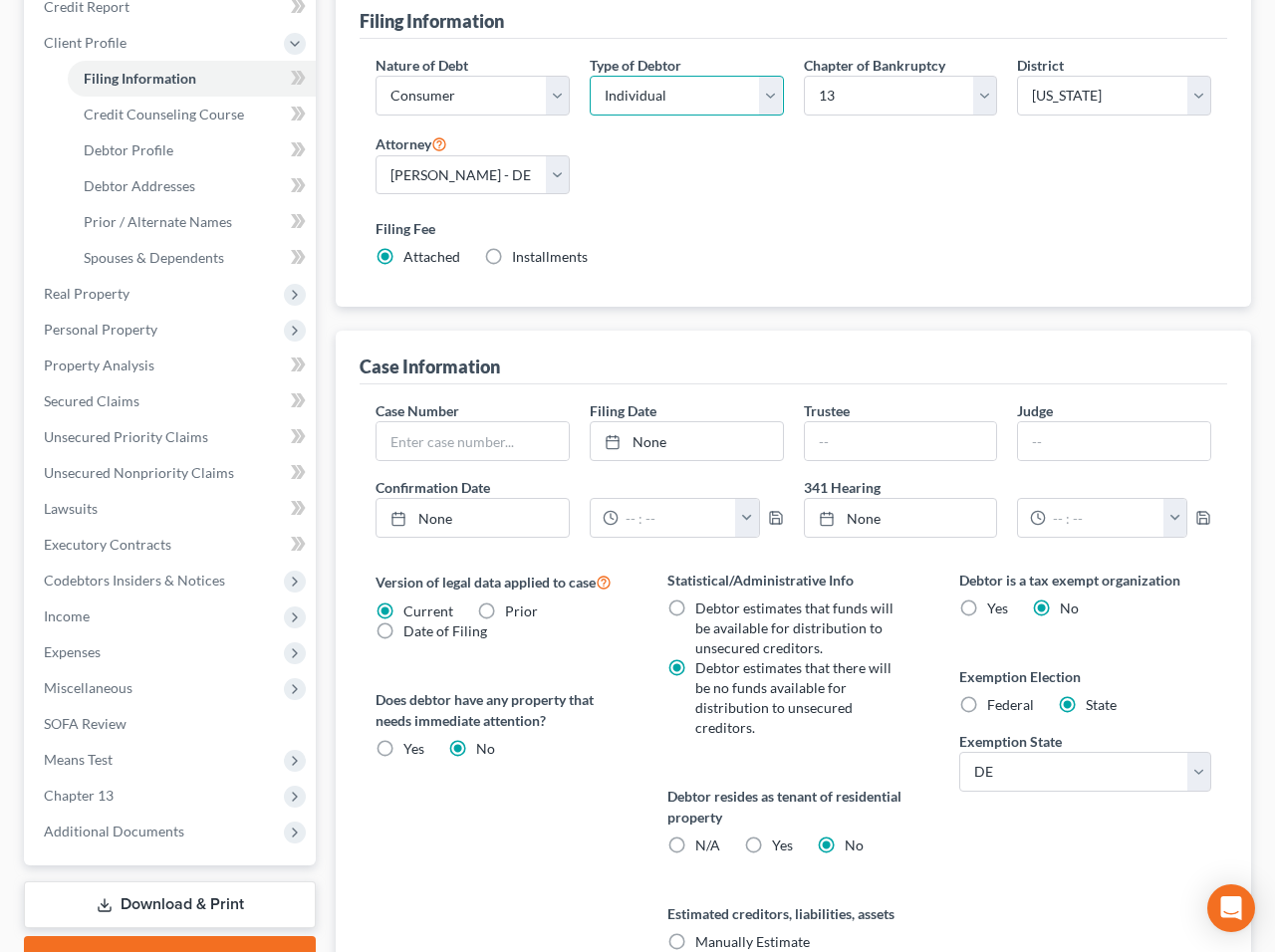 scroll, scrollTop: 251, scrollLeft: 0, axis: vertical 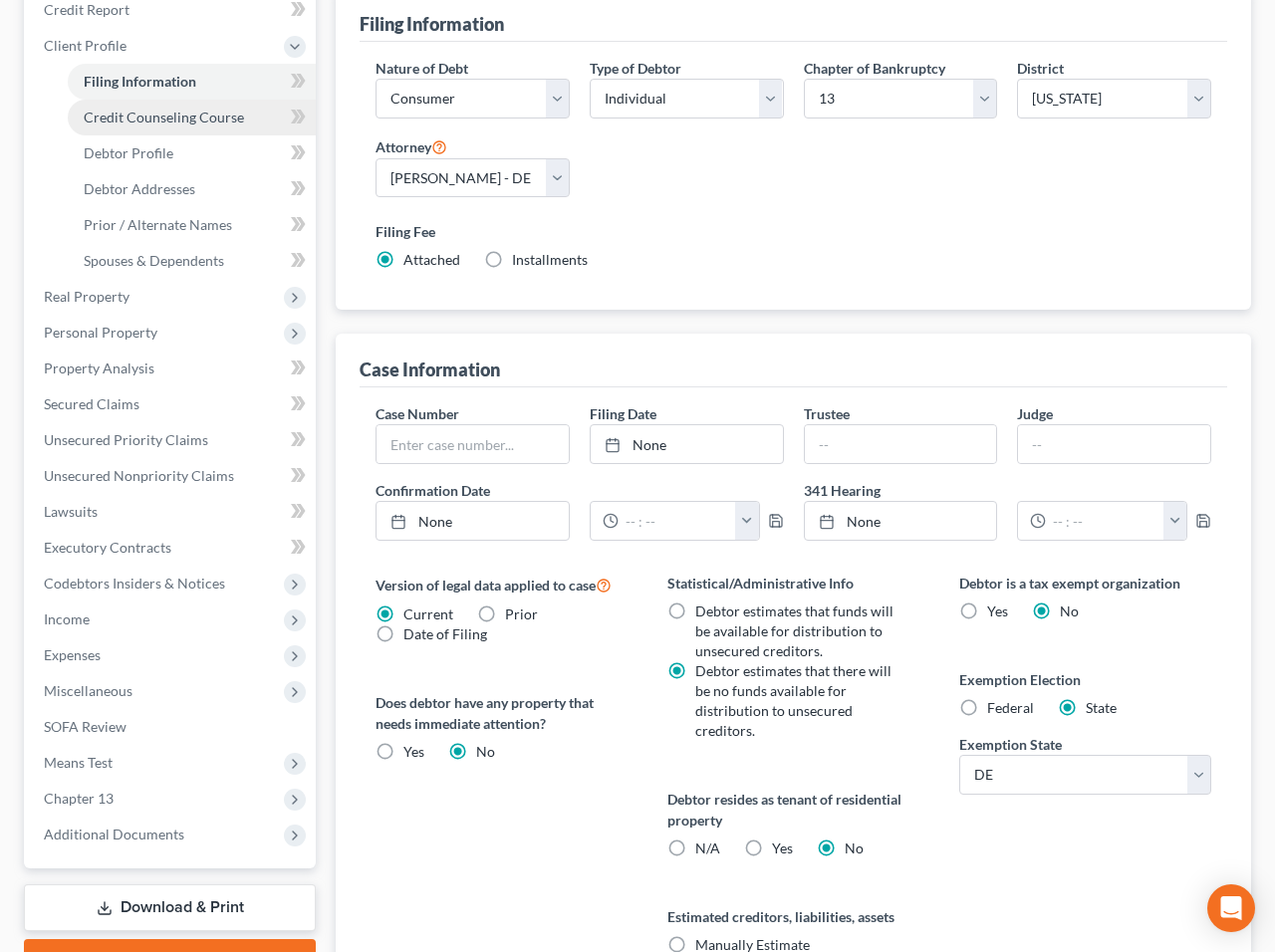 click on "Credit Counseling Course" at bounding box center (163, 117) 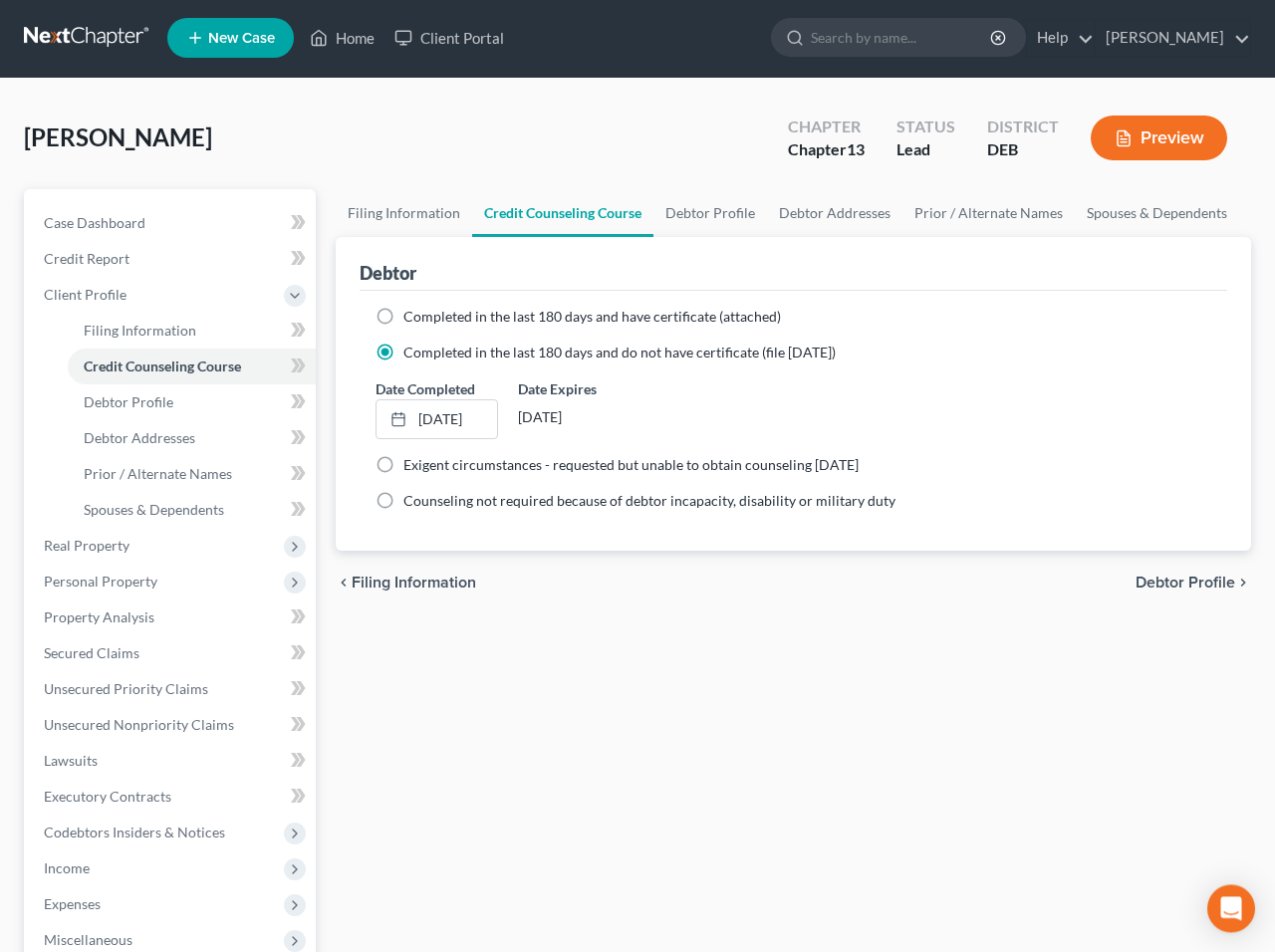 scroll, scrollTop: 0, scrollLeft: 0, axis: both 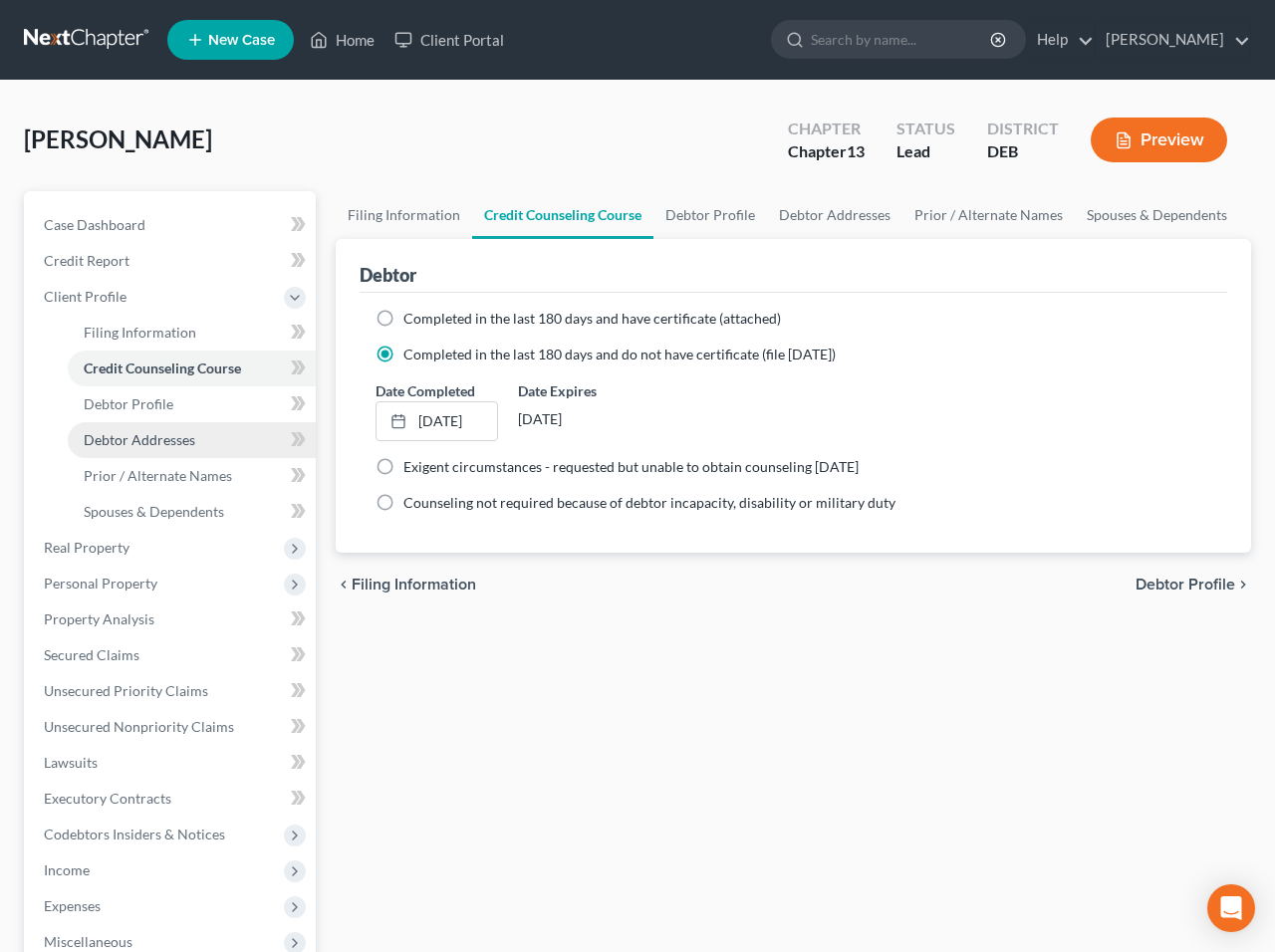 click on "Debtor Addresses" at bounding box center (139, 439) 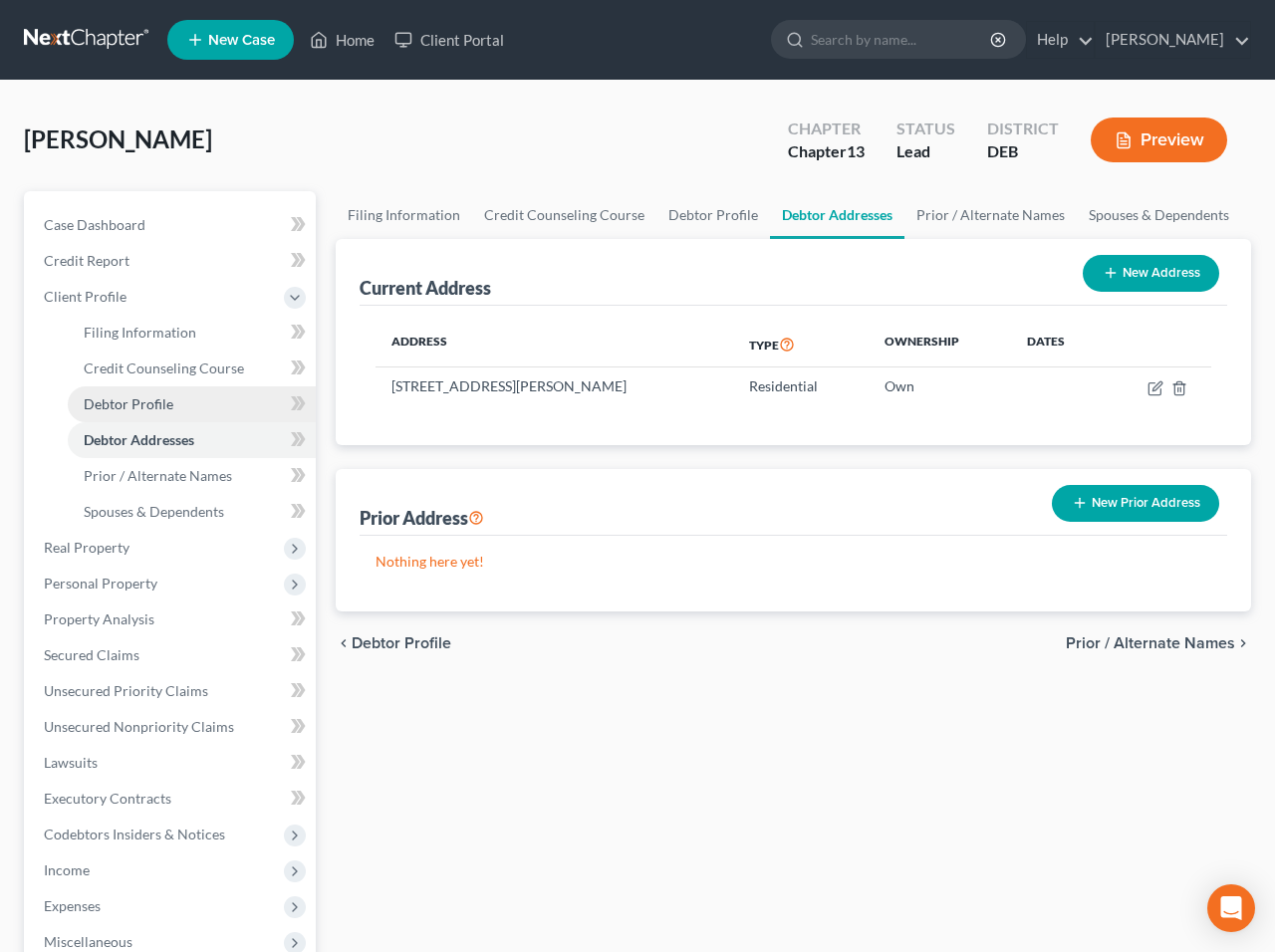 click on "Debtor Profile" at bounding box center (128, 403) 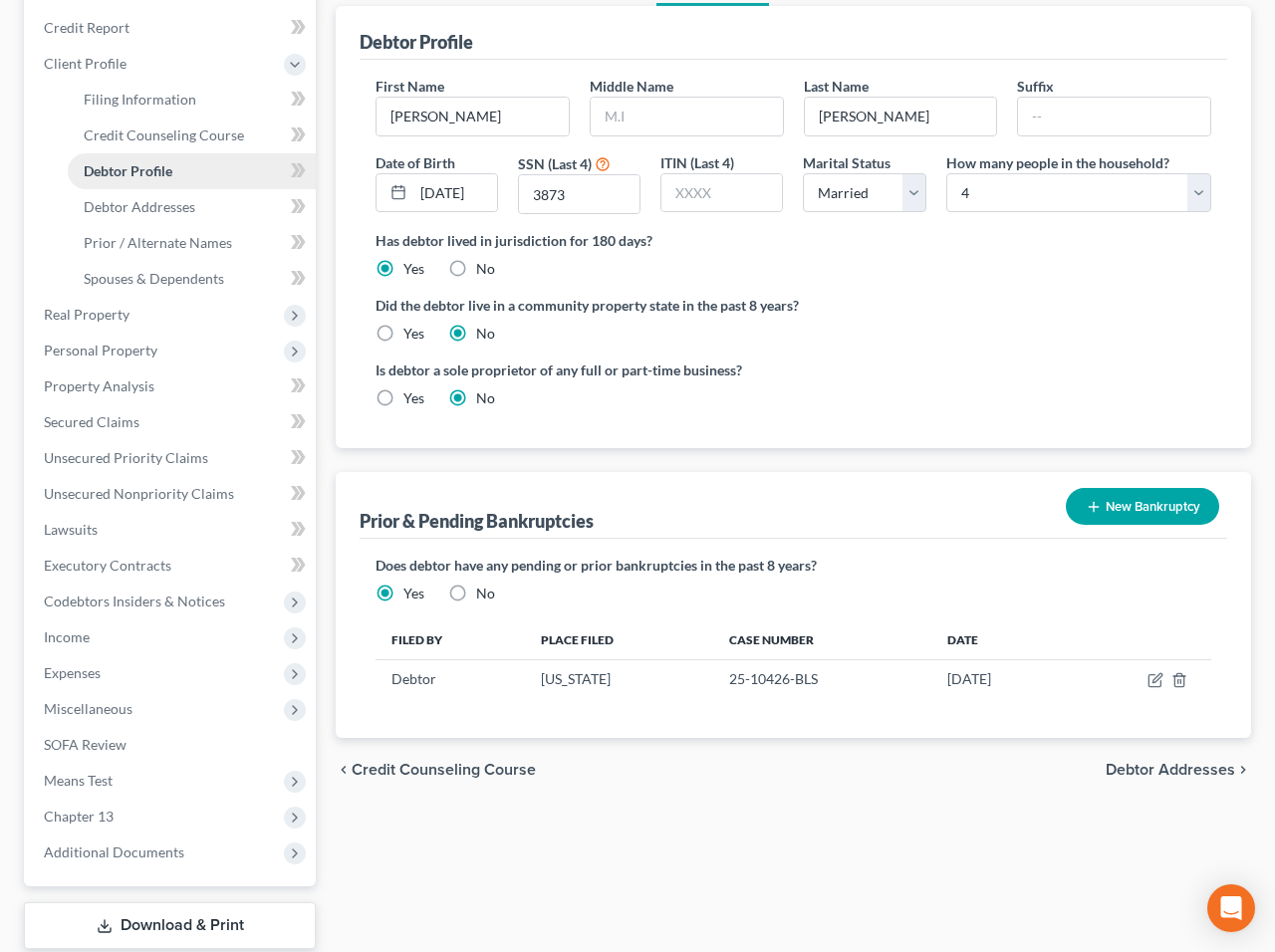 scroll, scrollTop: 239, scrollLeft: 0, axis: vertical 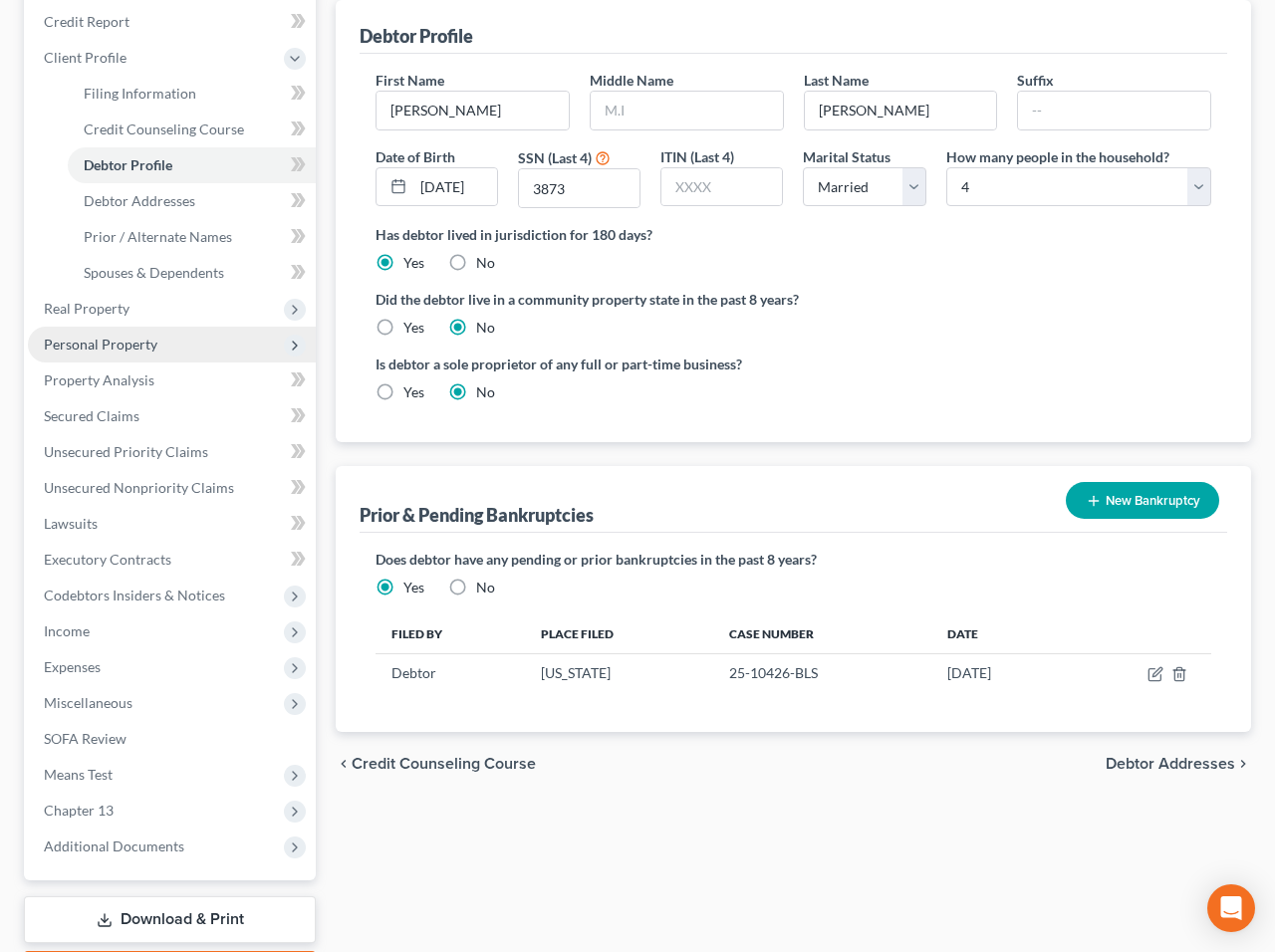 click on "Personal Property" at bounding box center (101, 344) 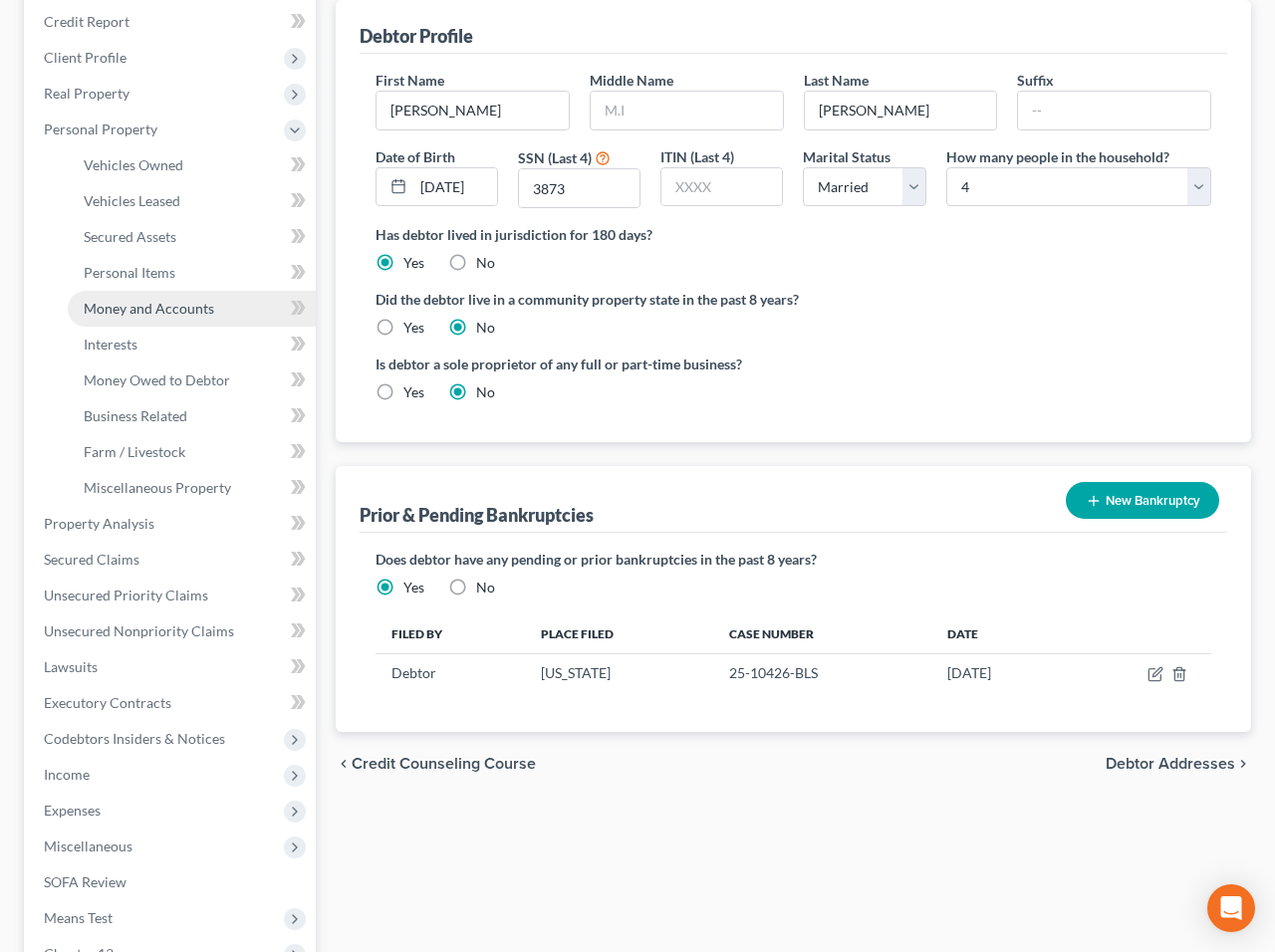 click on "Money and Accounts" at bounding box center (148, 308) 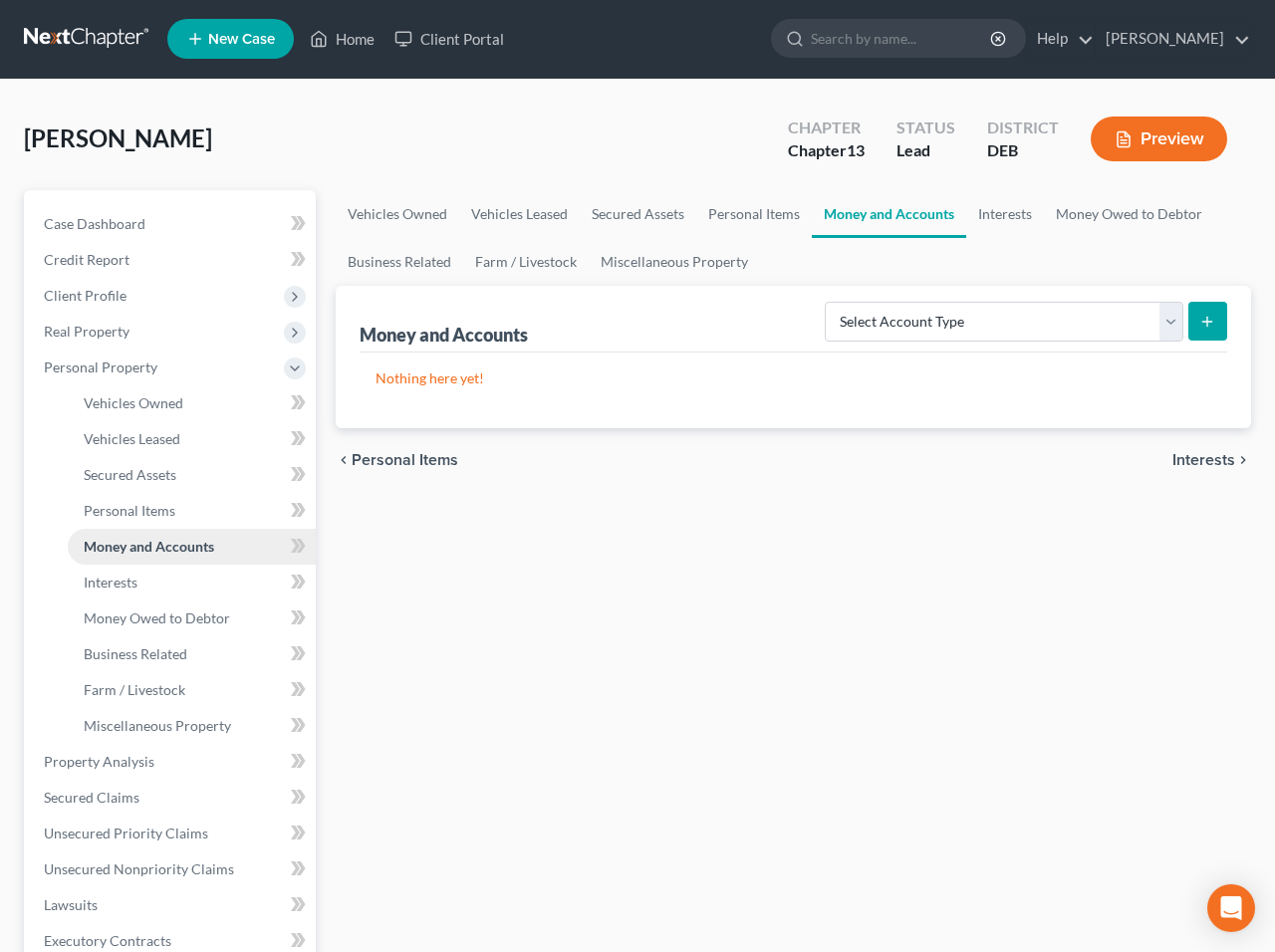 scroll, scrollTop: 0, scrollLeft: 0, axis: both 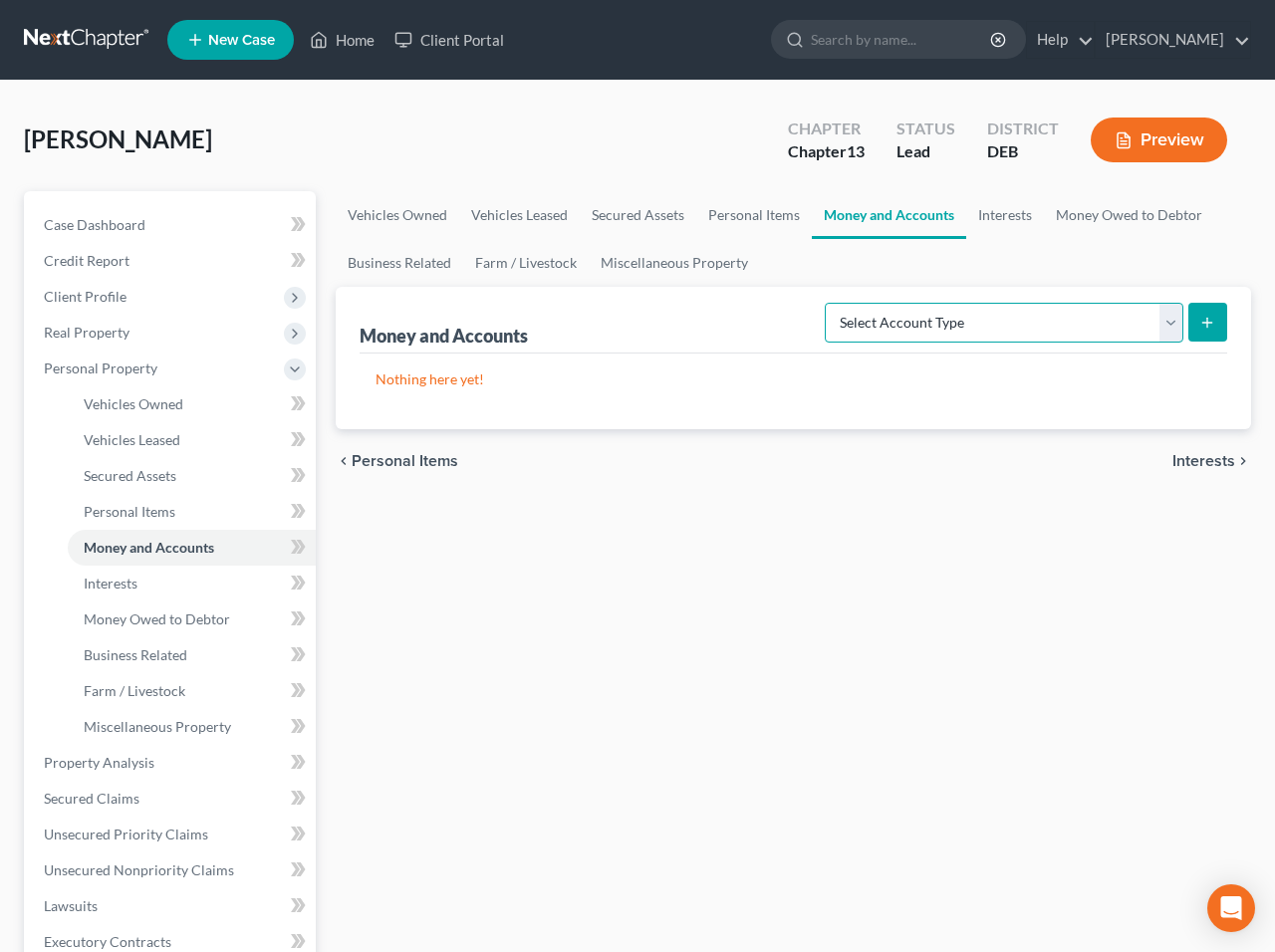 click on "Select Account Type Brokerage Cash on Hand Certificates of Deposit Checking Account Money Market Other (Credit Union, Health Savings Account, etc) Safe Deposit Box Savings Account Security Deposits or Prepayments" at bounding box center [1004, 323] 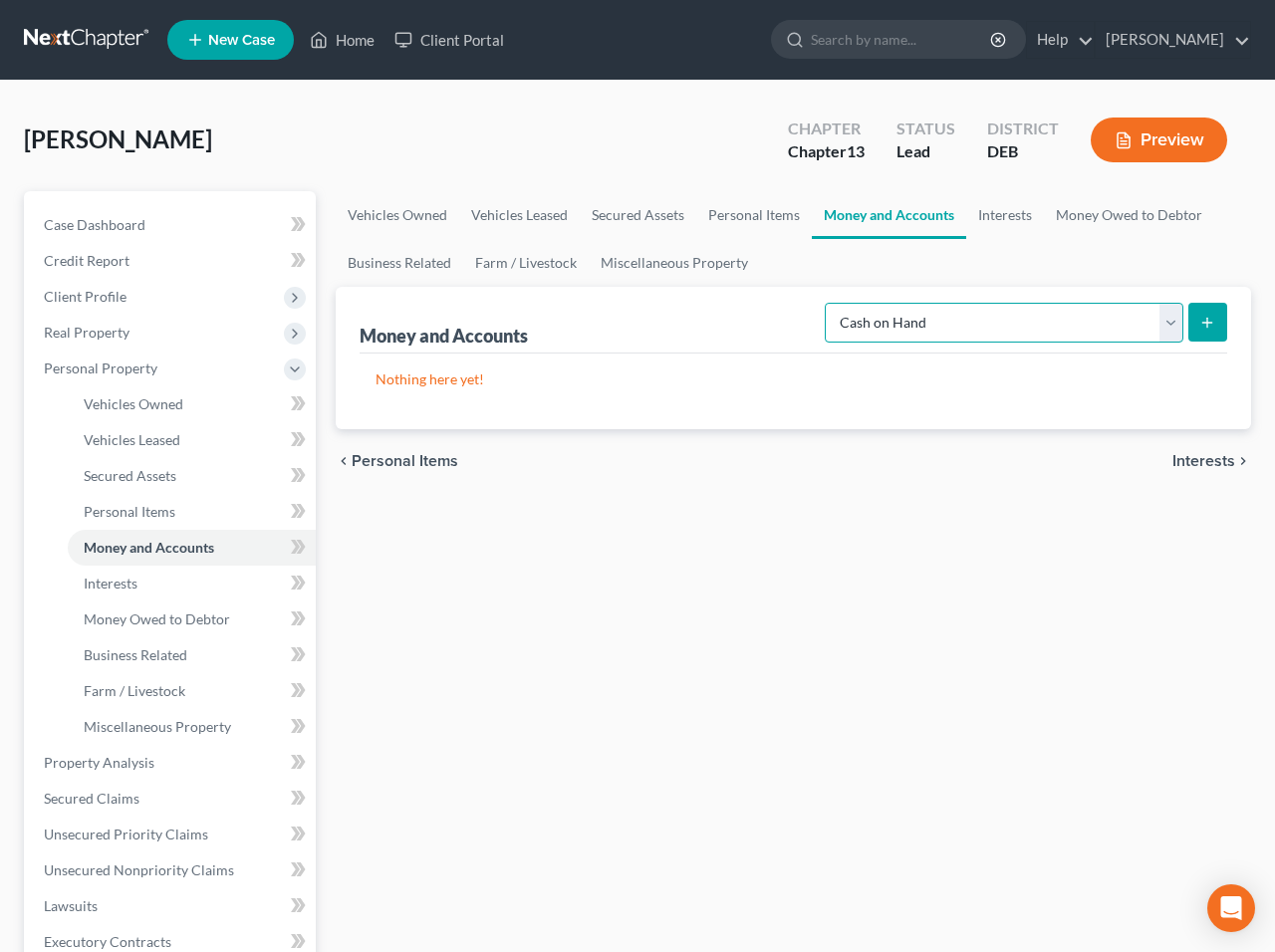 click on "Cash on Hand" at bounding box center (0, 0) 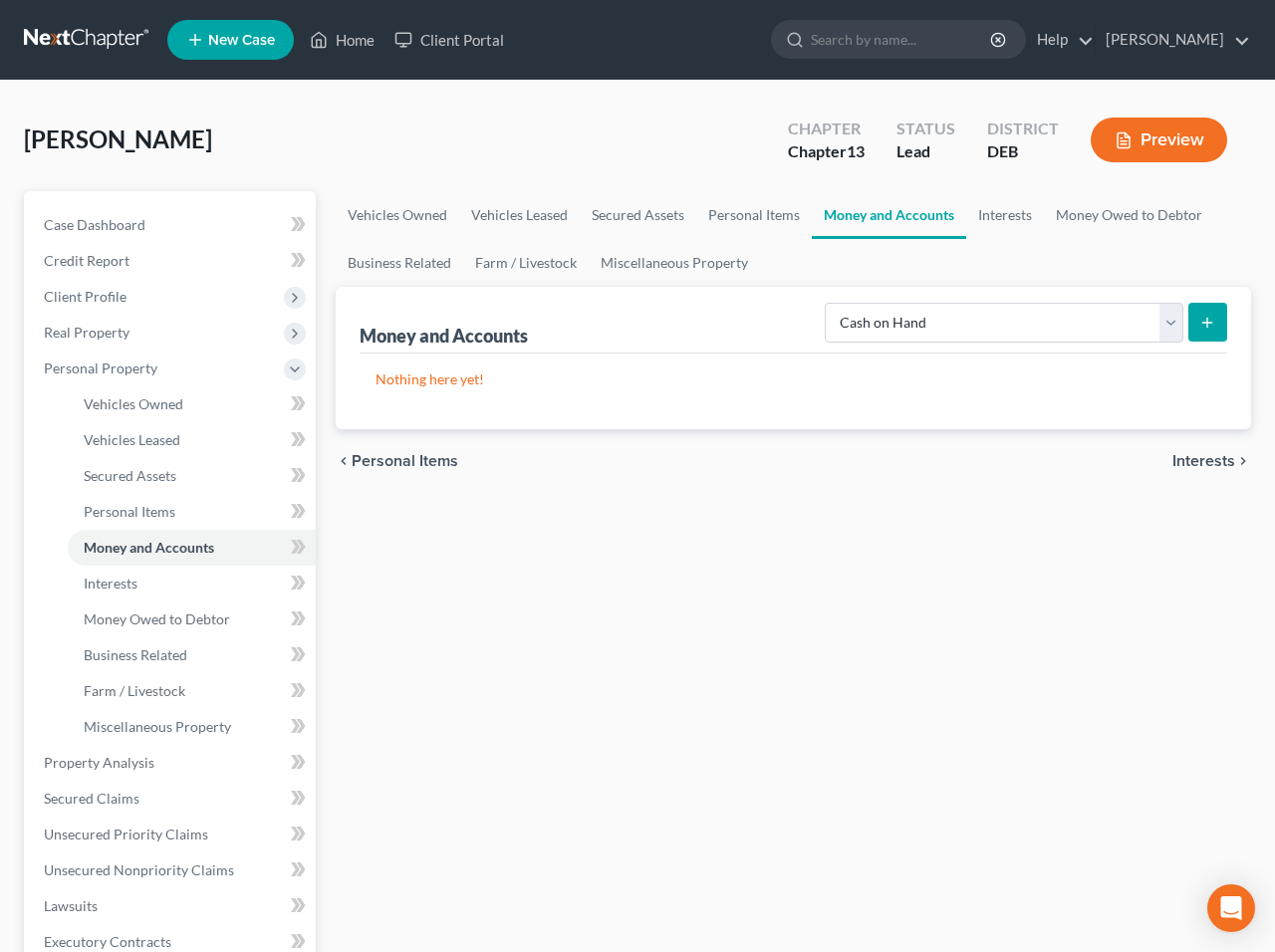 drag, startPoint x: 1207, startPoint y: 314, endPoint x: 1085, endPoint y: 366, distance: 132.61976 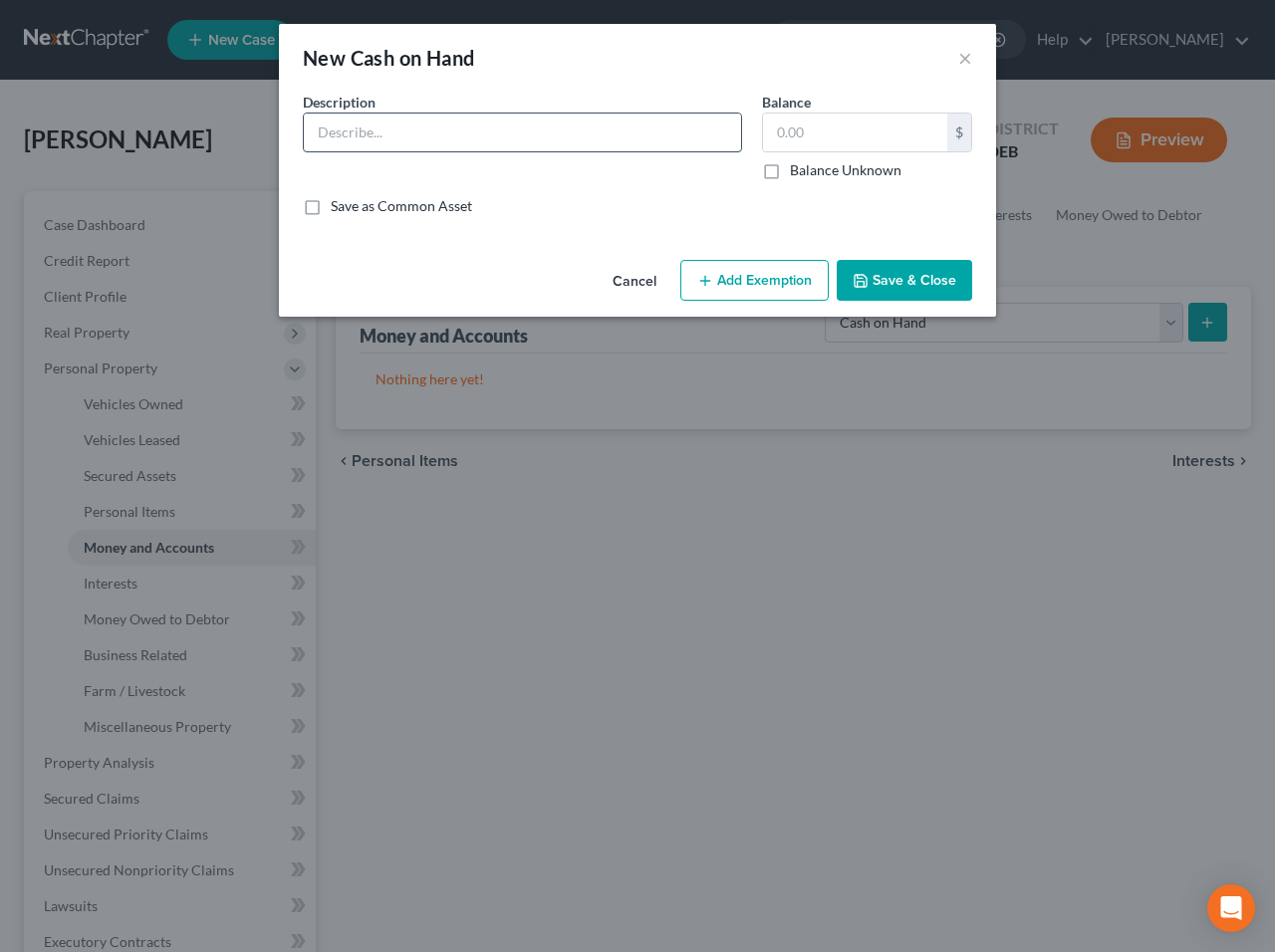 click at bounding box center [522, 132] 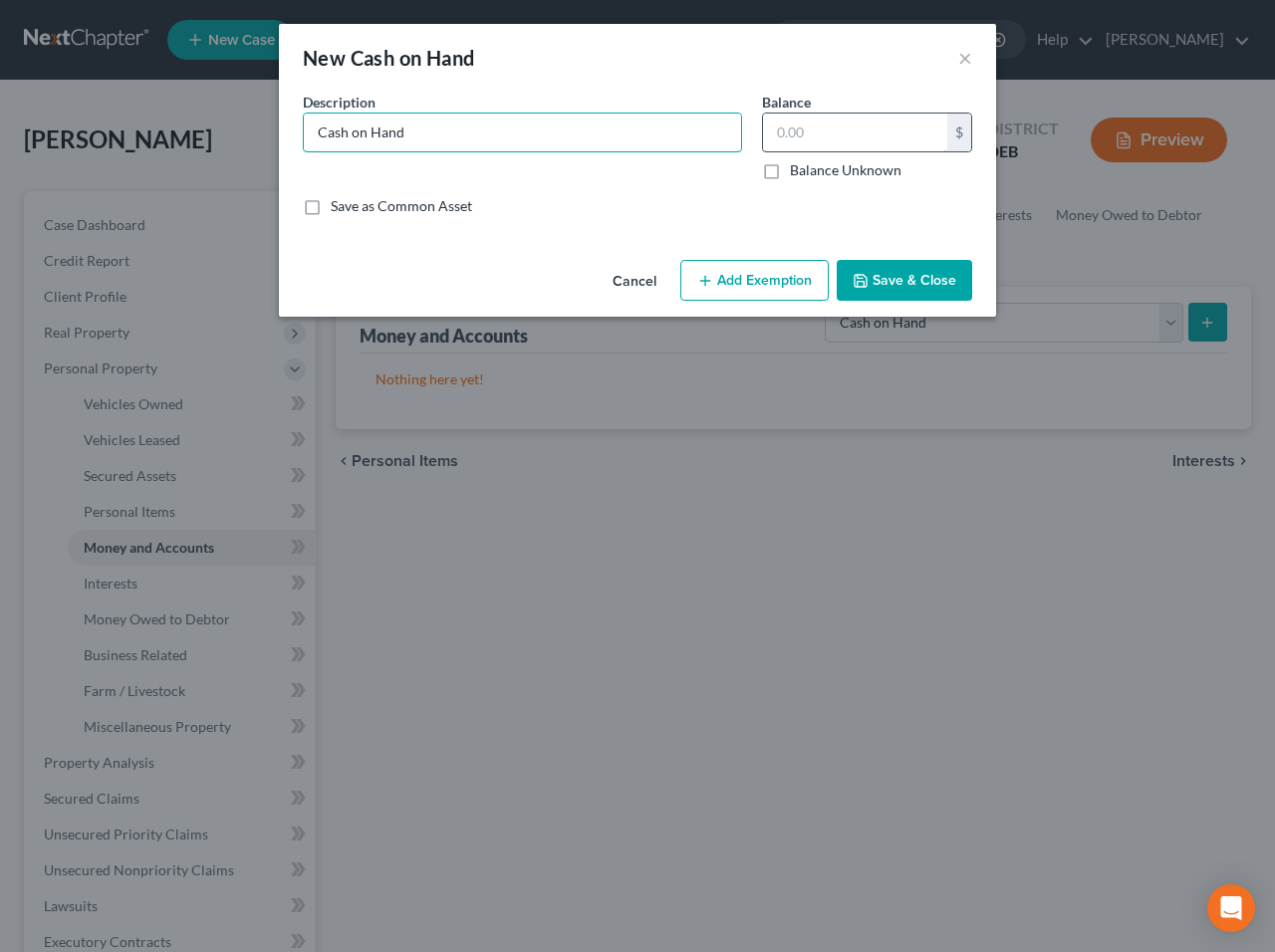 type on "Cash on Hand" 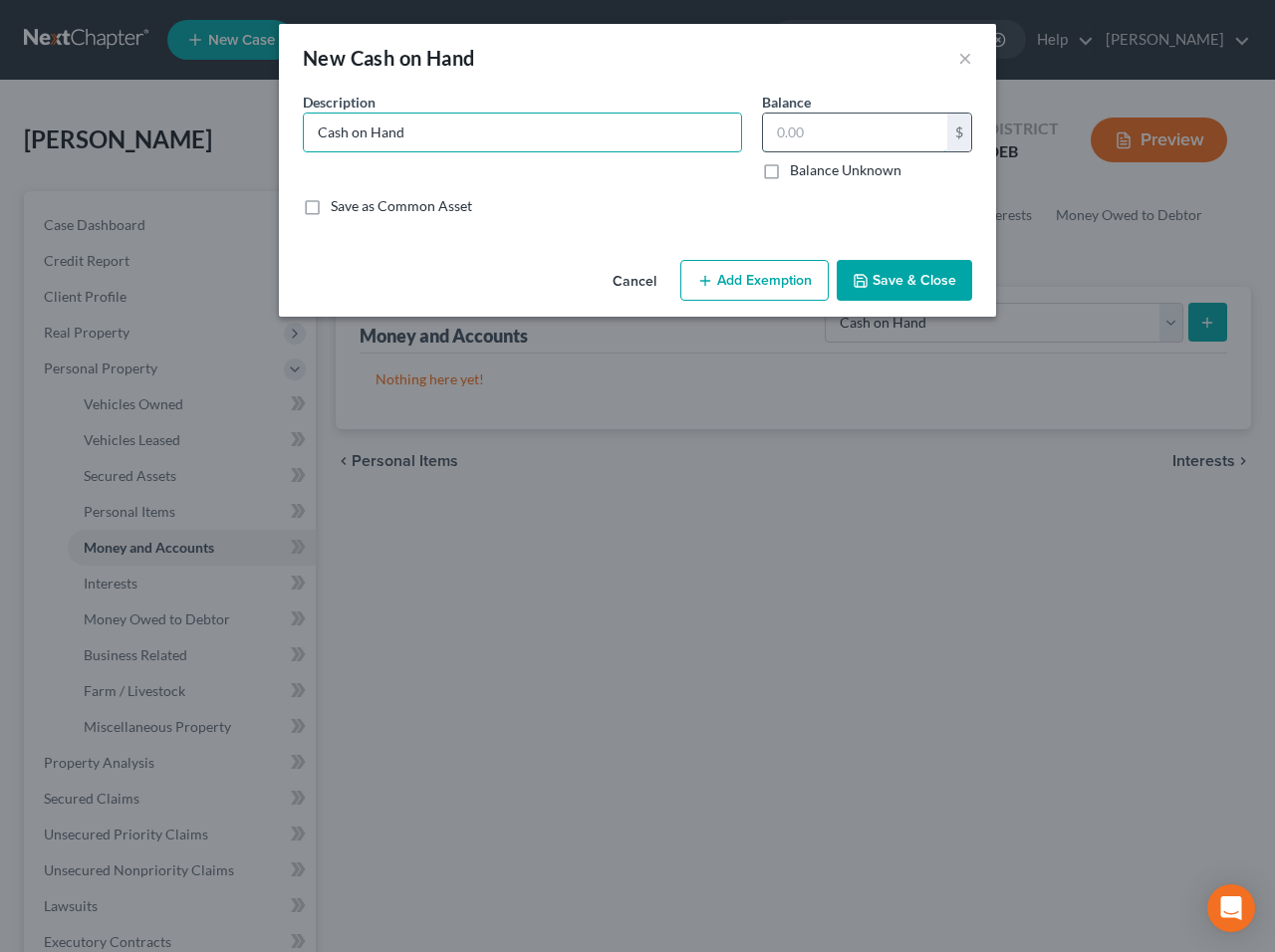 click at bounding box center (855, 132) 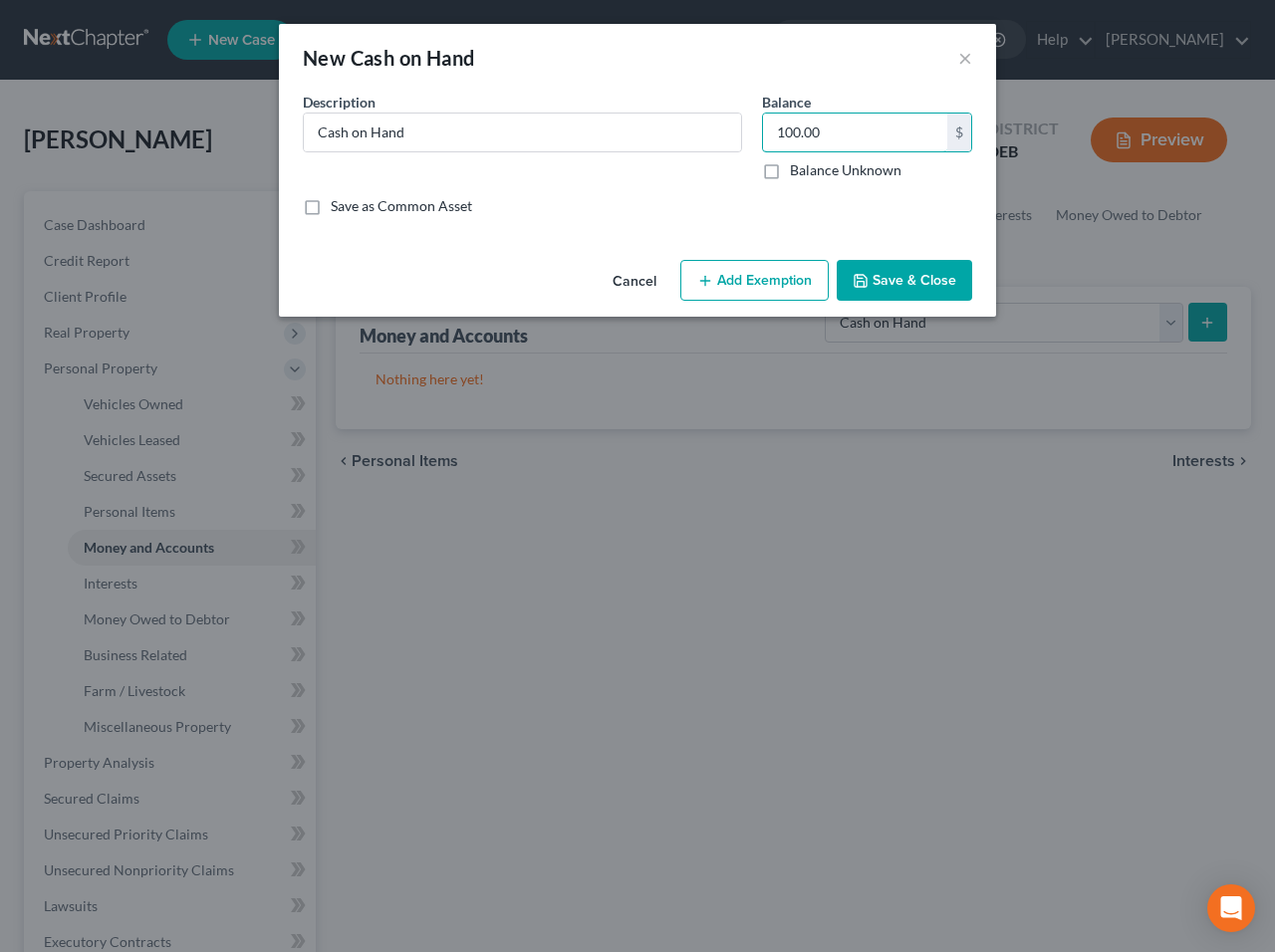 type on "100.00" 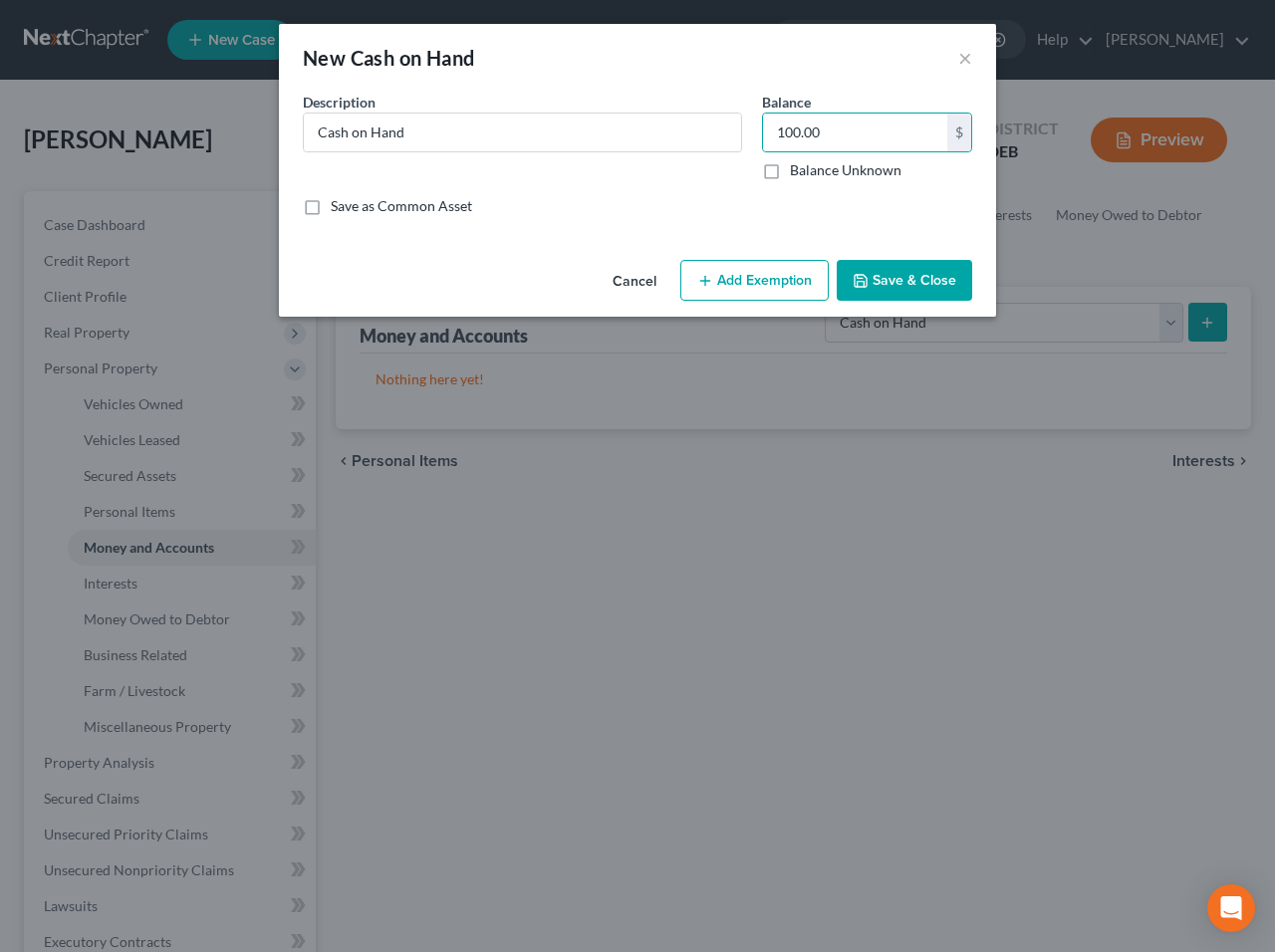 click on "Add Exemption" at bounding box center (754, 281) 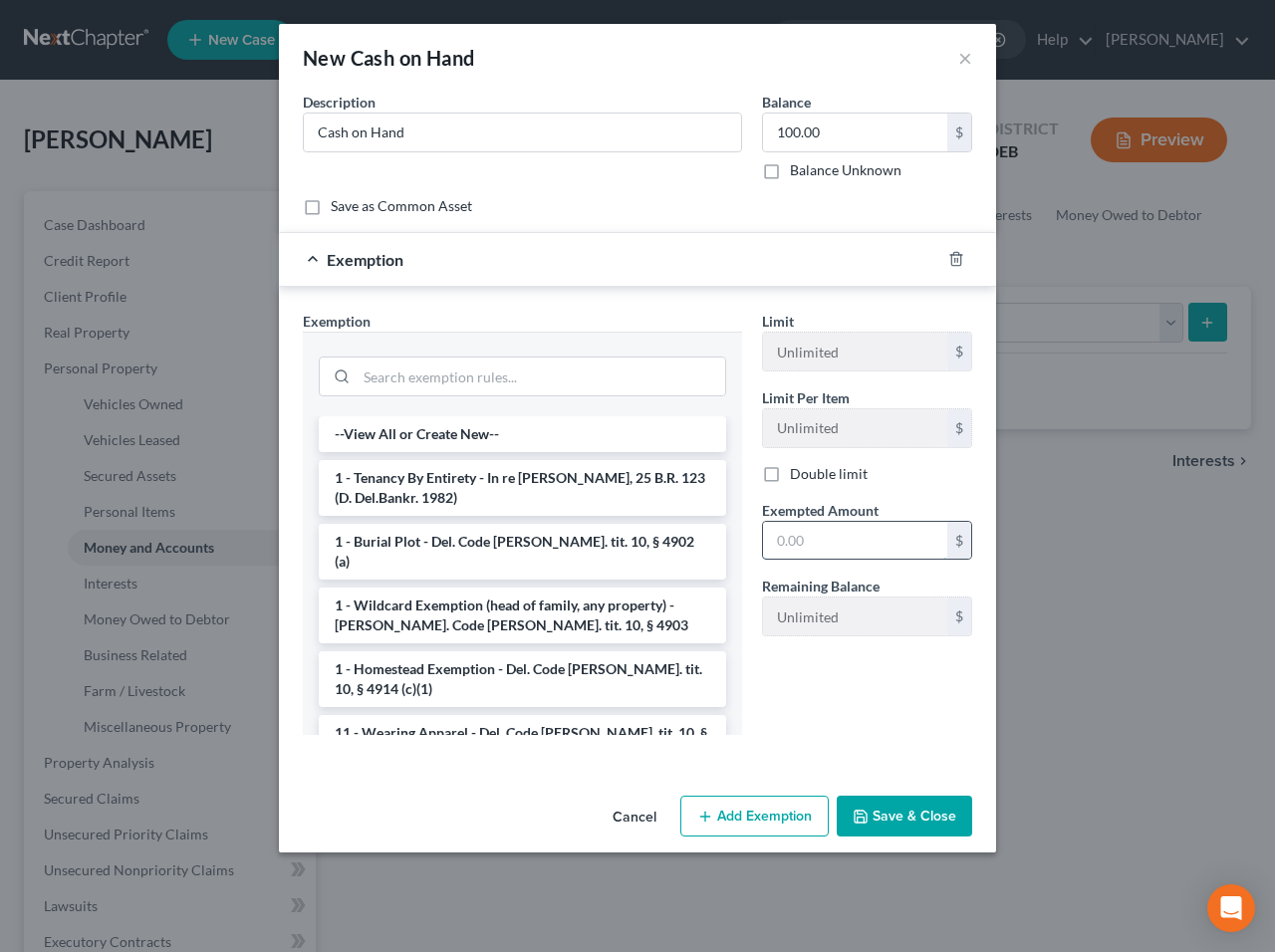 click at bounding box center (855, 541) 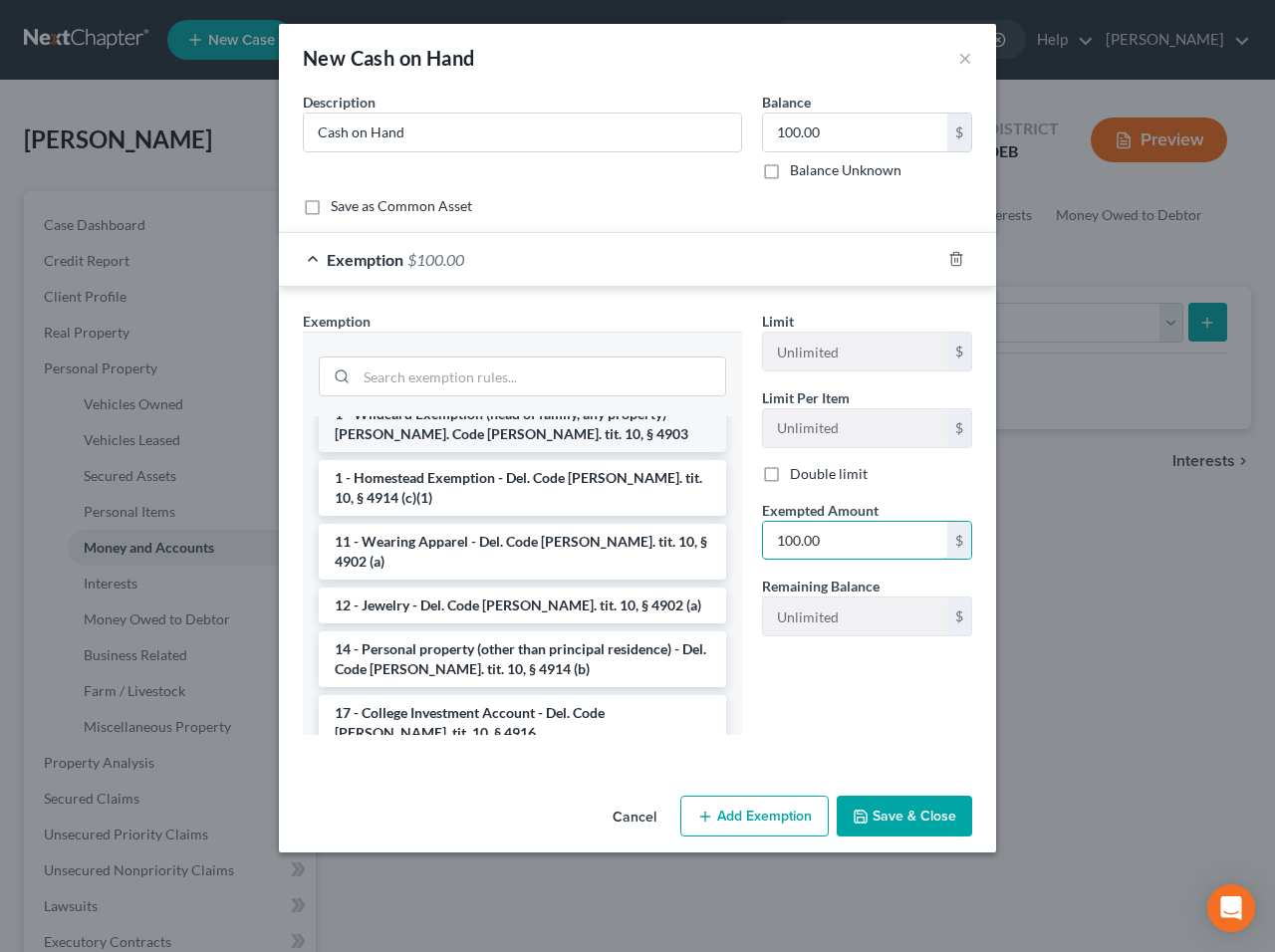 scroll, scrollTop: 193, scrollLeft: 0, axis: vertical 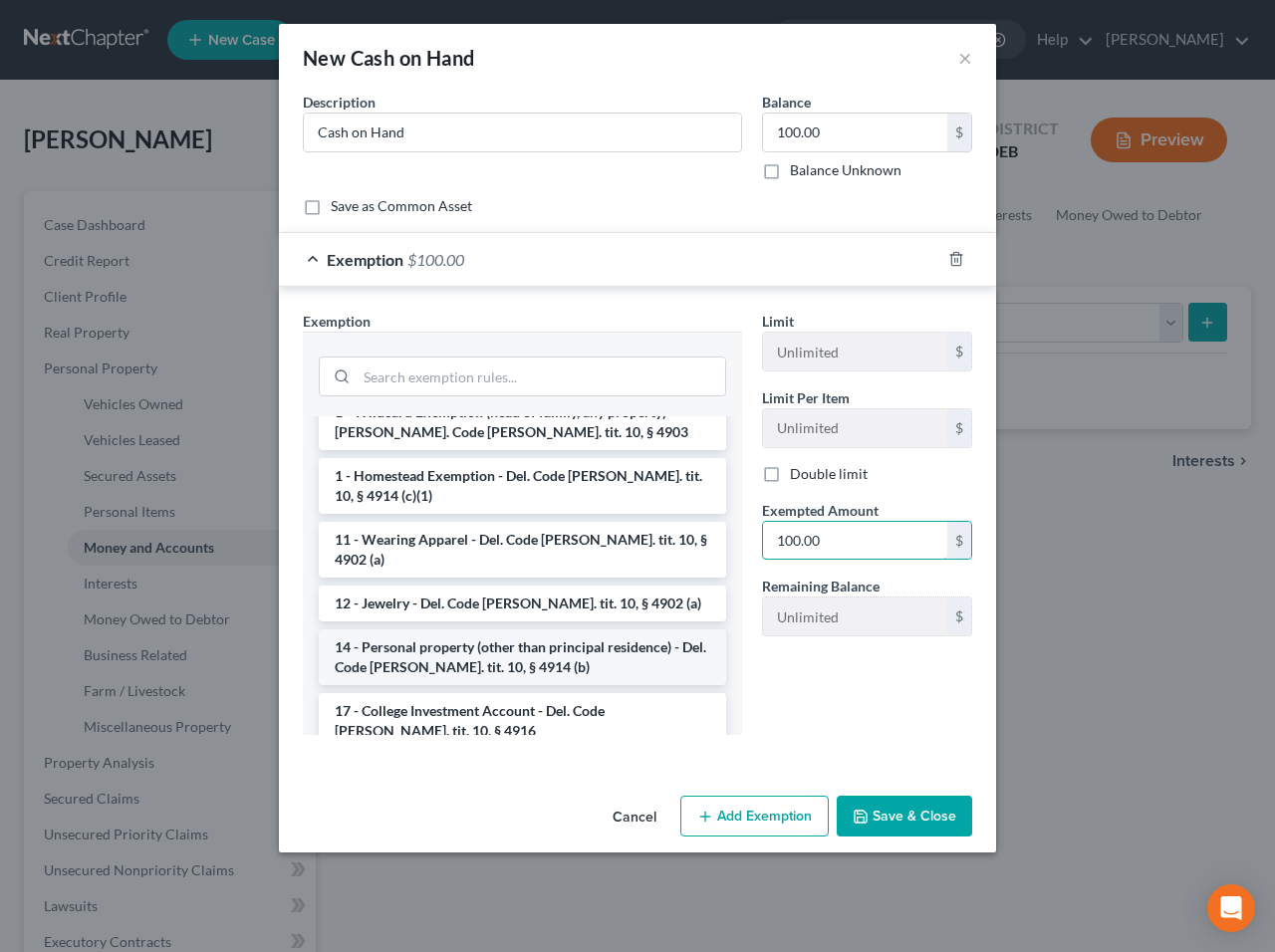 type on "100.00" 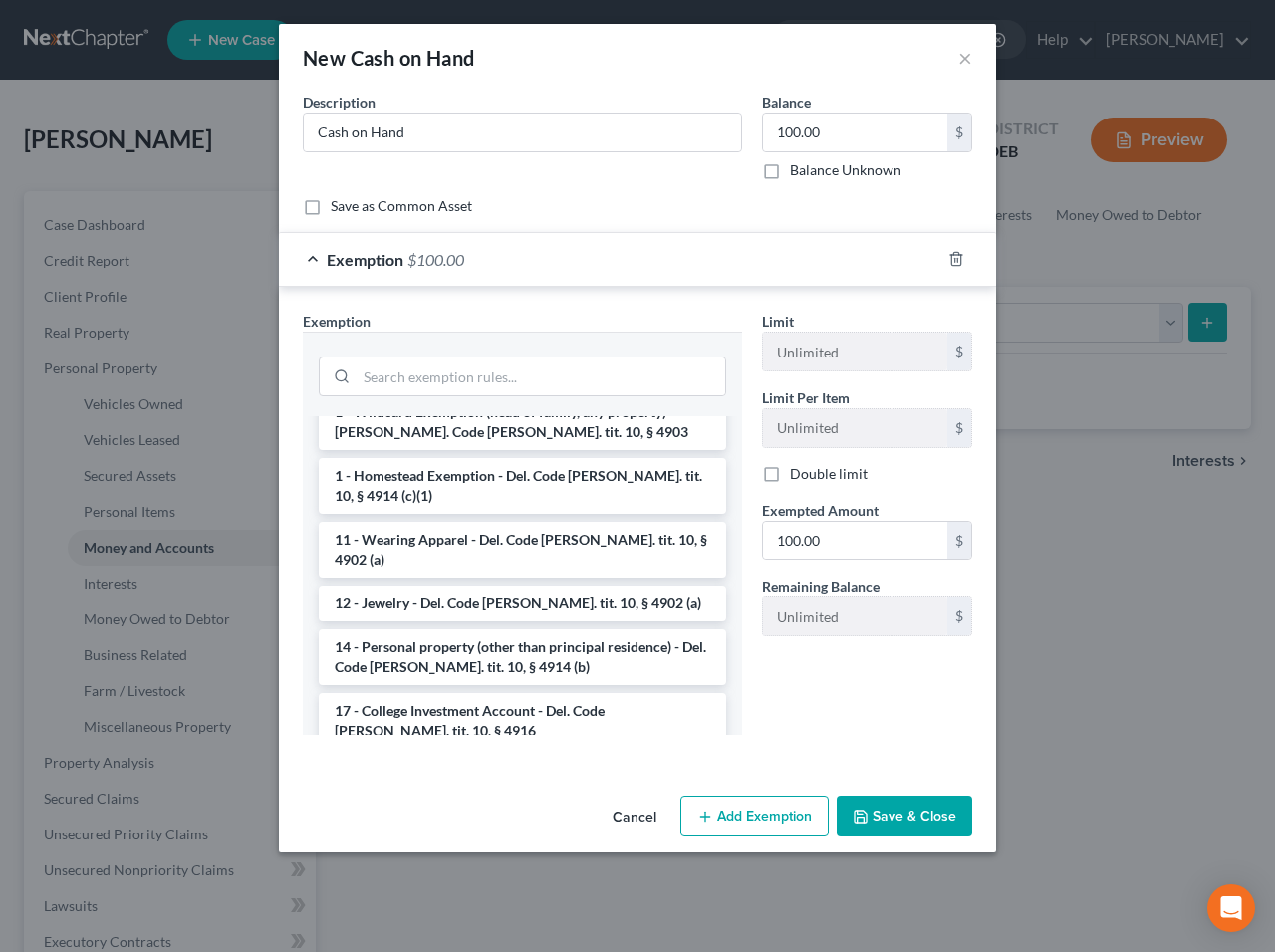 drag, startPoint x: 568, startPoint y: 619, endPoint x: 738, endPoint y: 708, distance: 191.88799 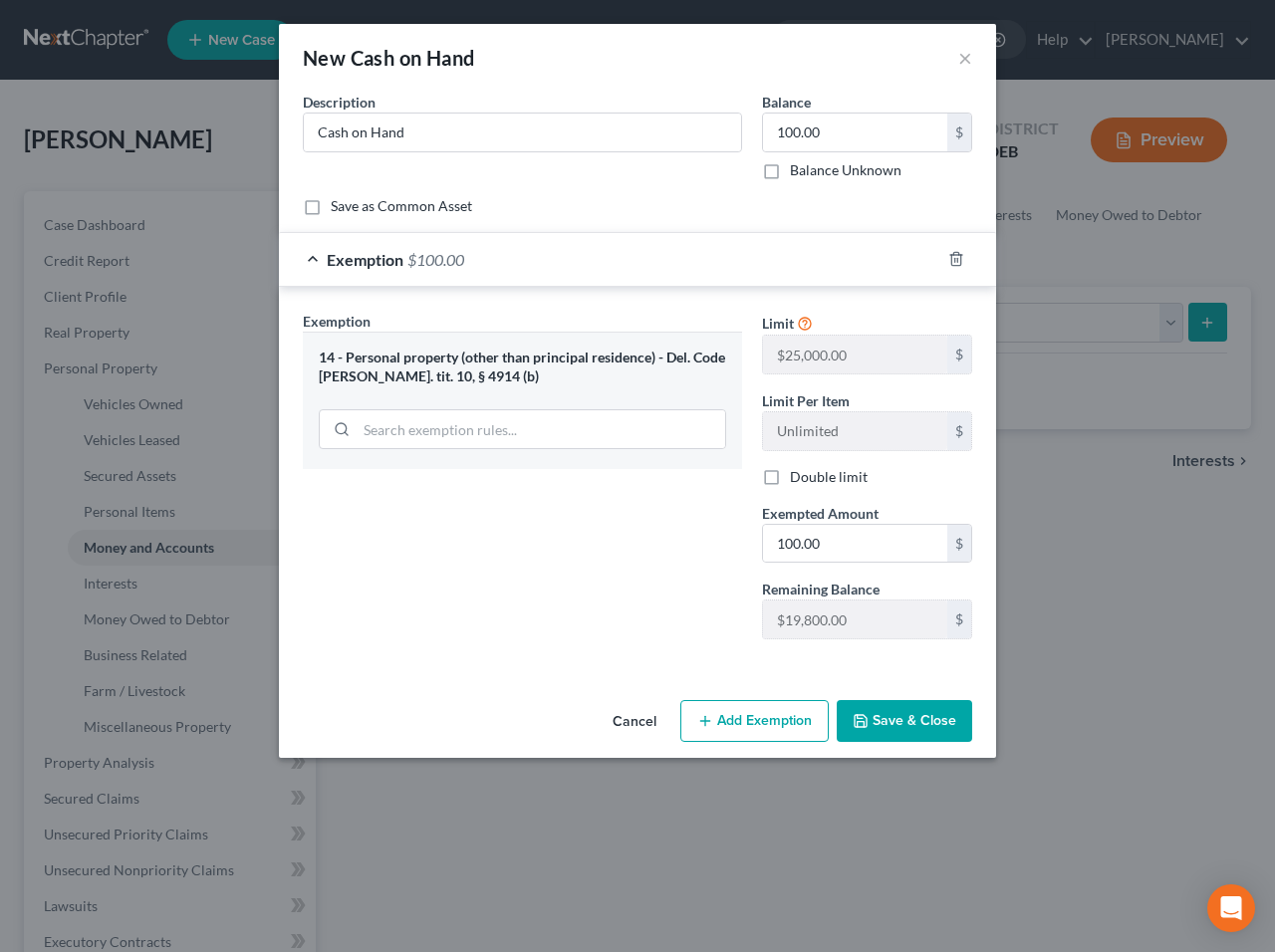 click on "Save & Close" at bounding box center [904, 721] 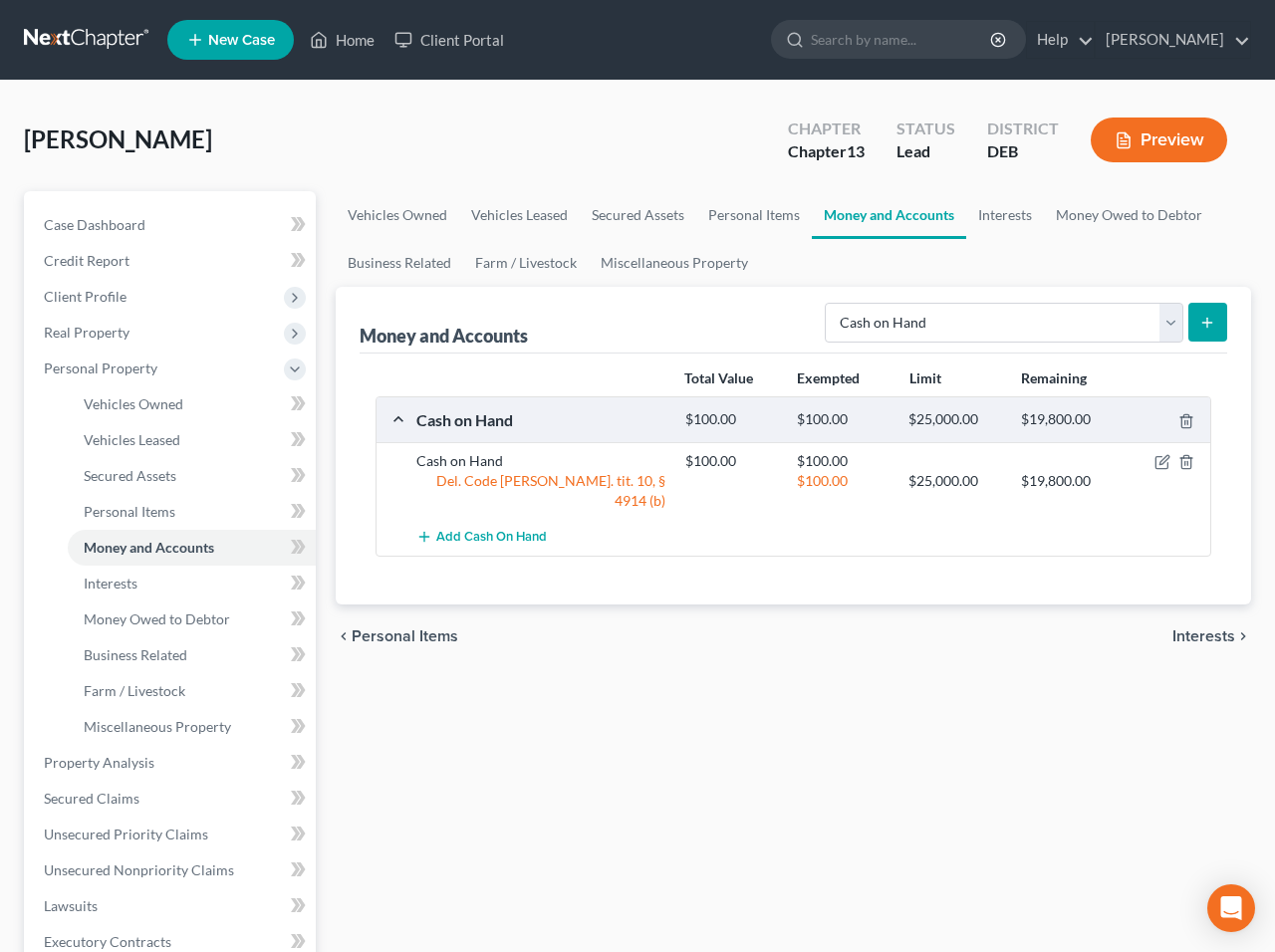 scroll, scrollTop: 1, scrollLeft: 0, axis: vertical 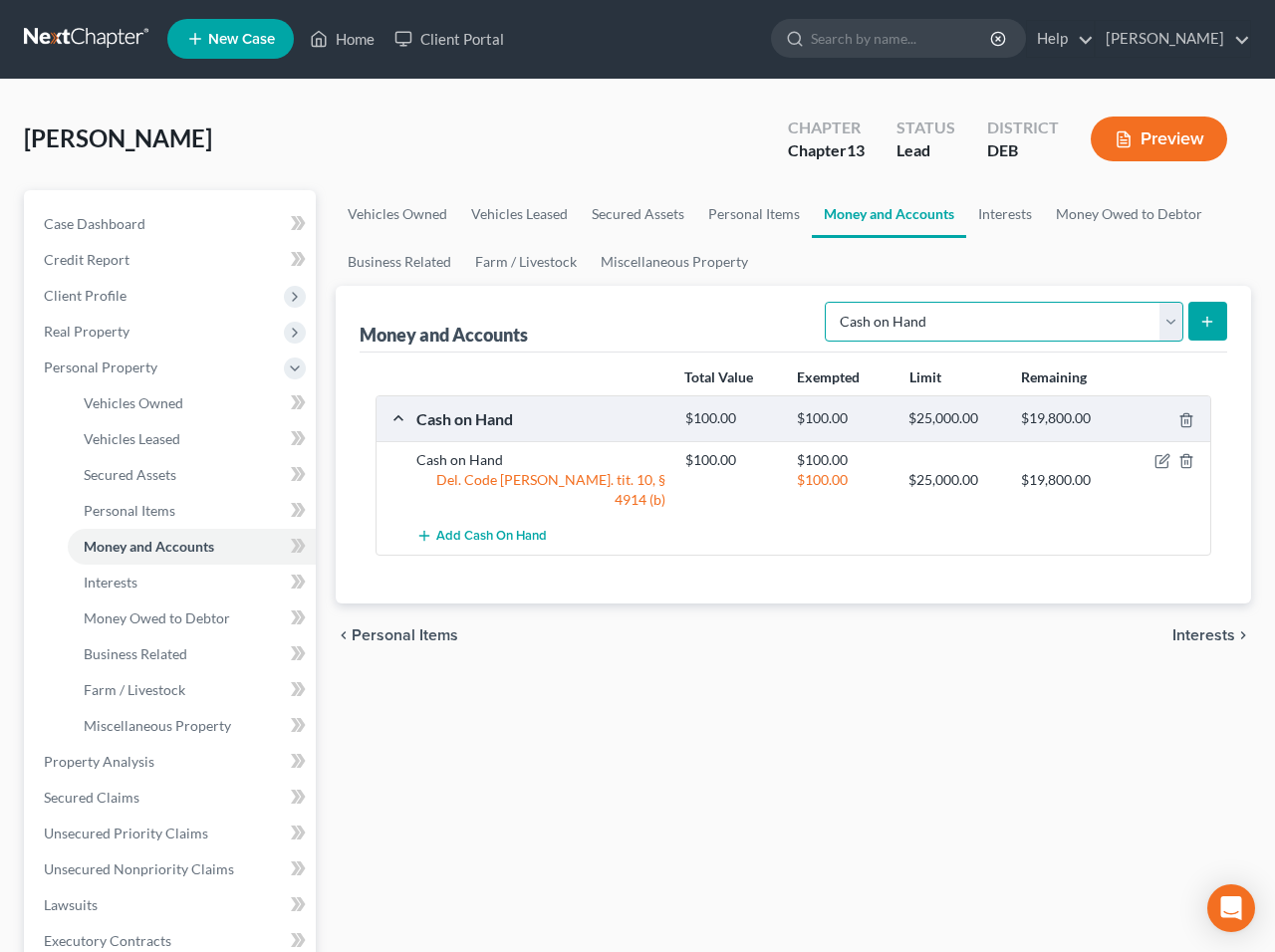 select on "checking" 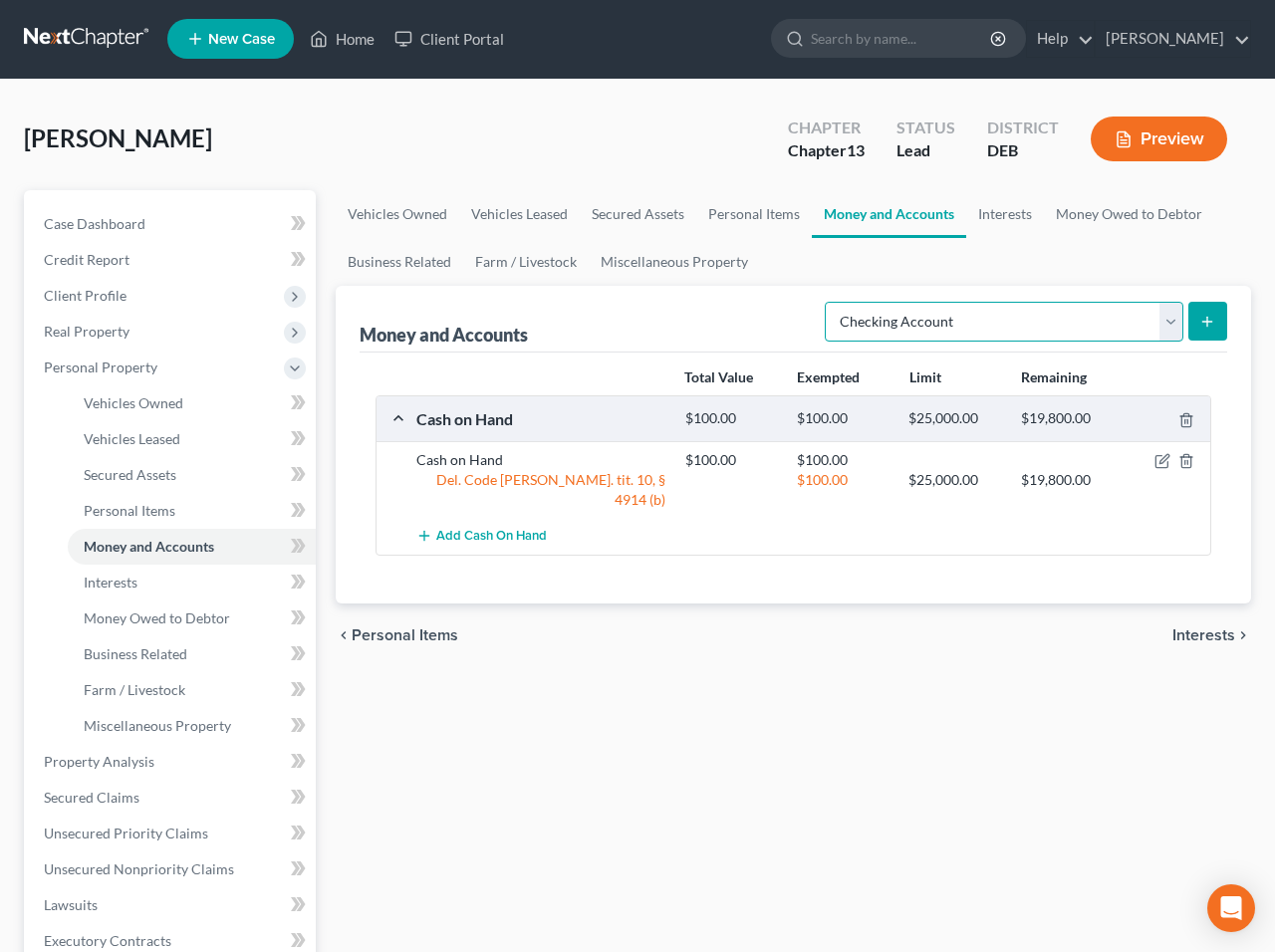 click on "Checking Account" at bounding box center (0, 0) 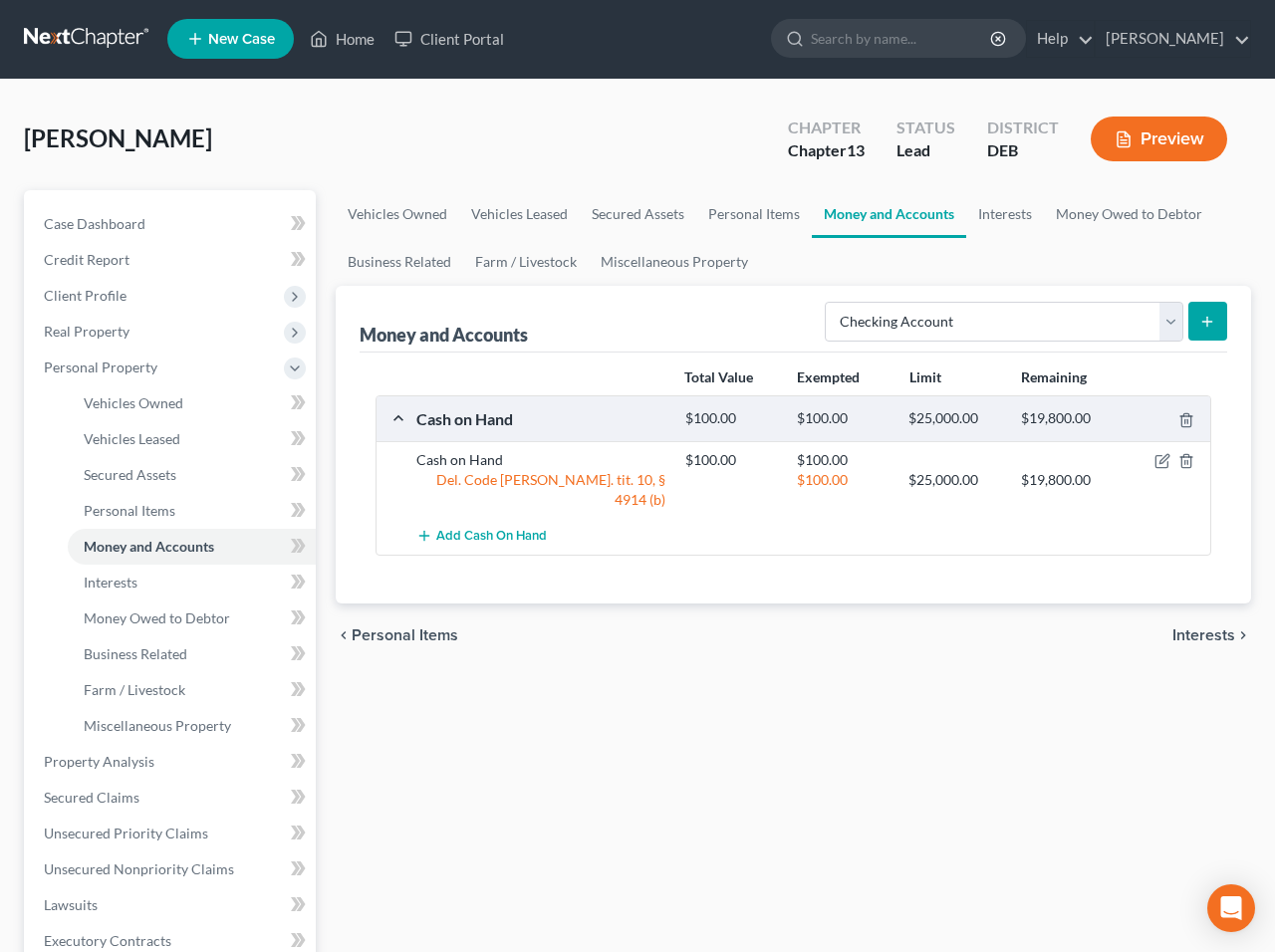 click 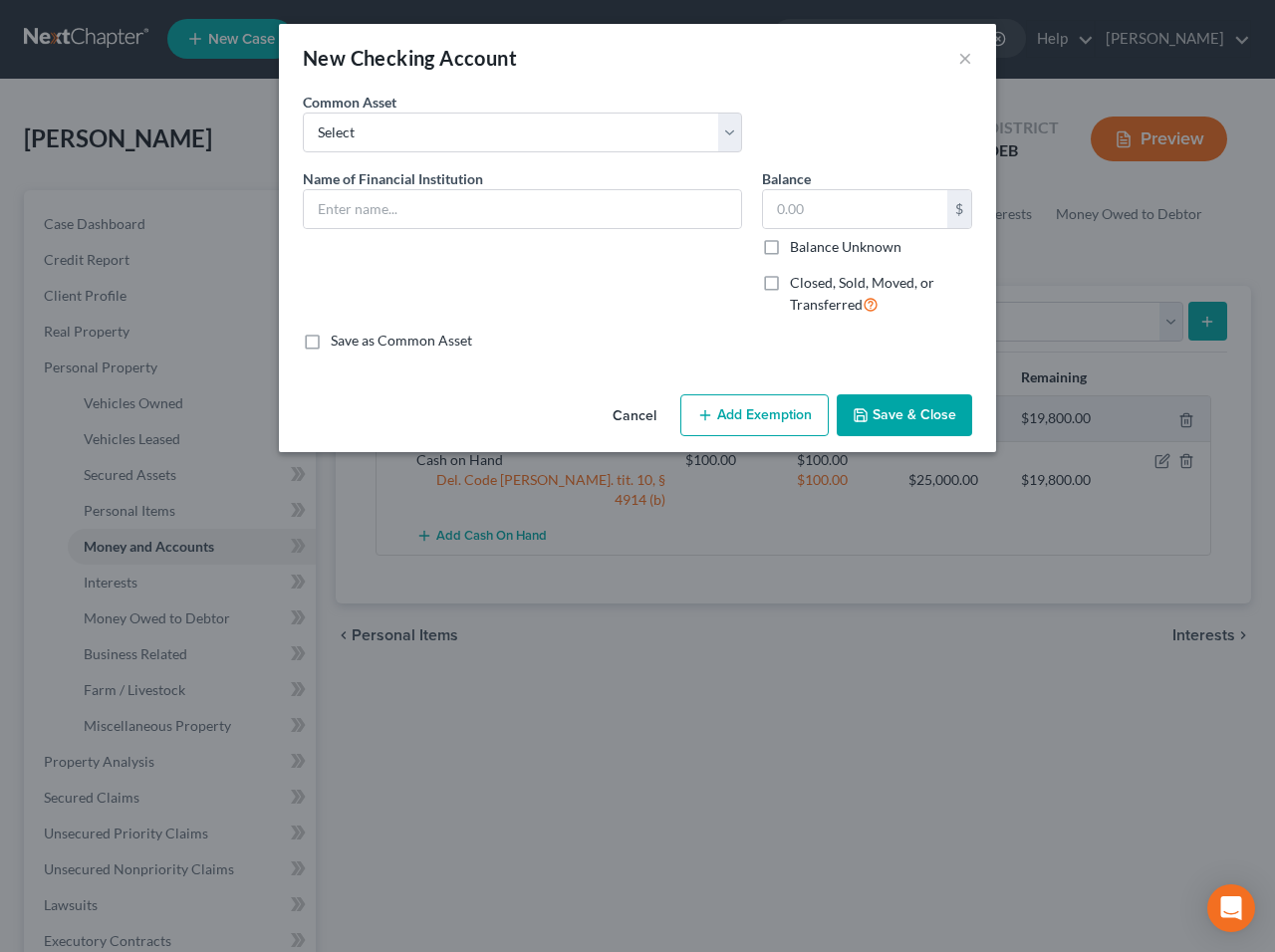 click on "Cancel" at bounding box center [635, 416] 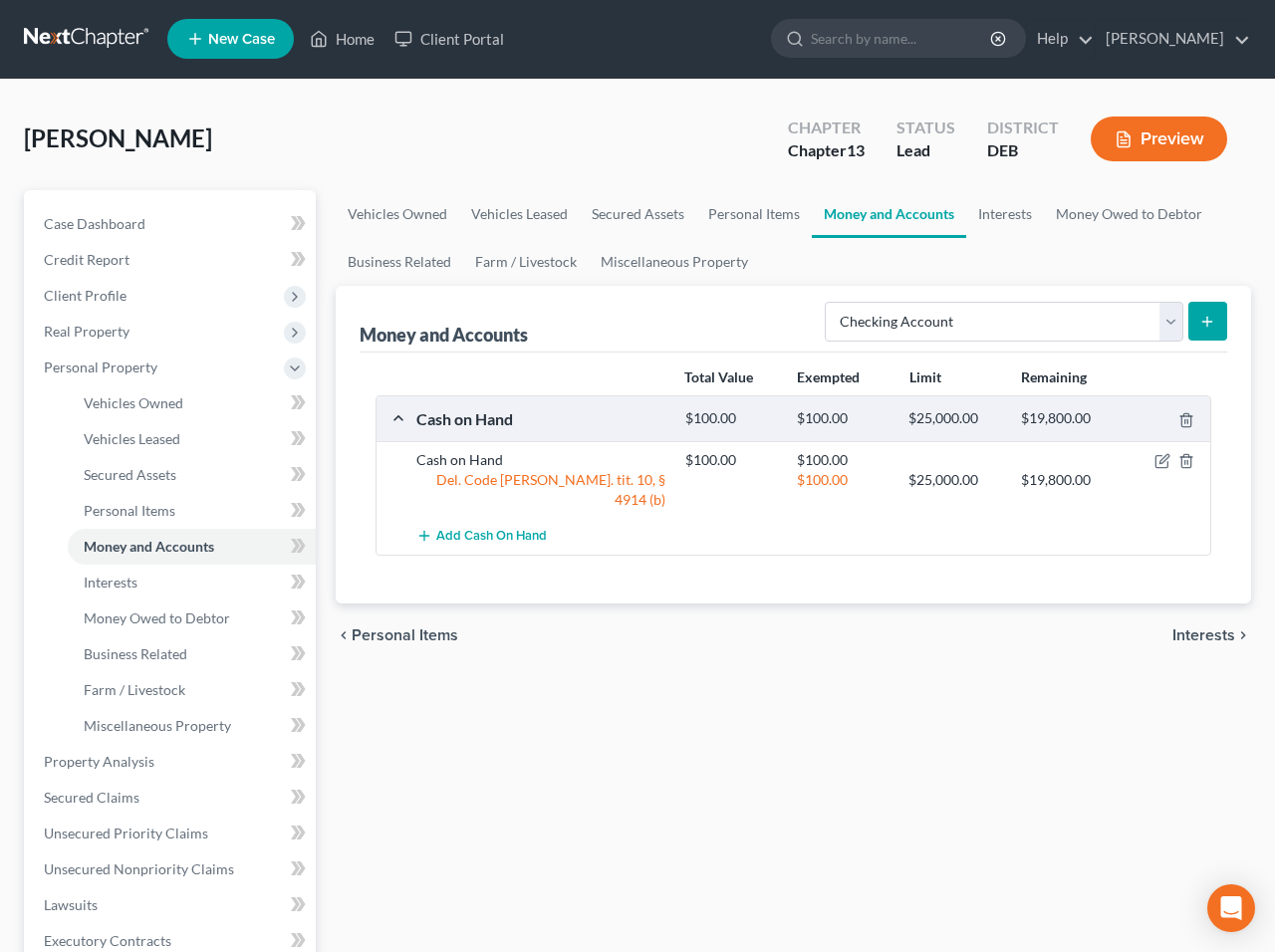 click 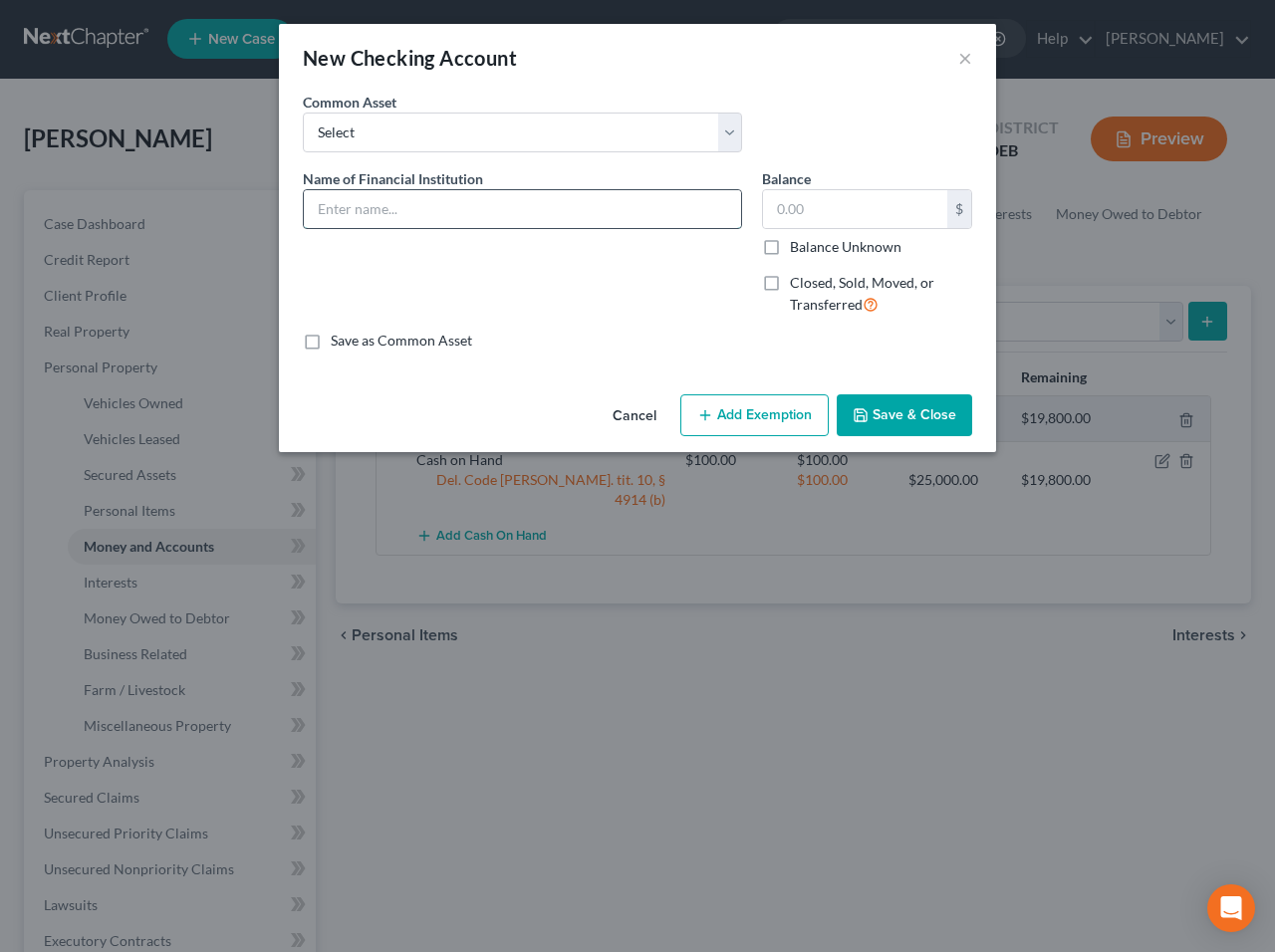 click at bounding box center (522, 209) 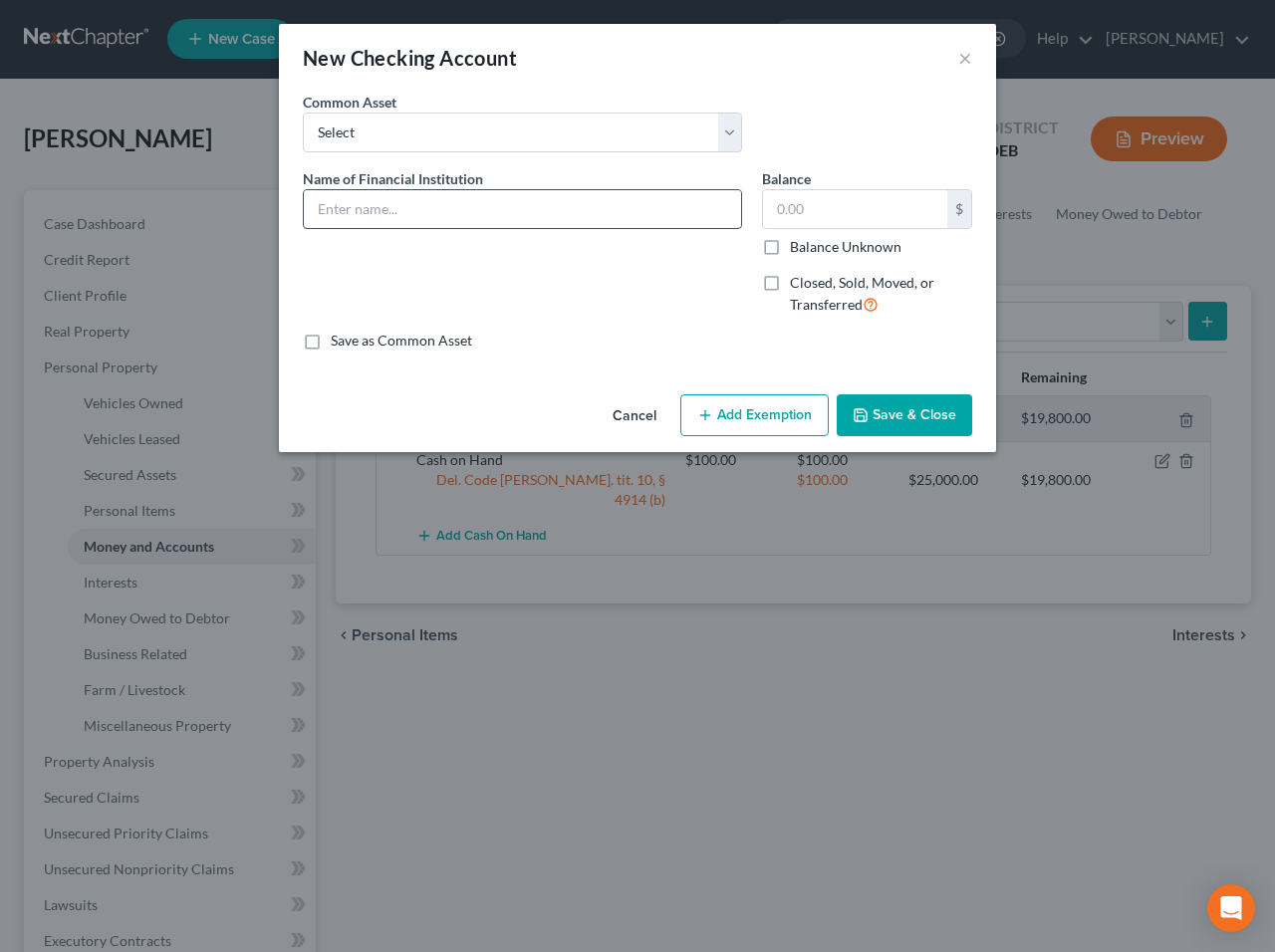 click at bounding box center (522, 209) 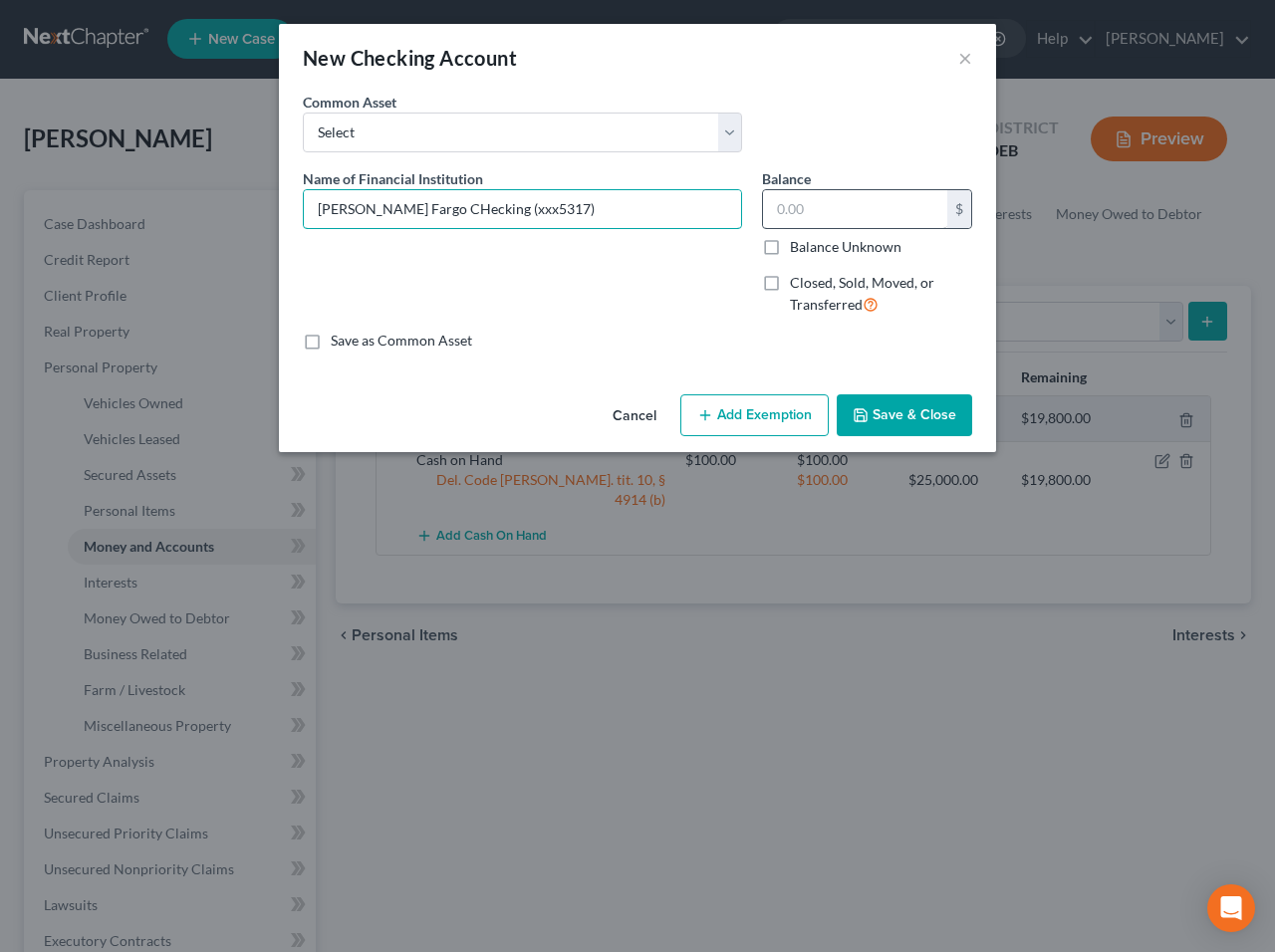 type on "[PERSON_NAME] Fargo CHecking (xxx5317)" 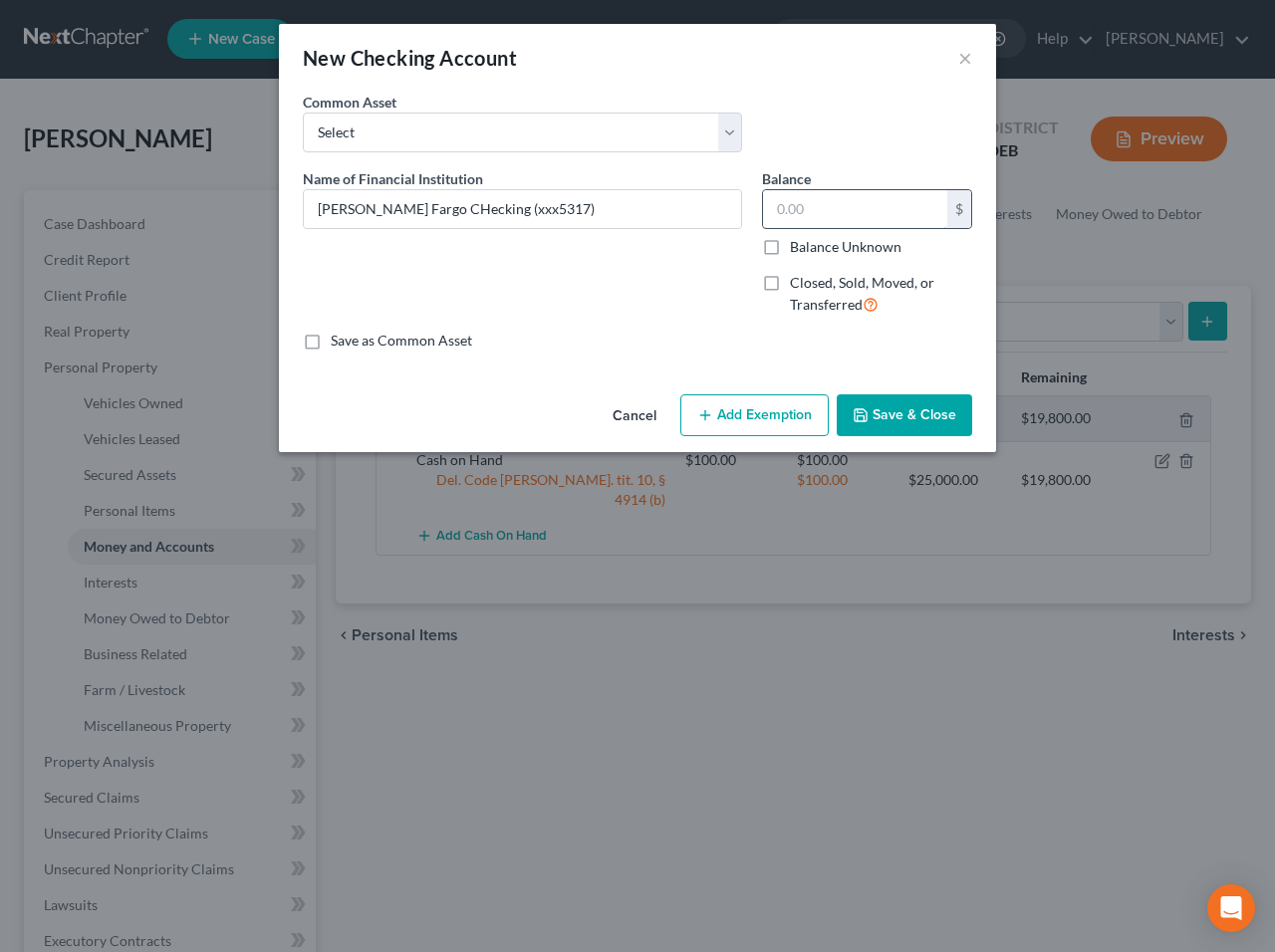 click at bounding box center [855, 209] 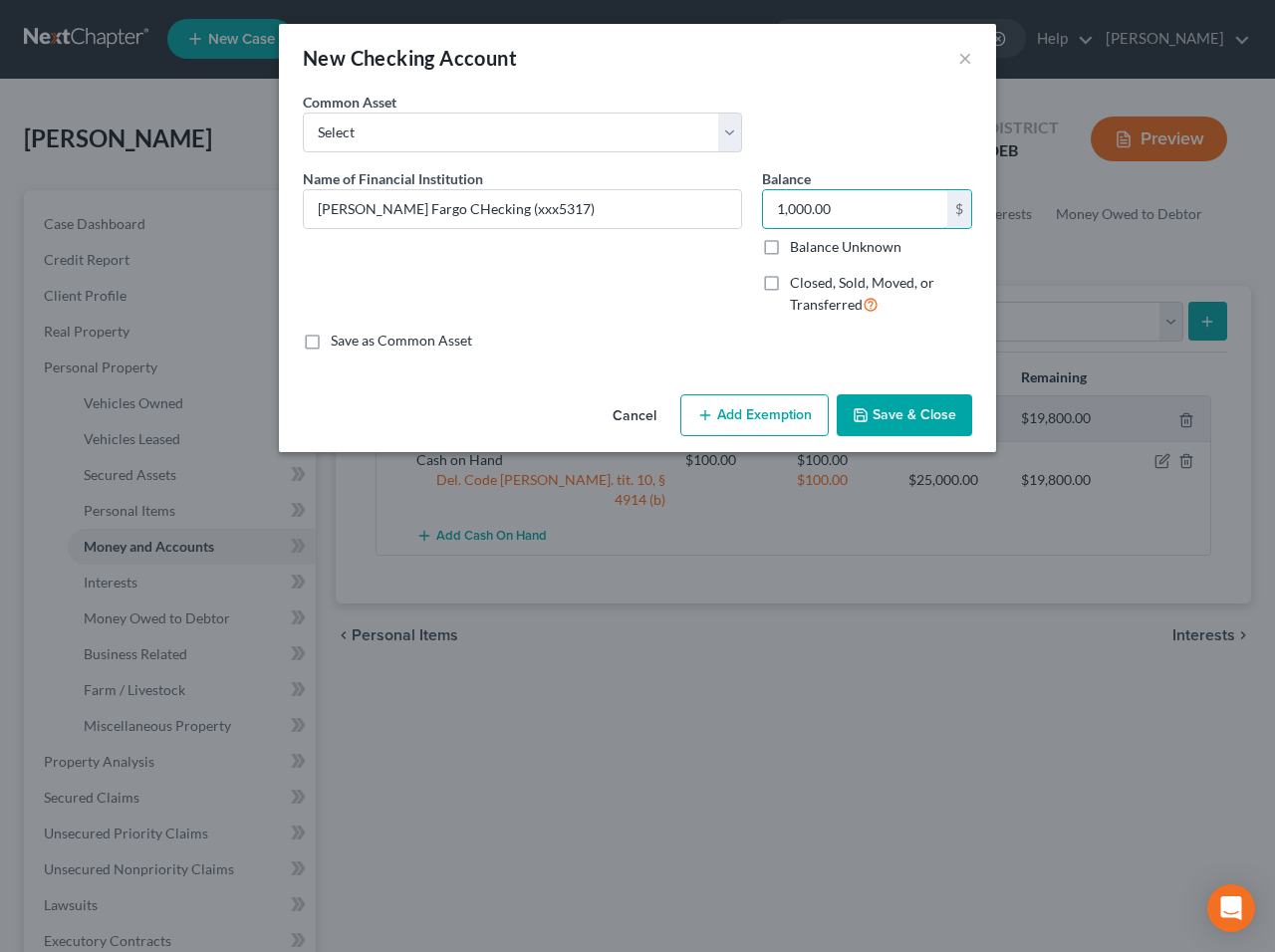 type on "1,000.00" 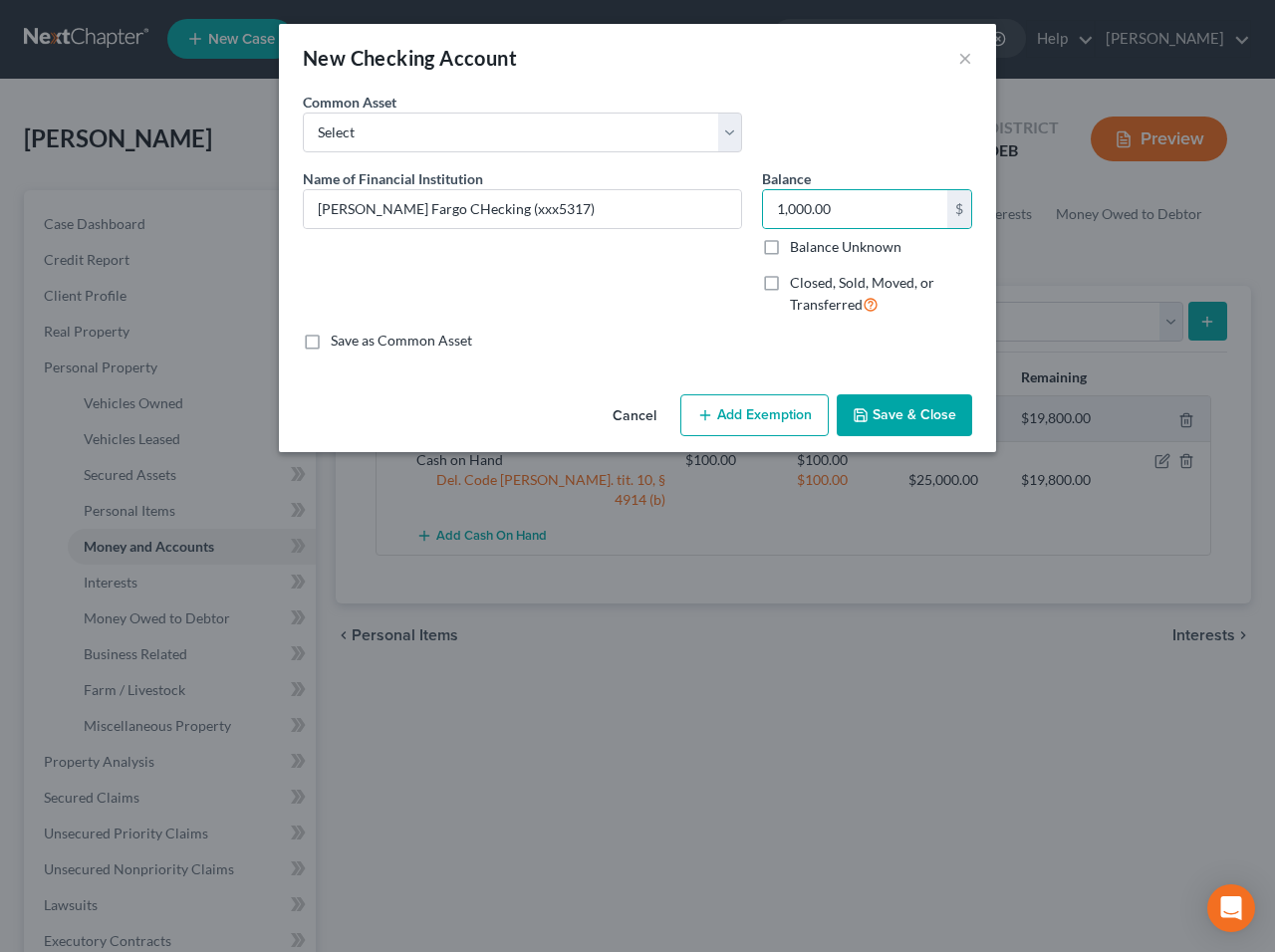 click on "Add Exemption" at bounding box center (754, 415) 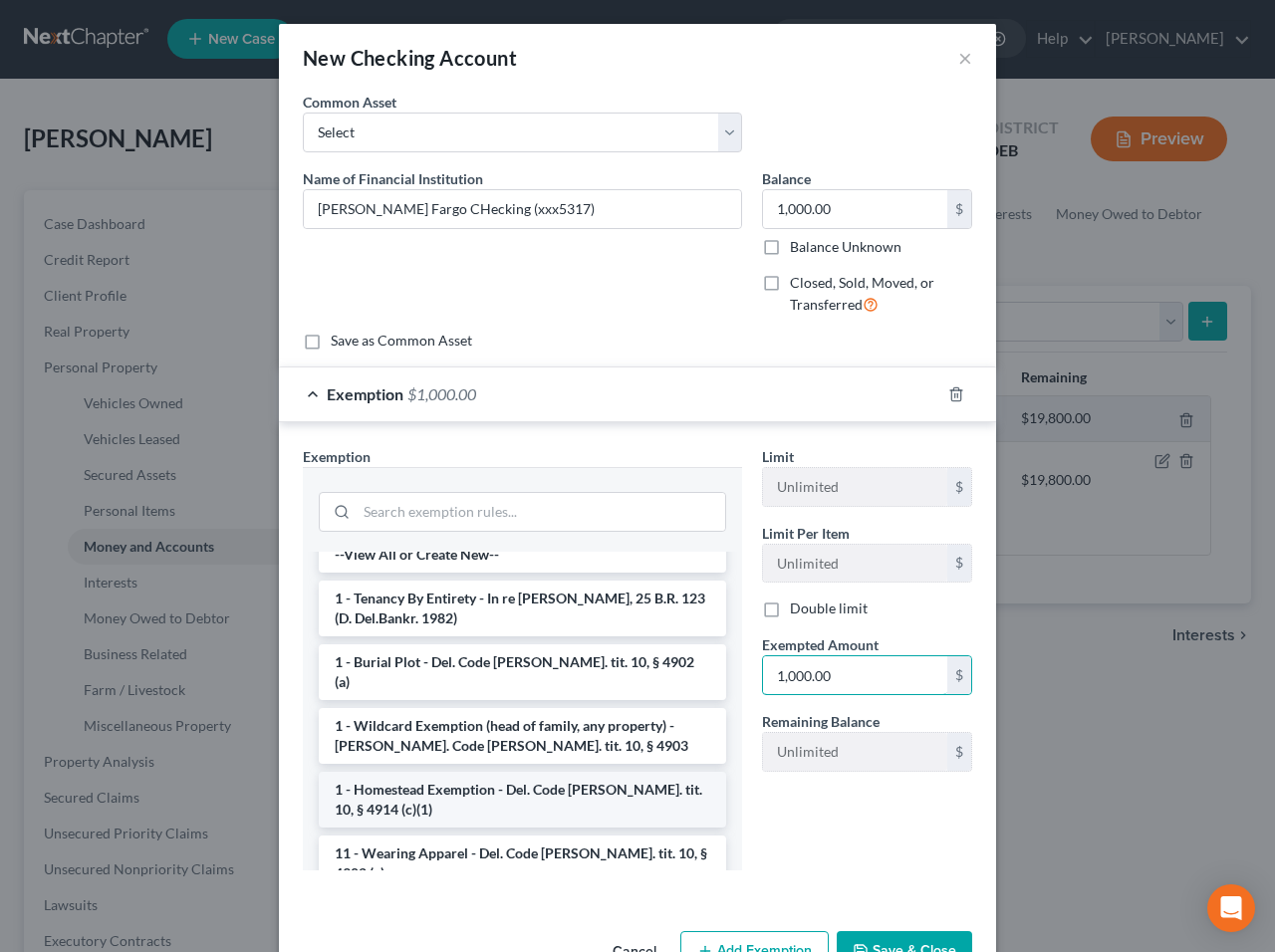 scroll, scrollTop: 33, scrollLeft: 0, axis: vertical 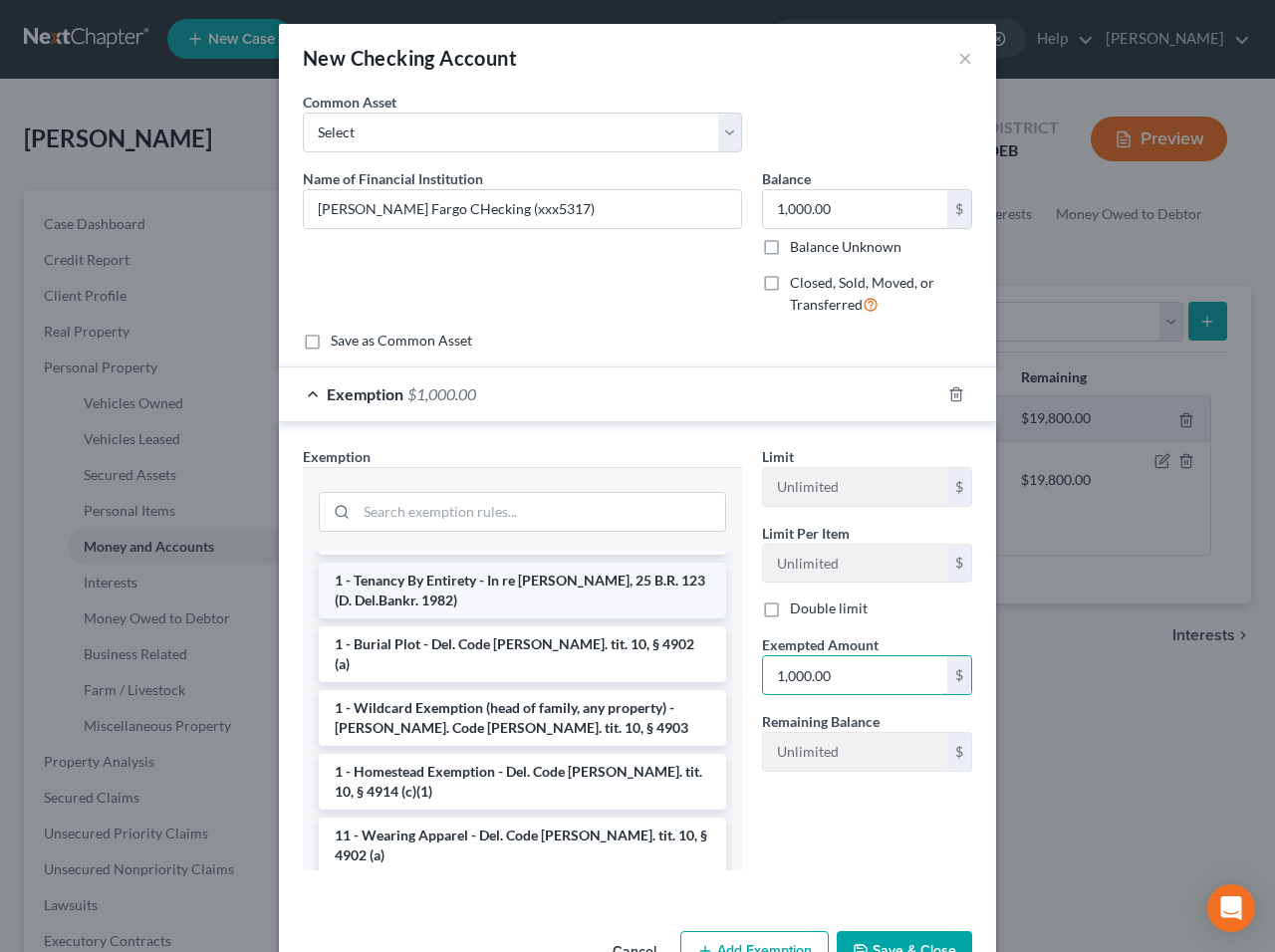 type on "1,000.00" 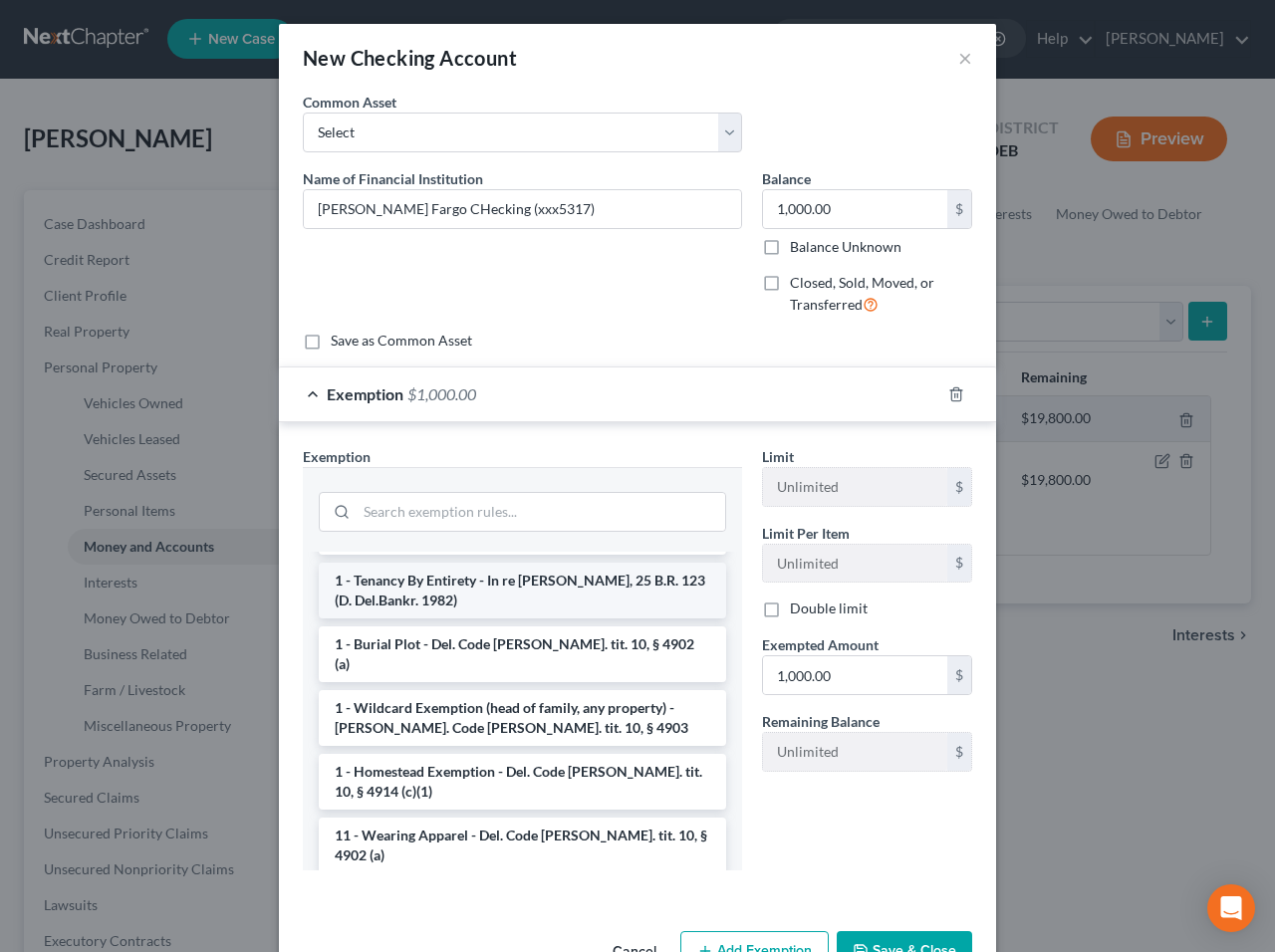 click on "1 - Tenancy By Entirety - In re [PERSON_NAME], 25 B.R. 123 (D. Del.Bankr. 1982)" at bounding box center (522, 591) 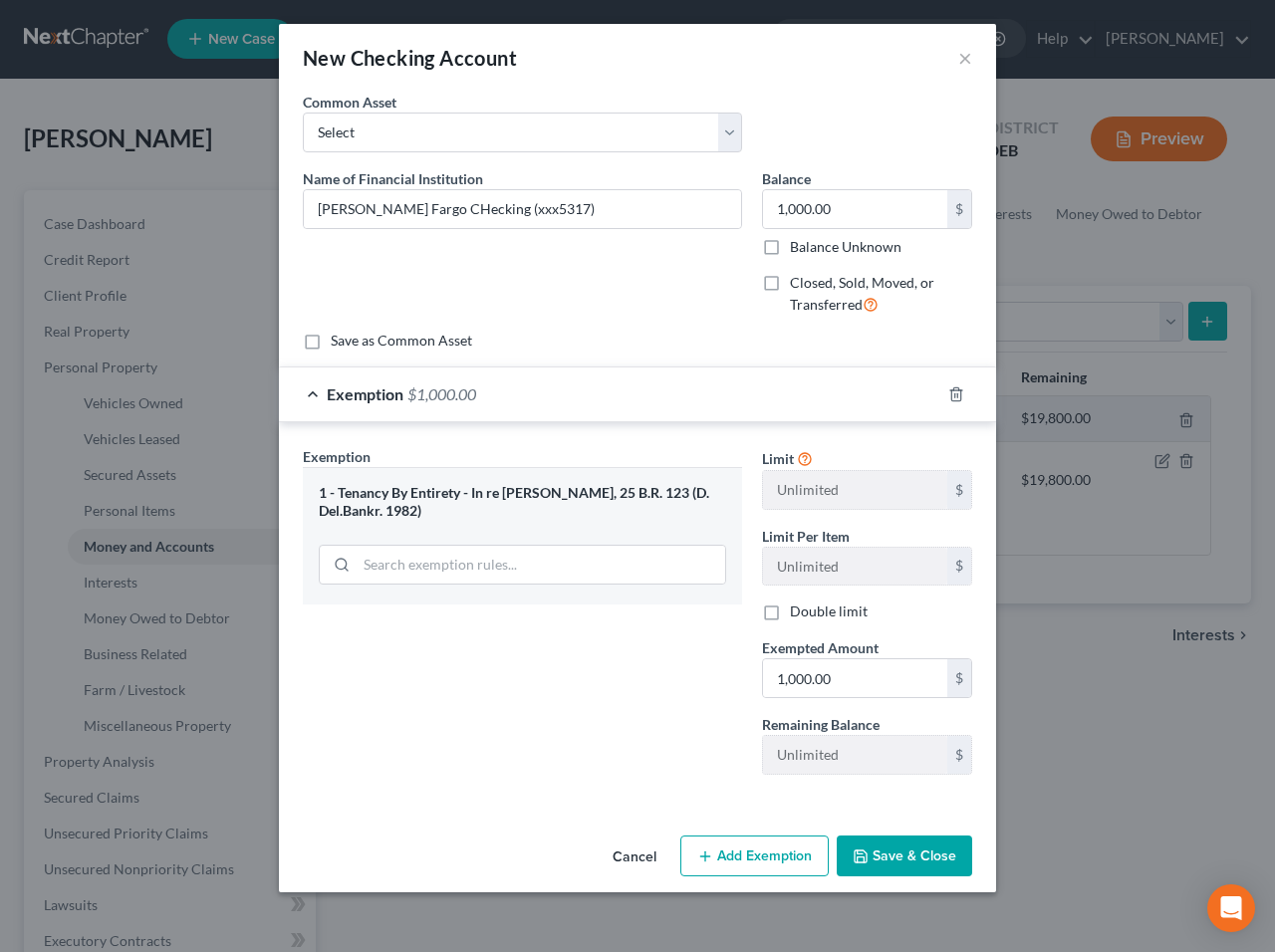 click on "Save & Close" at bounding box center (904, 856) 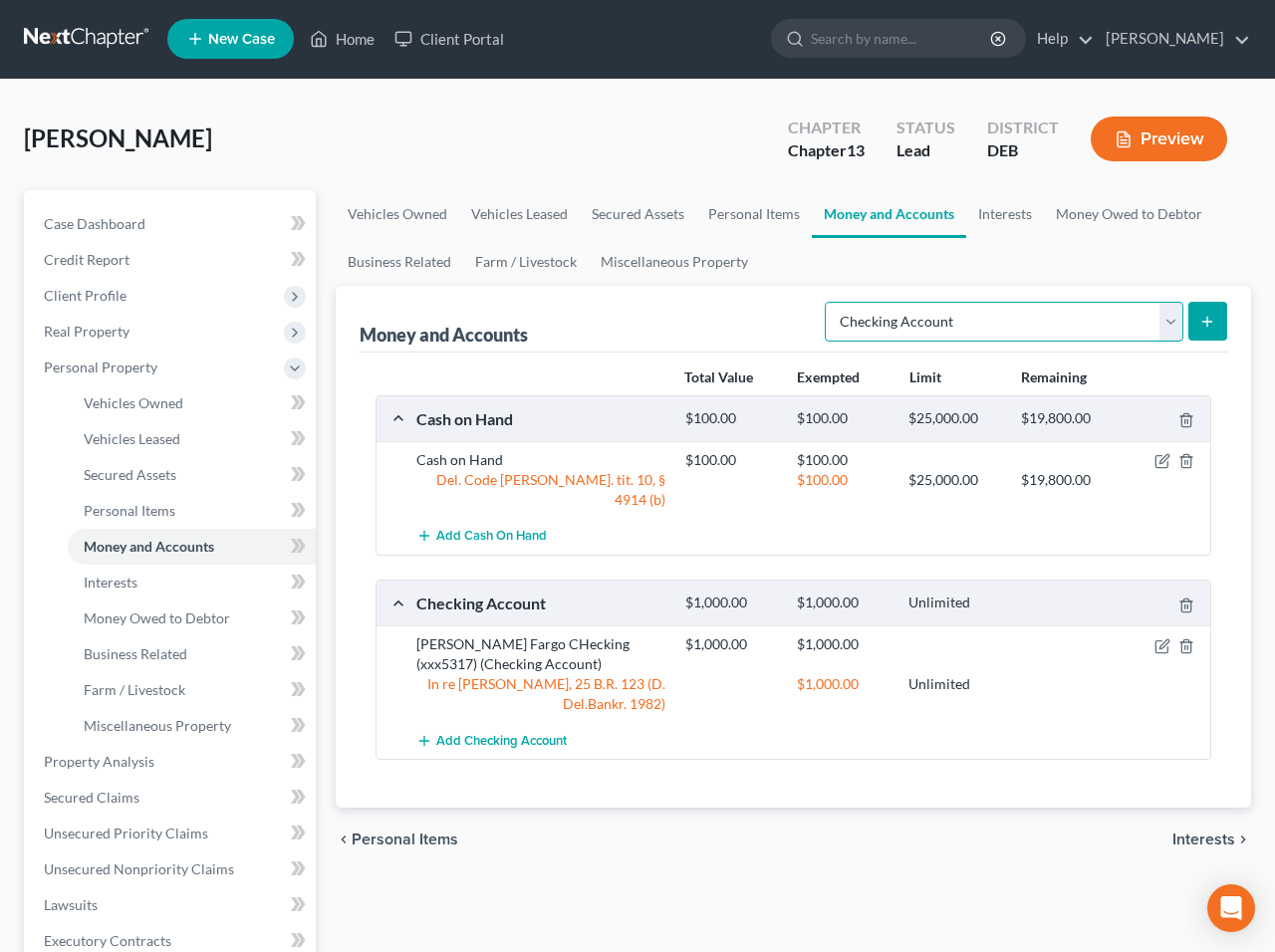 select on "savings" 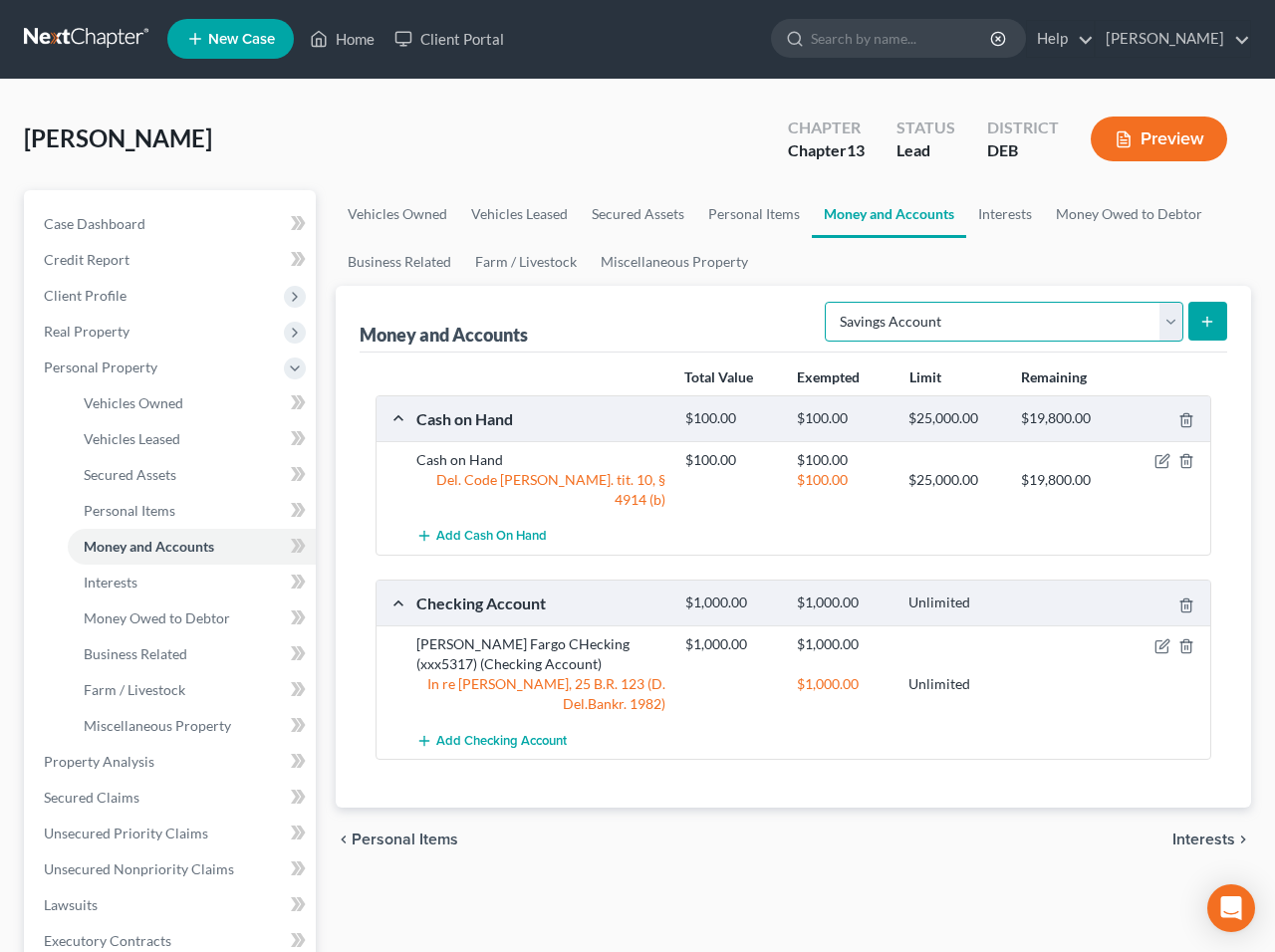click on "Savings Account" at bounding box center [0, 0] 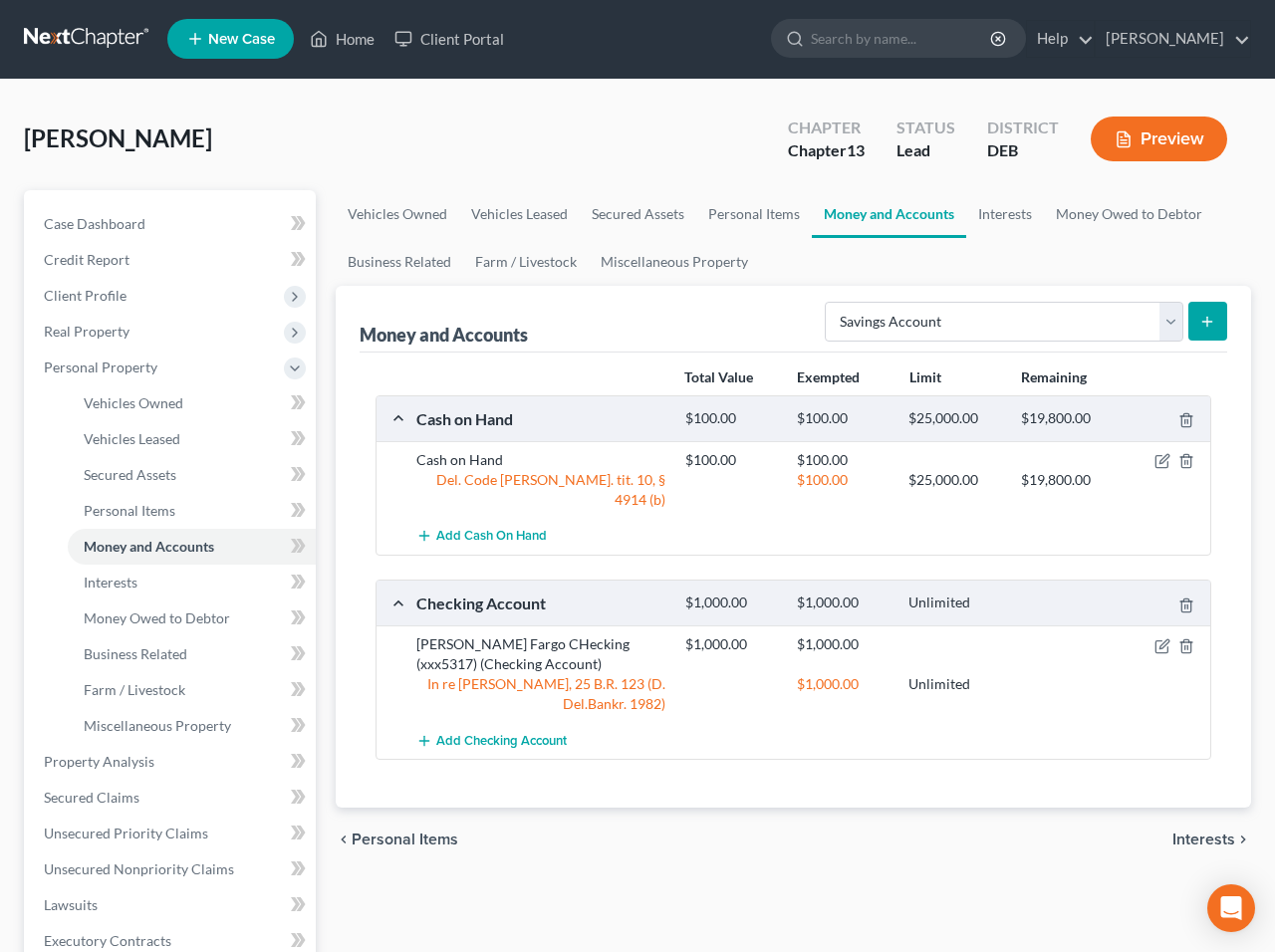 click at bounding box center [1207, 321] 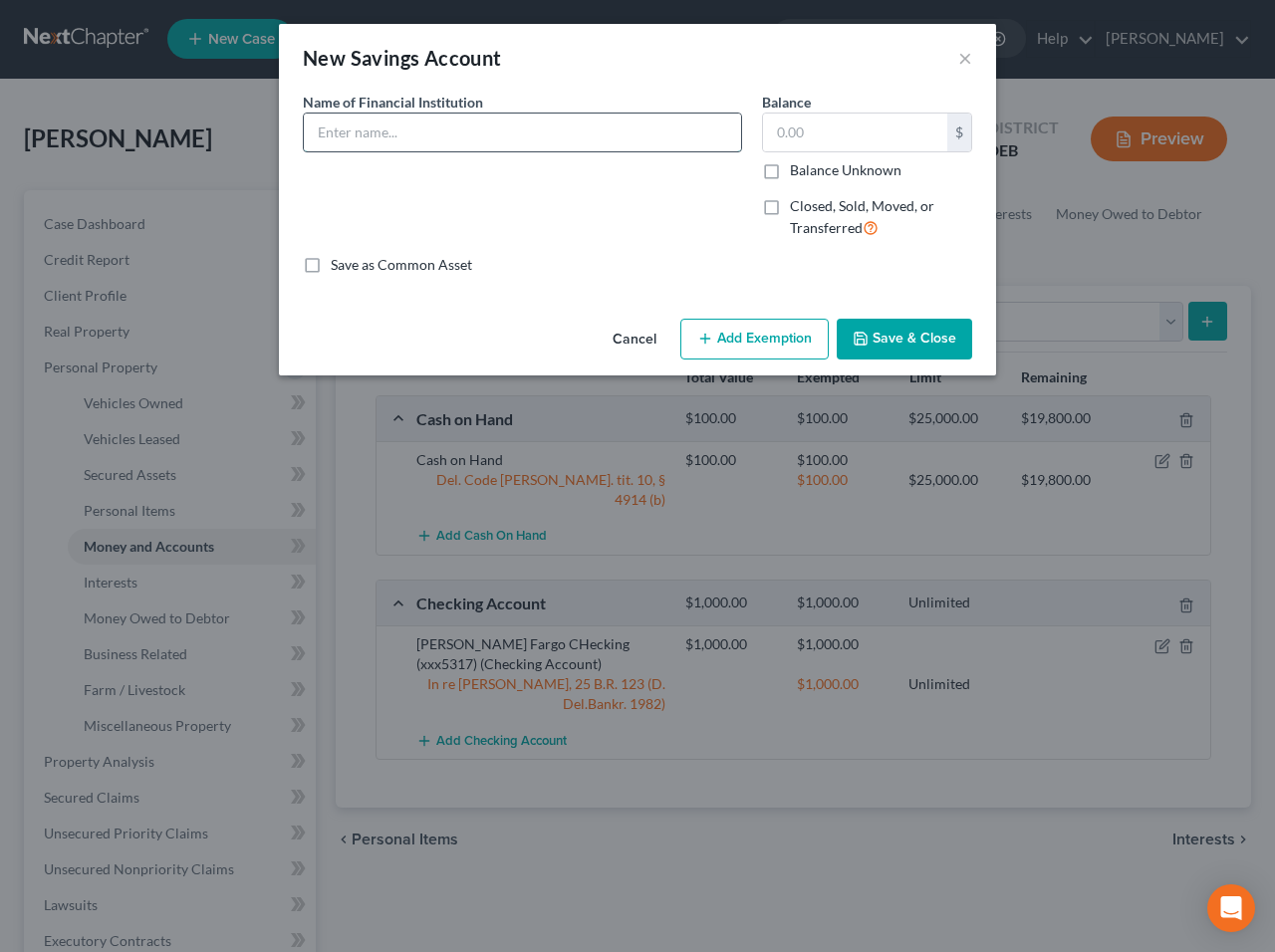 click at bounding box center [522, 132] 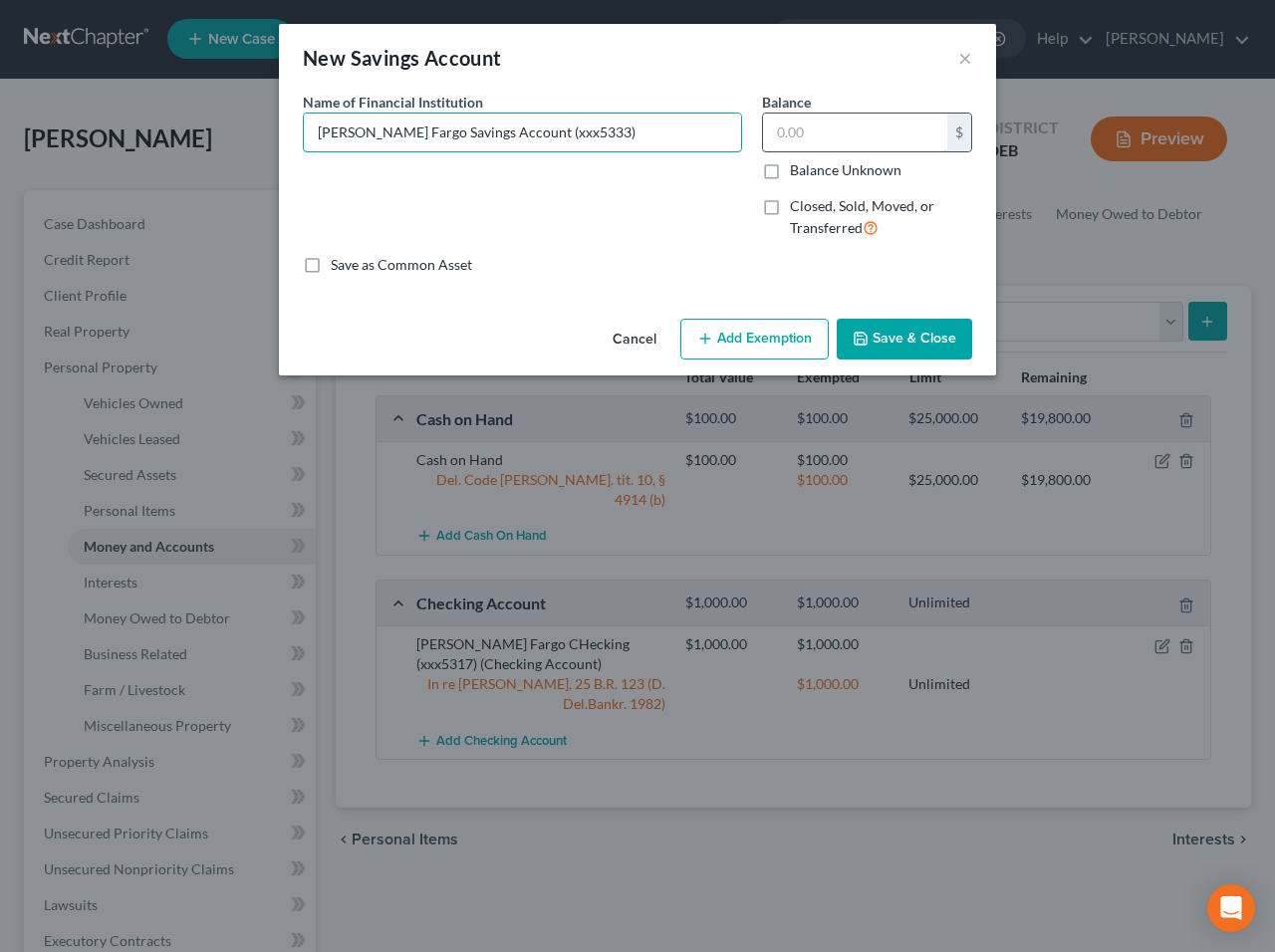 type on "[PERSON_NAME] Fargo Savings Account (xxx5333)" 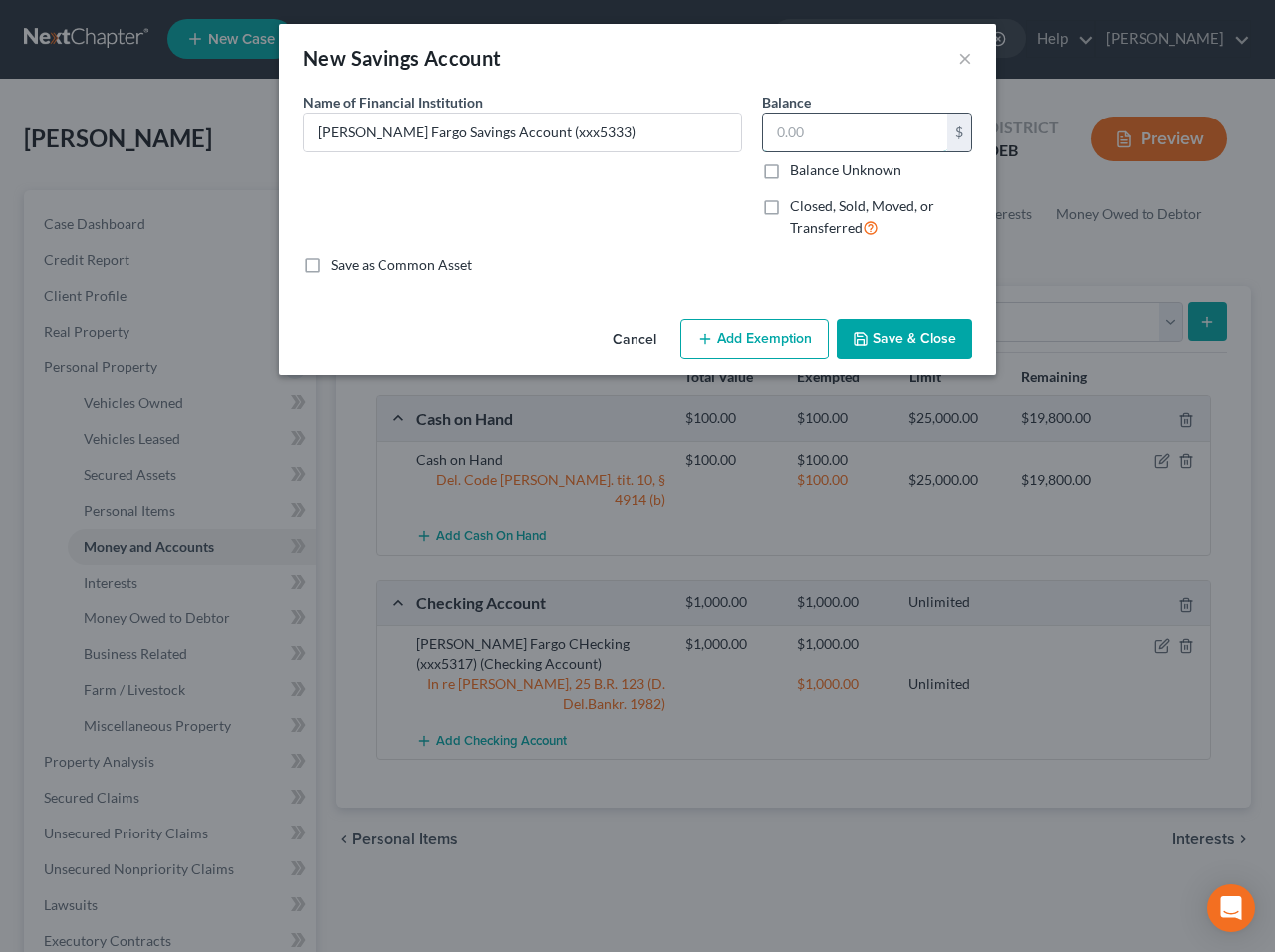 click at bounding box center (855, 132) 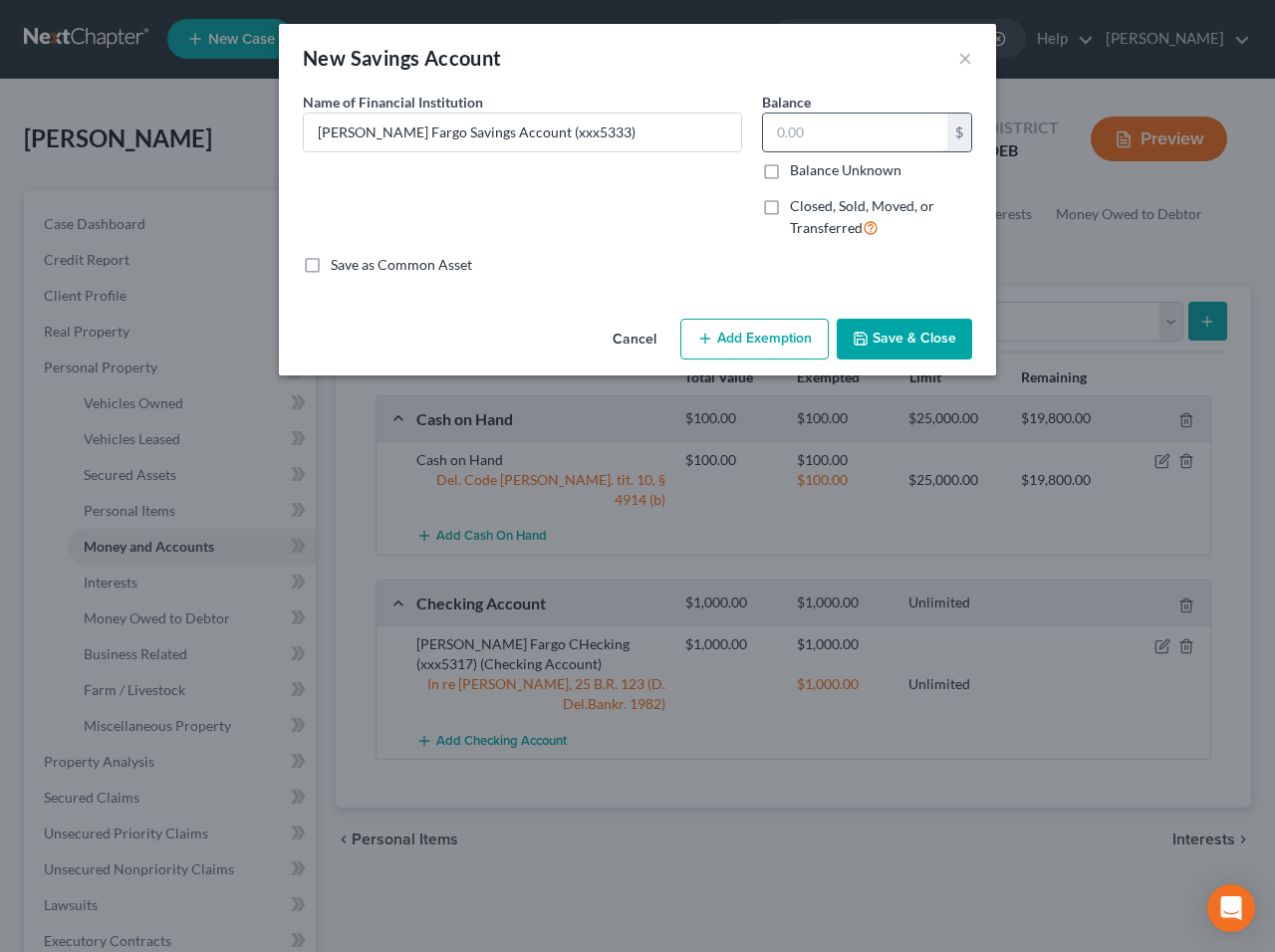 click at bounding box center (855, 132) 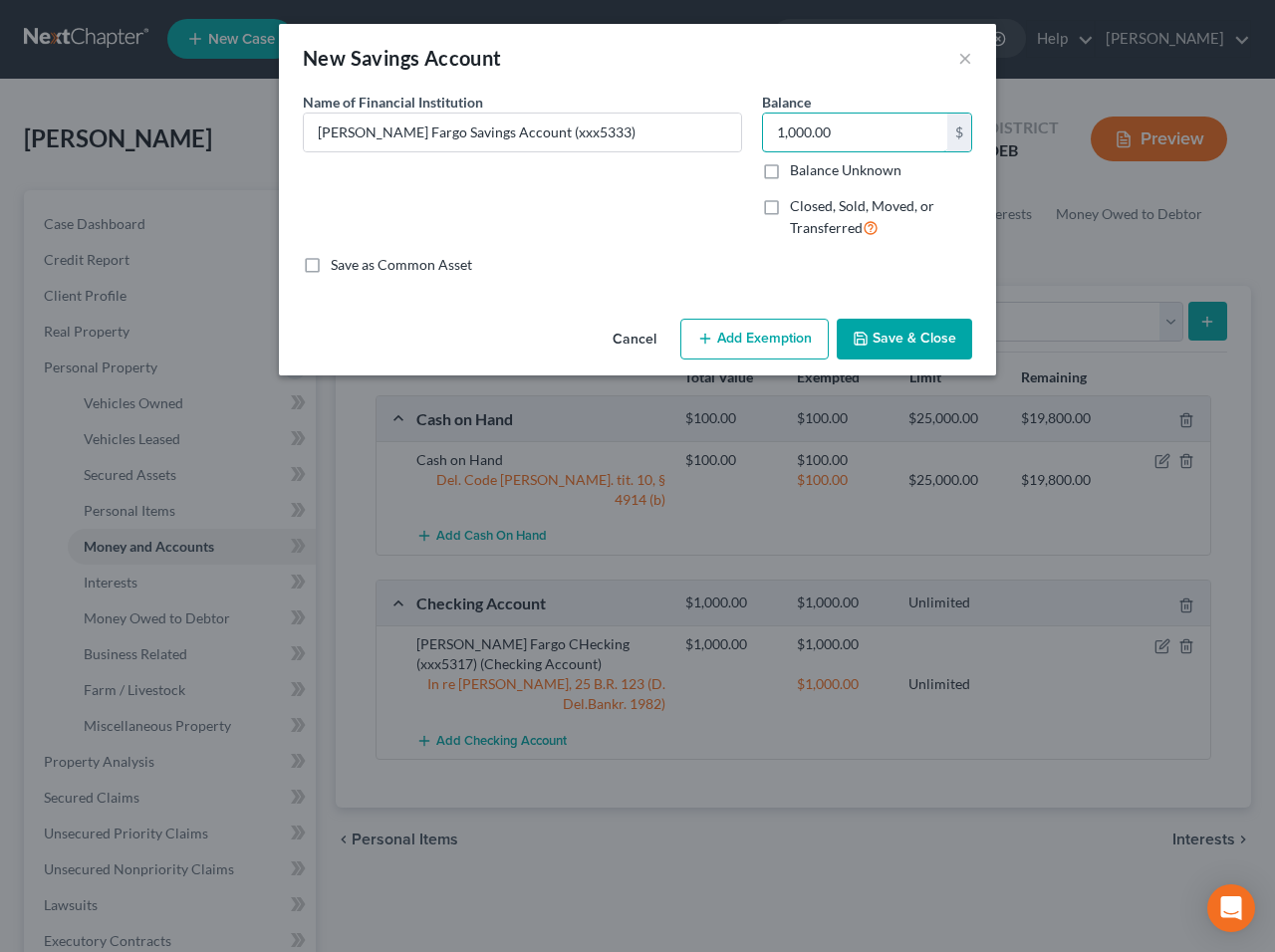 type on "1,000.00" 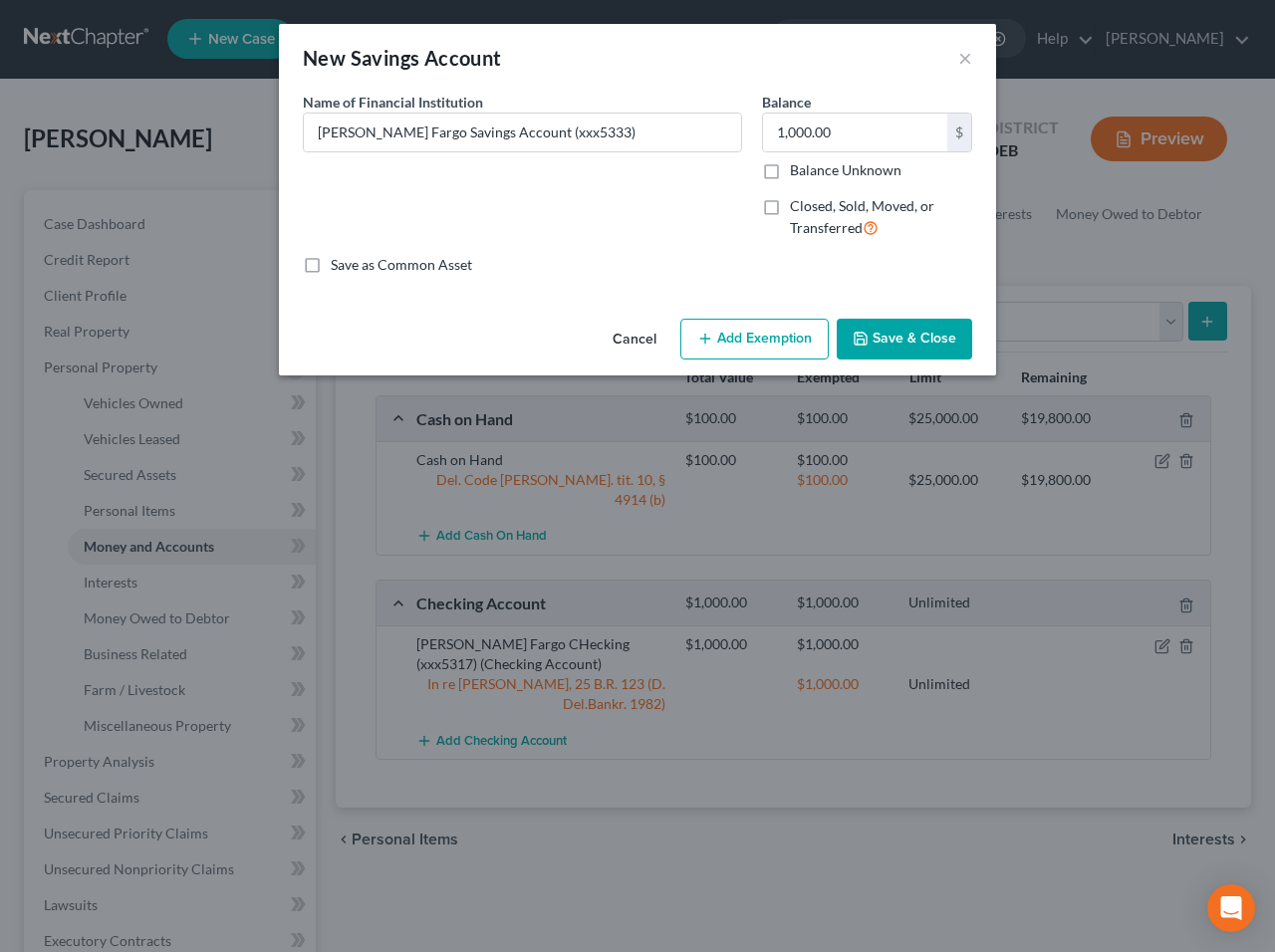 click on "Add Exemption" at bounding box center (754, 340) 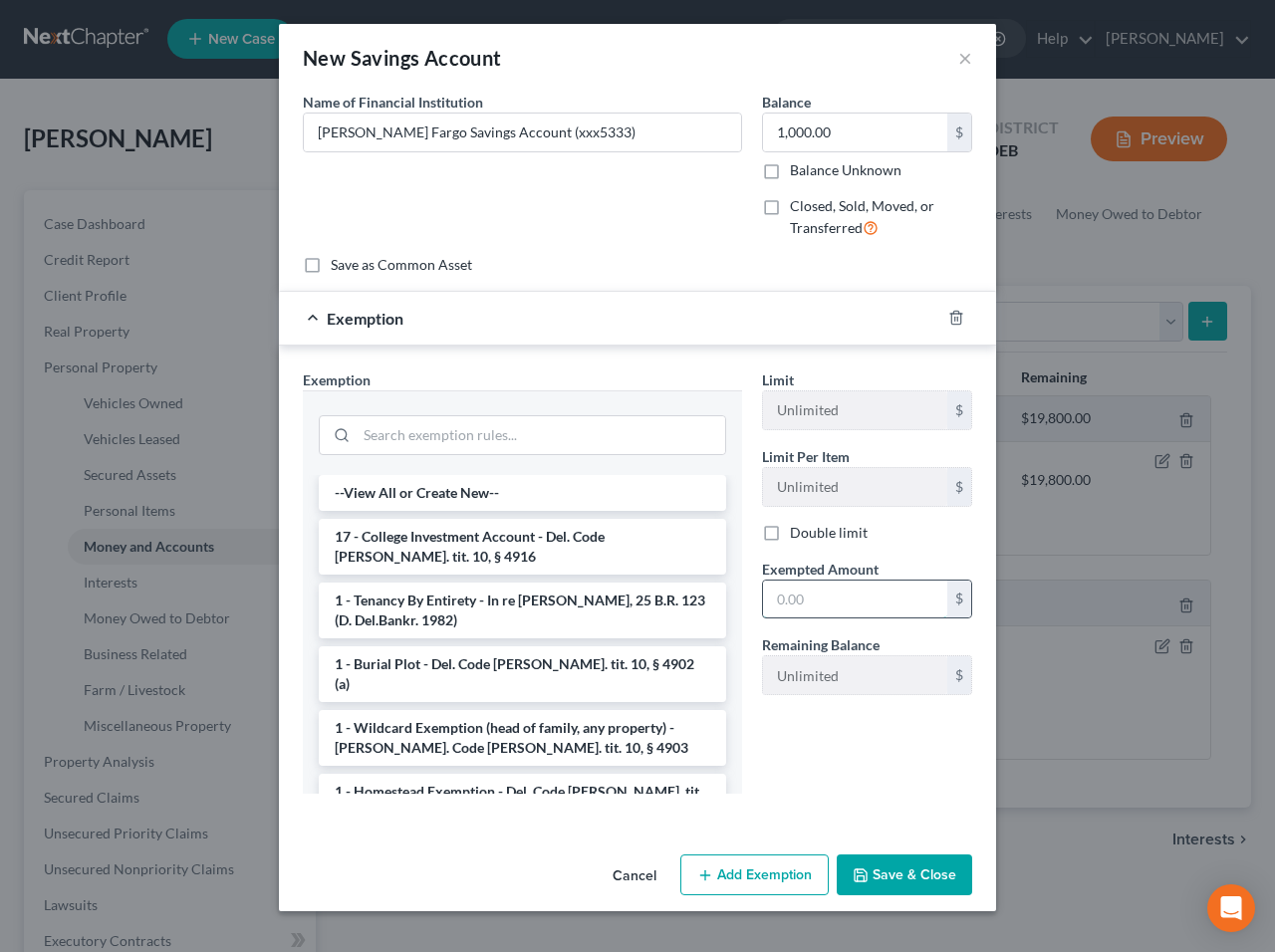 click at bounding box center [855, 599] 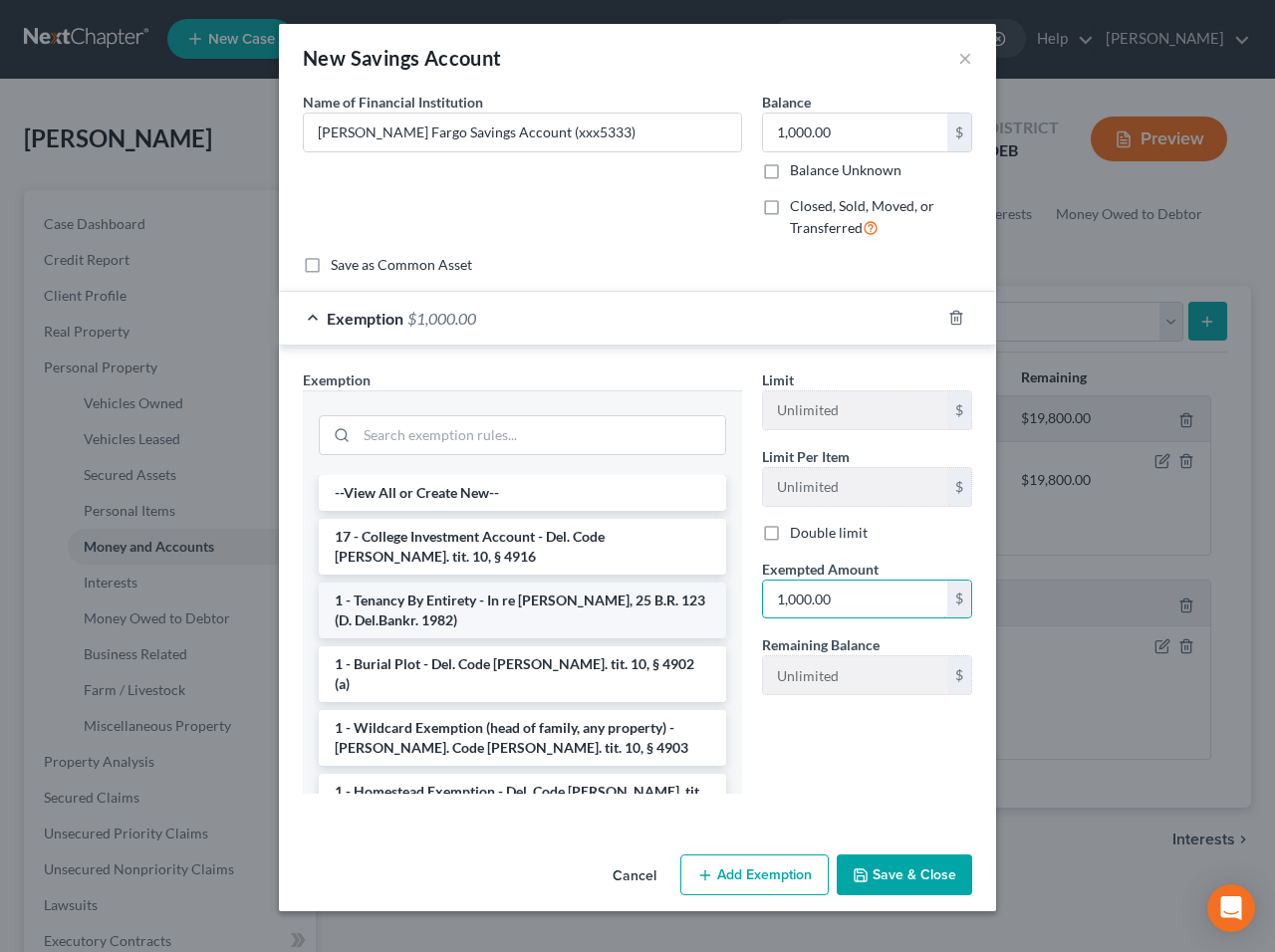 type on "1,000.00" 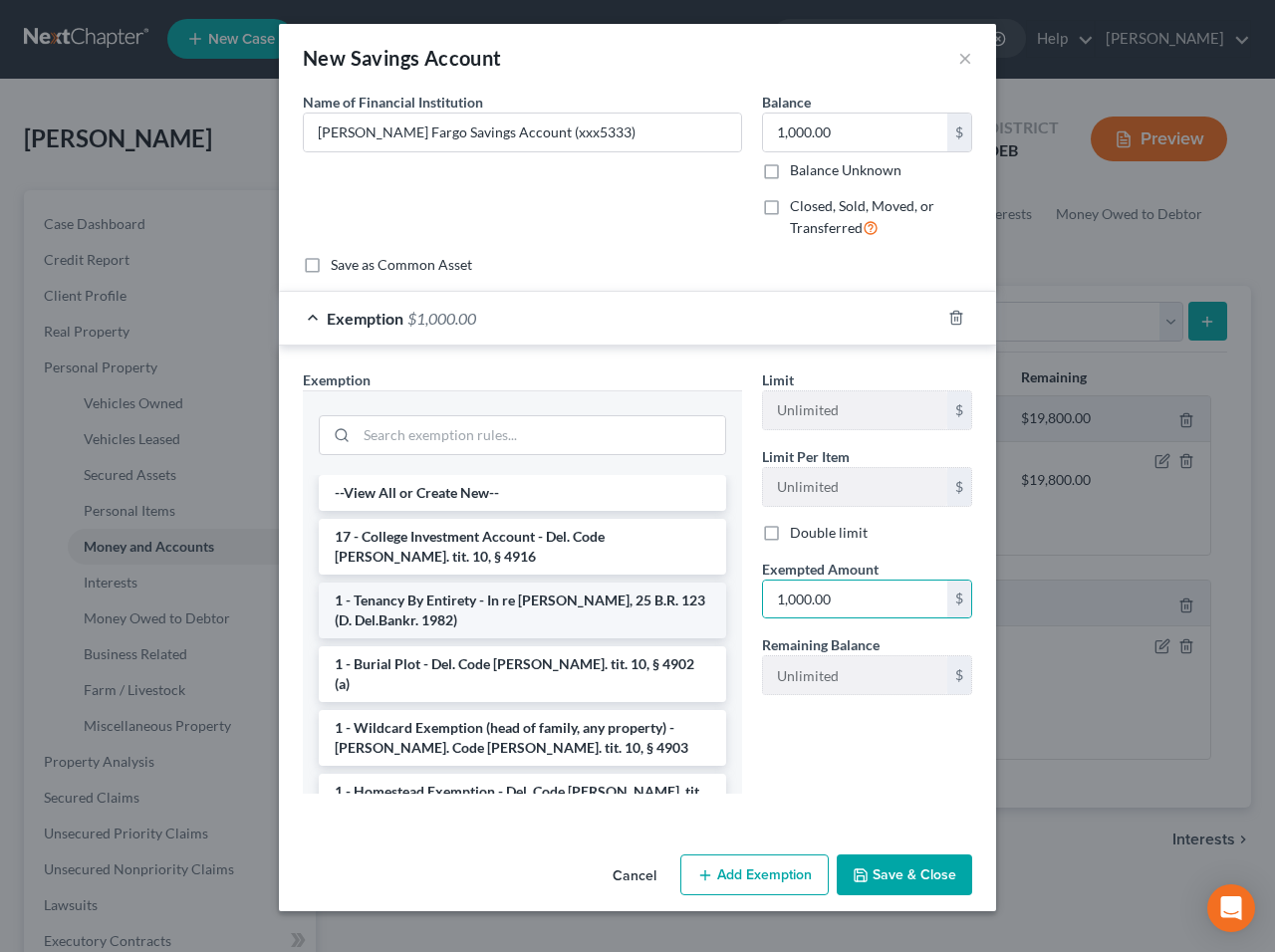 click on "1 - Tenancy By Entirety - In re [PERSON_NAME], 25 B.R. 123 (D. Del.Bankr. 1982)" at bounding box center [522, 610] 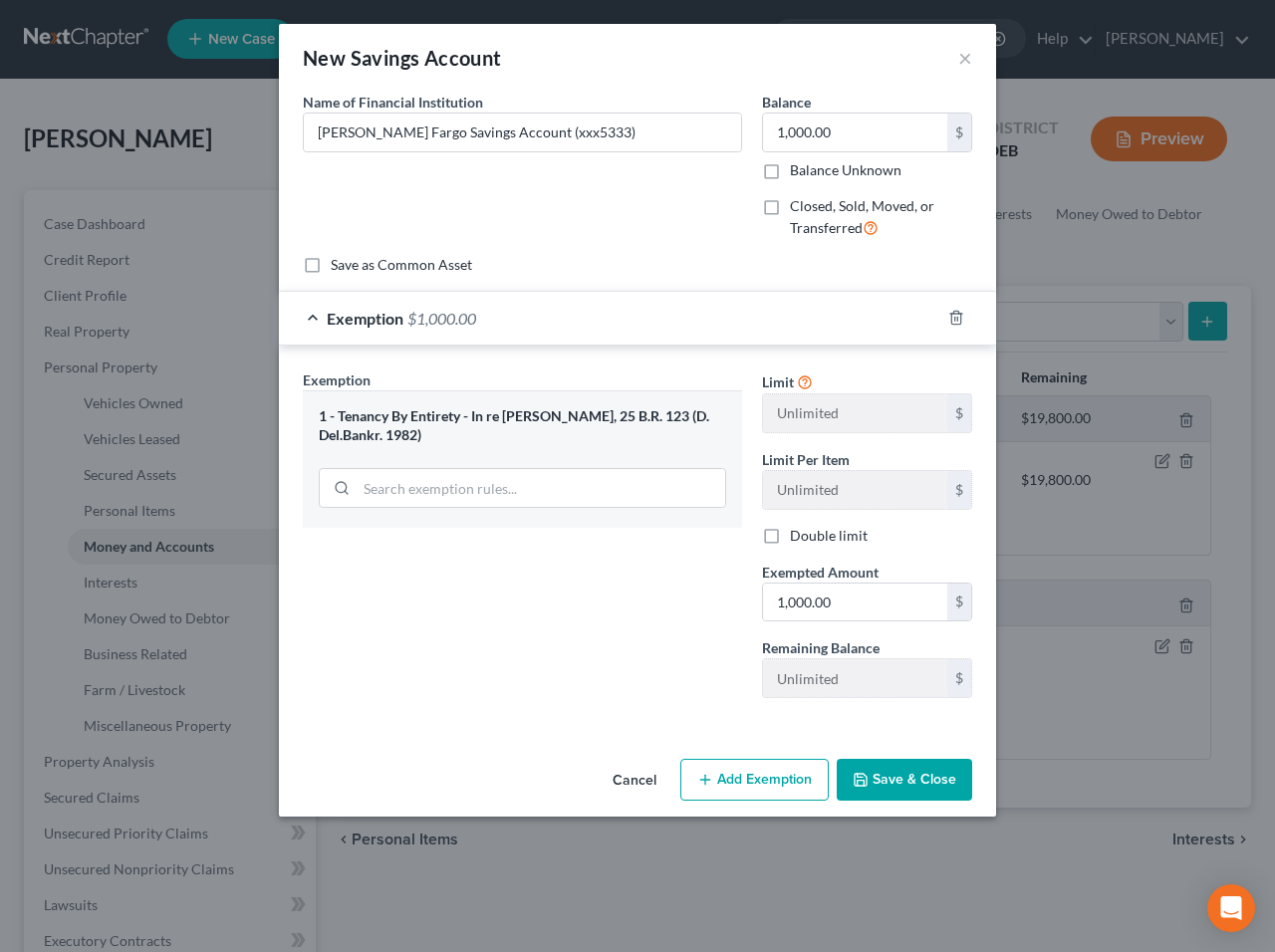 click on "Save & Close" at bounding box center (904, 780) 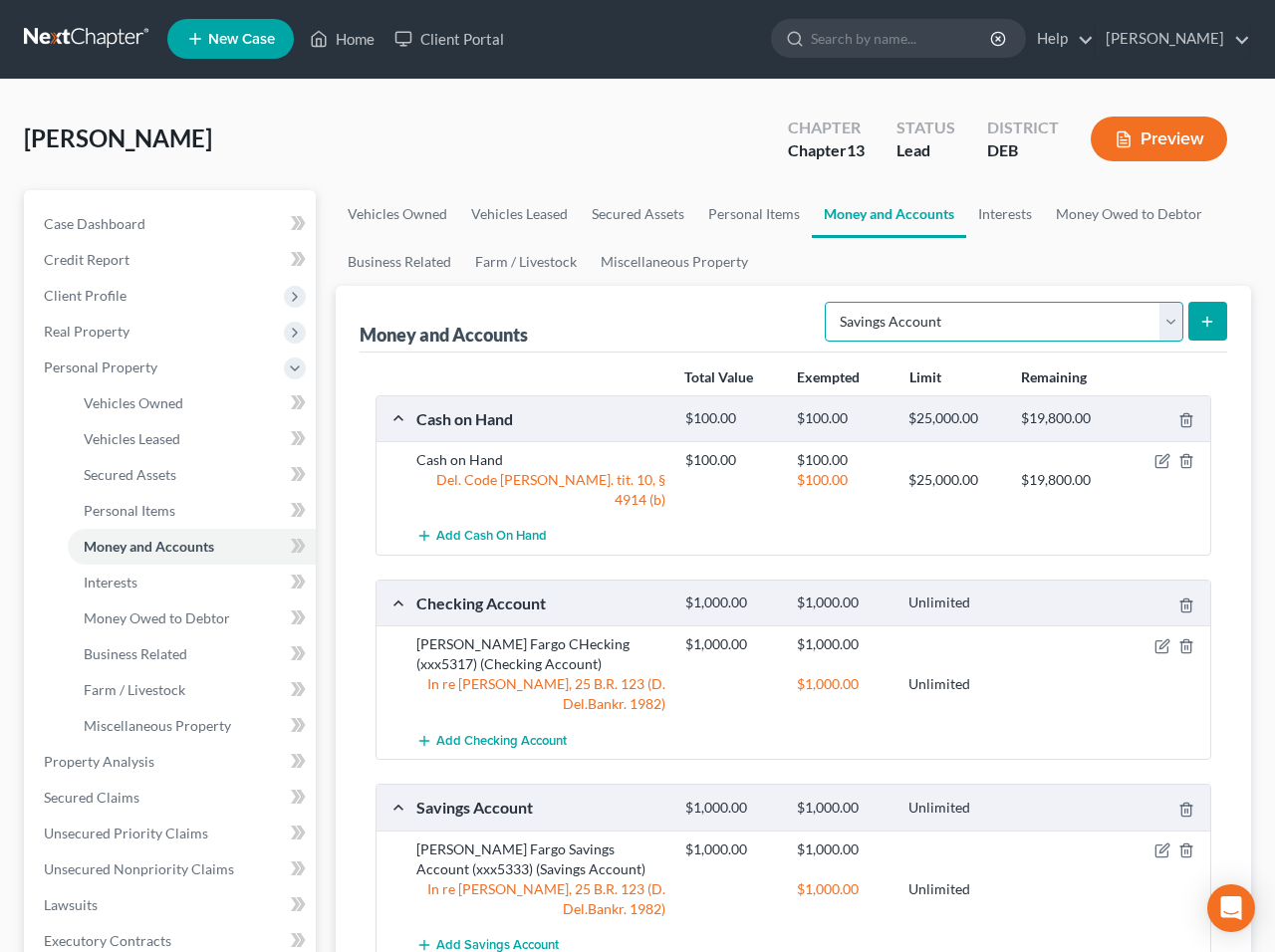 select on "checking" 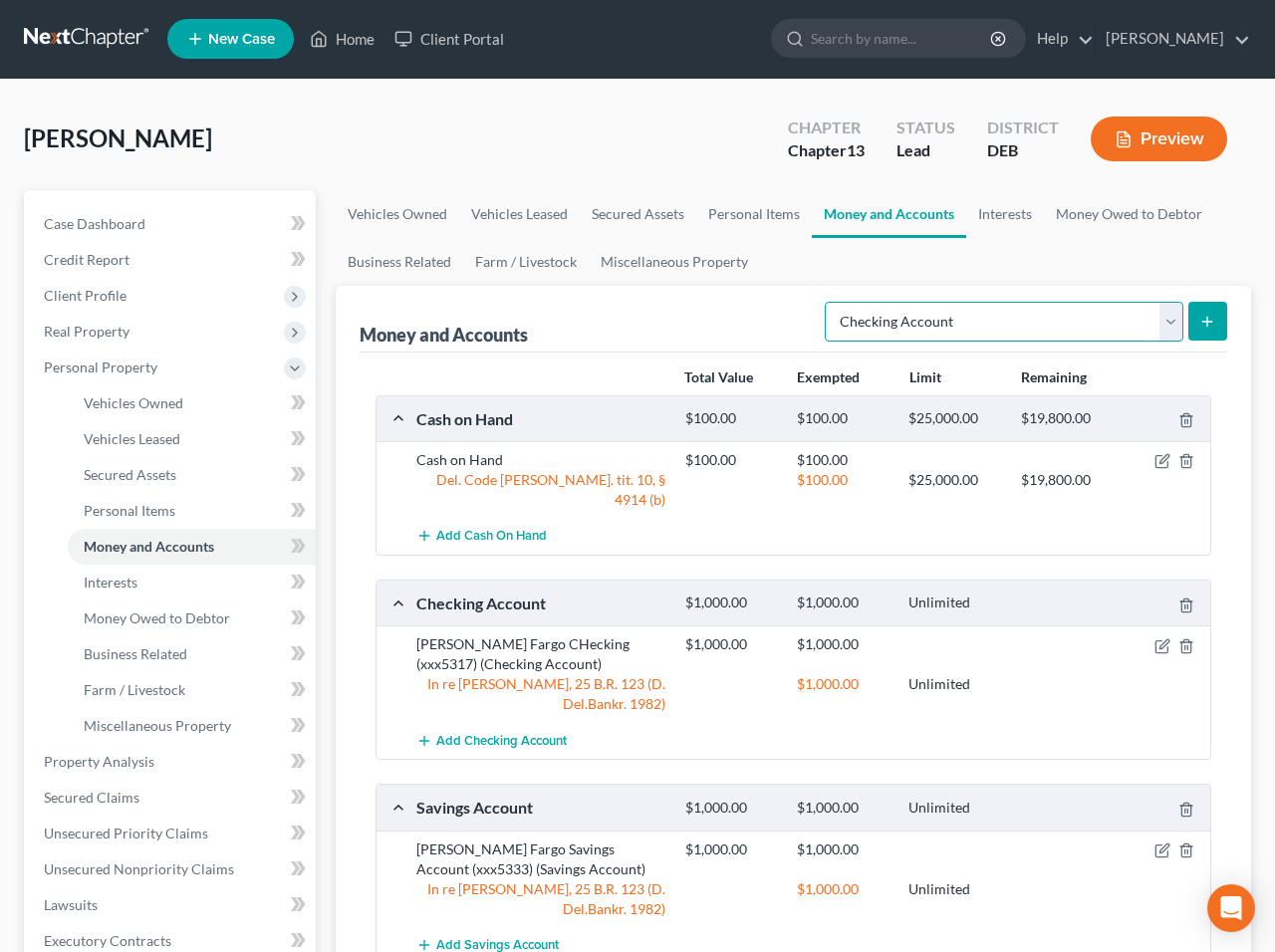 click on "Checking Account" at bounding box center (0, 0) 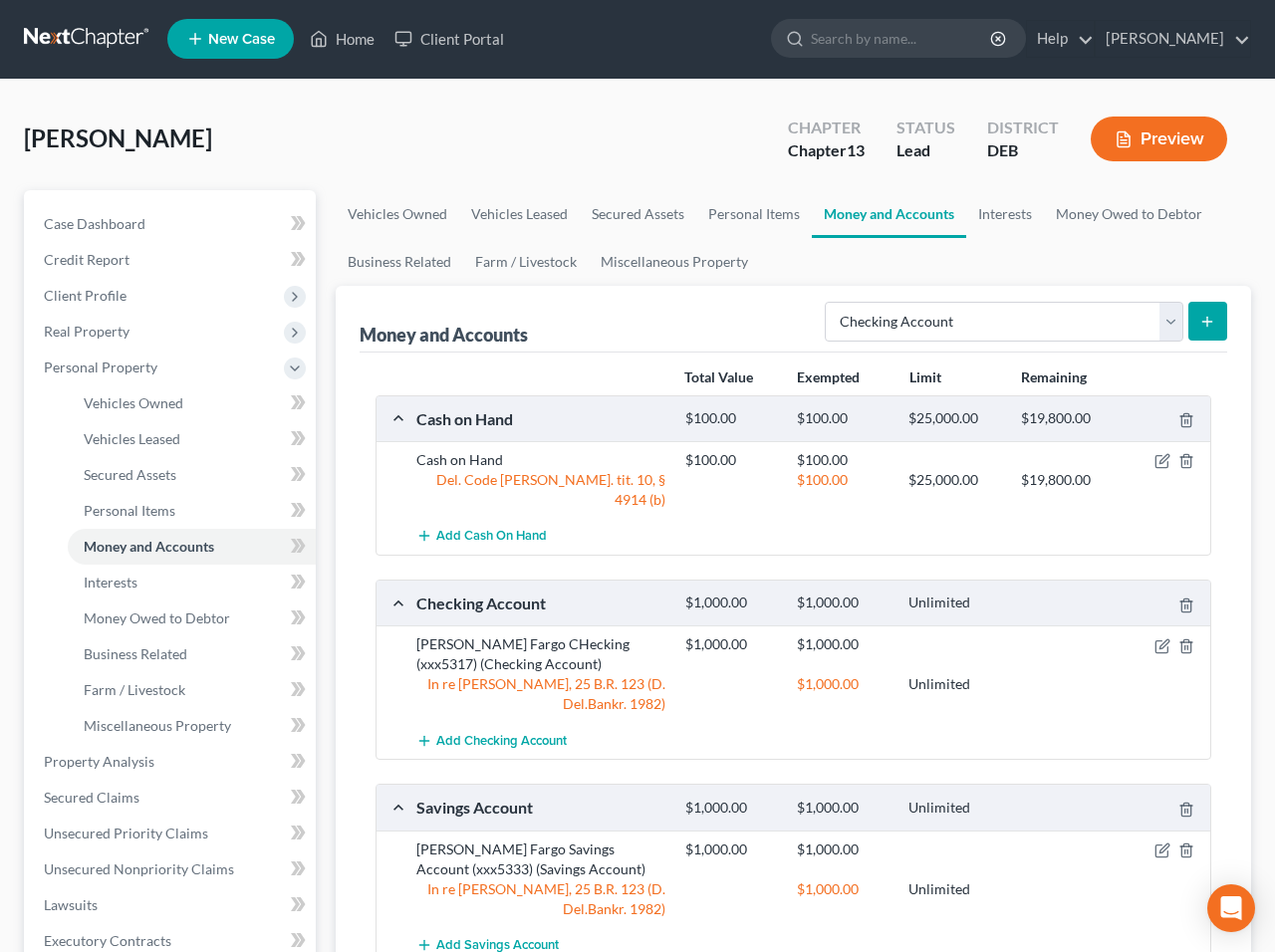 click at bounding box center [1207, 321] 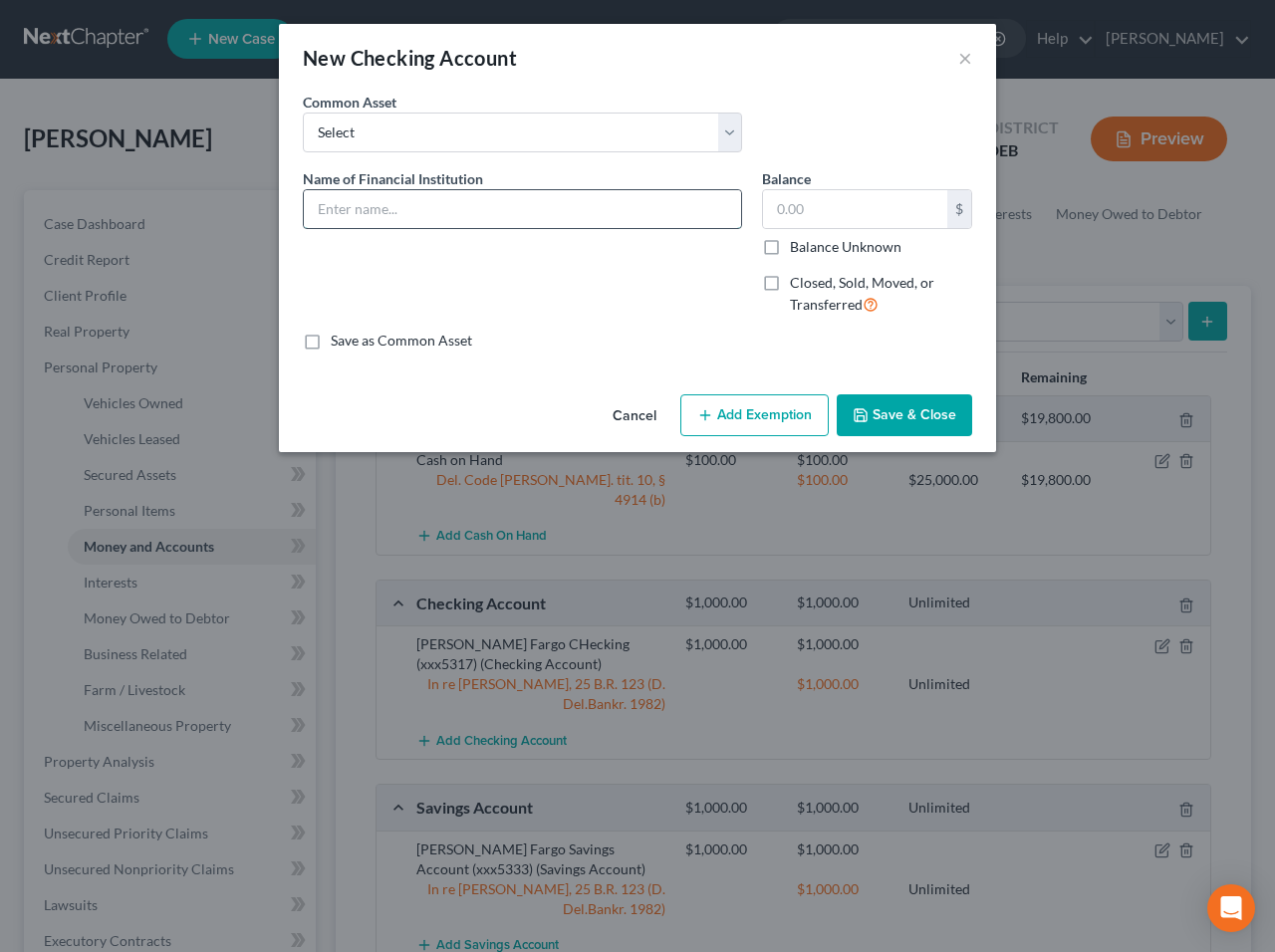 click at bounding box center [522, 209] 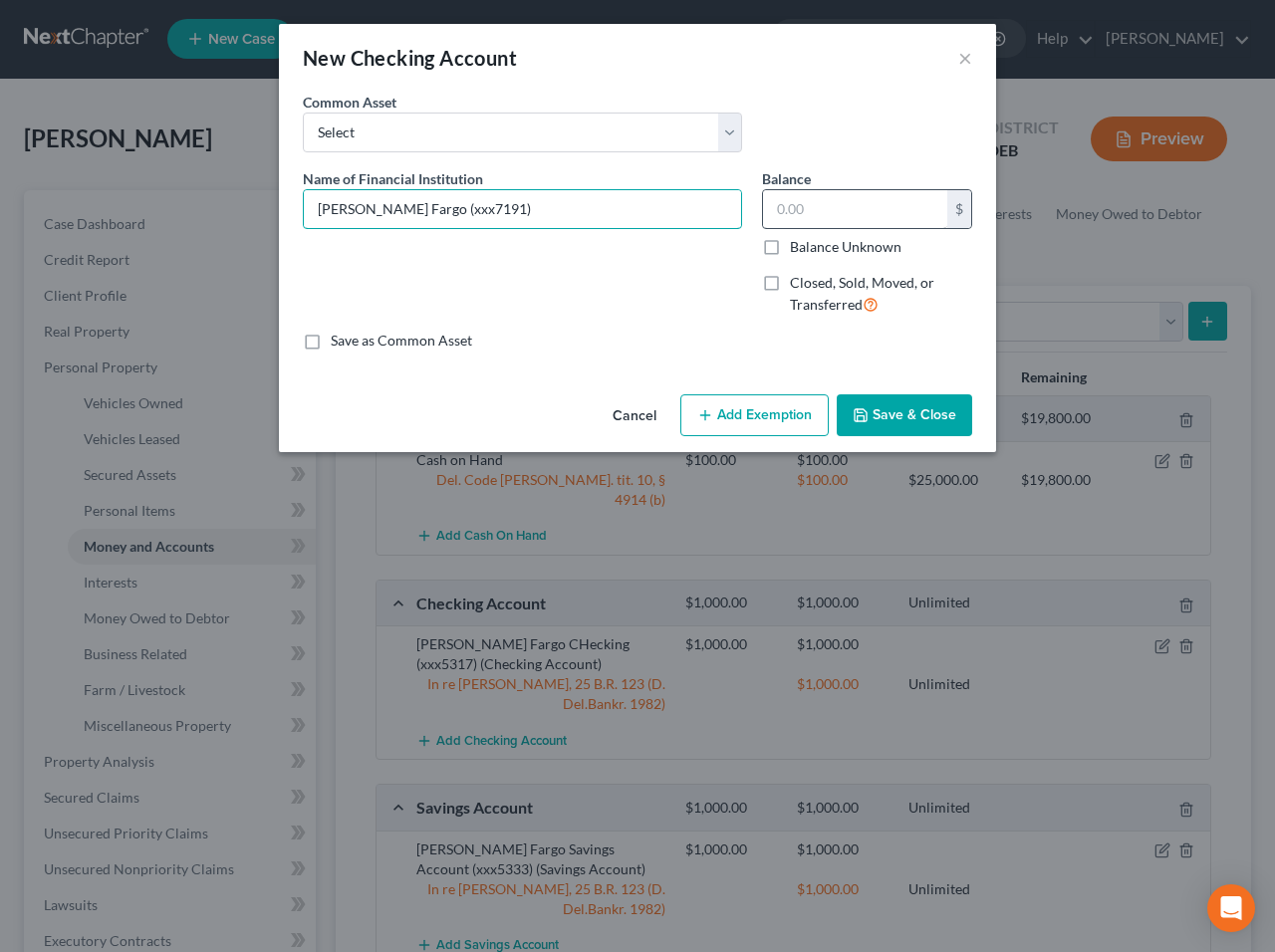 type on "[PERSON_NAME] Fargo (xxx7191)" 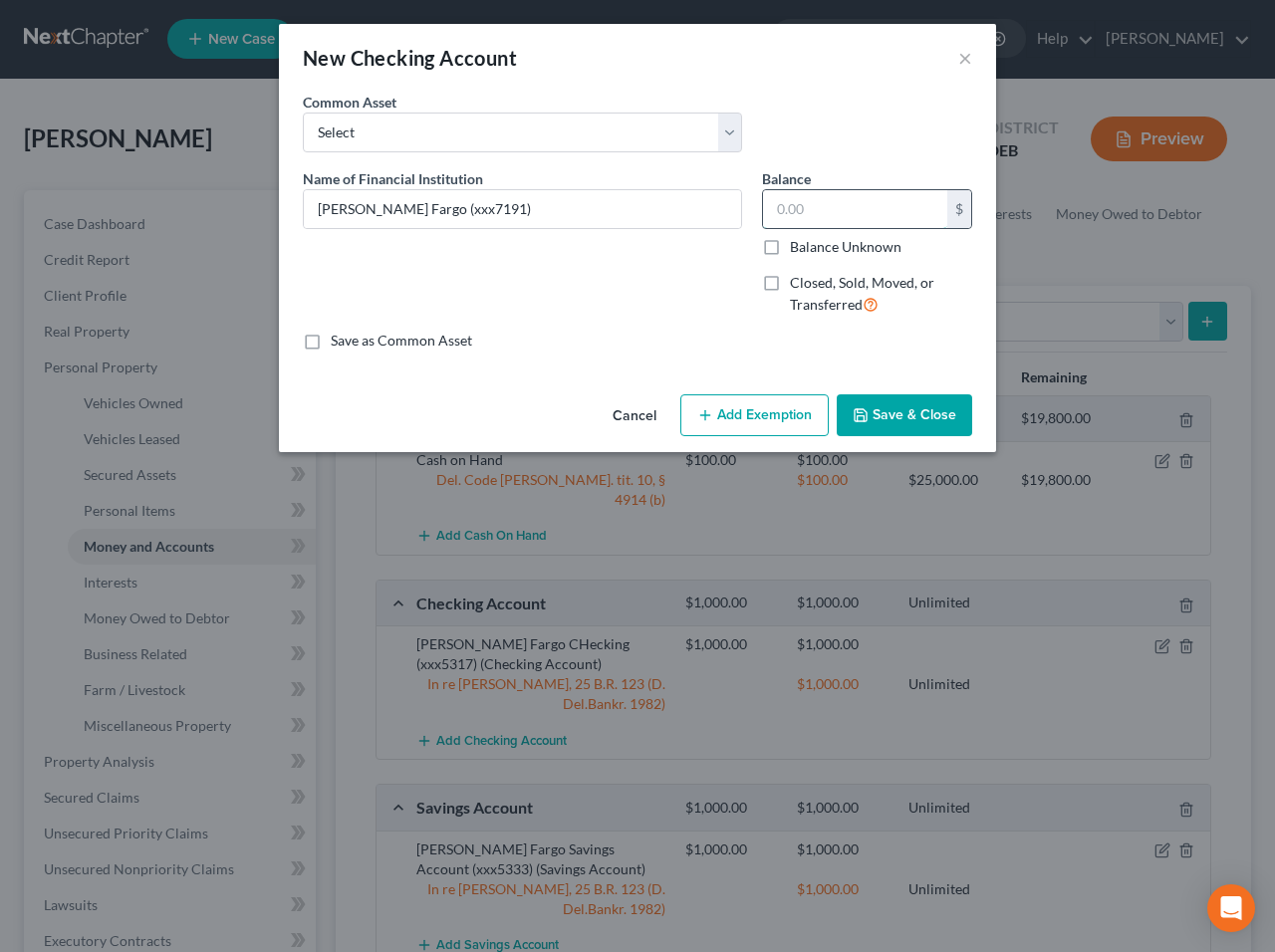 click at bounding box center [855, 209] 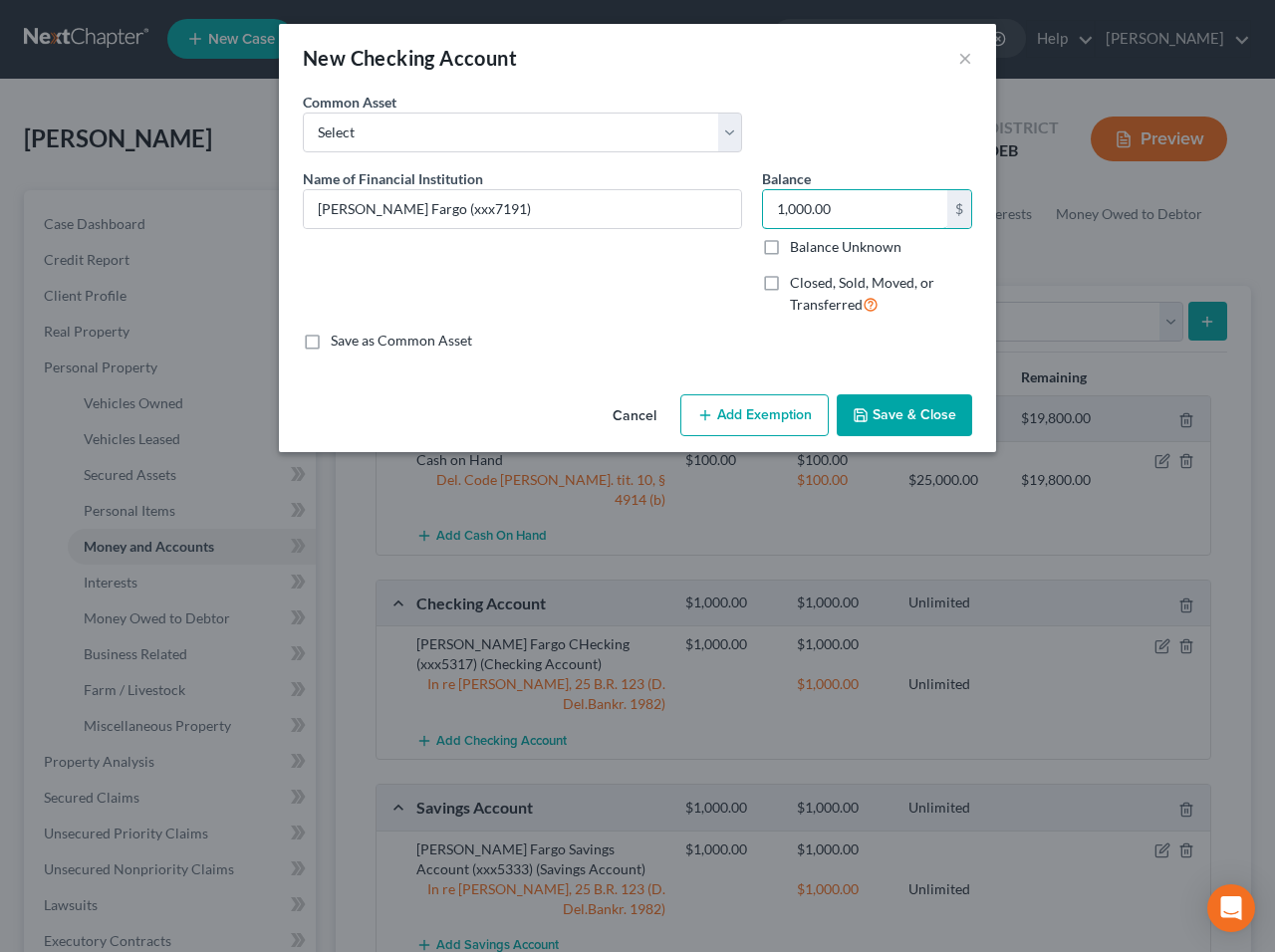 type on "1,000.00" 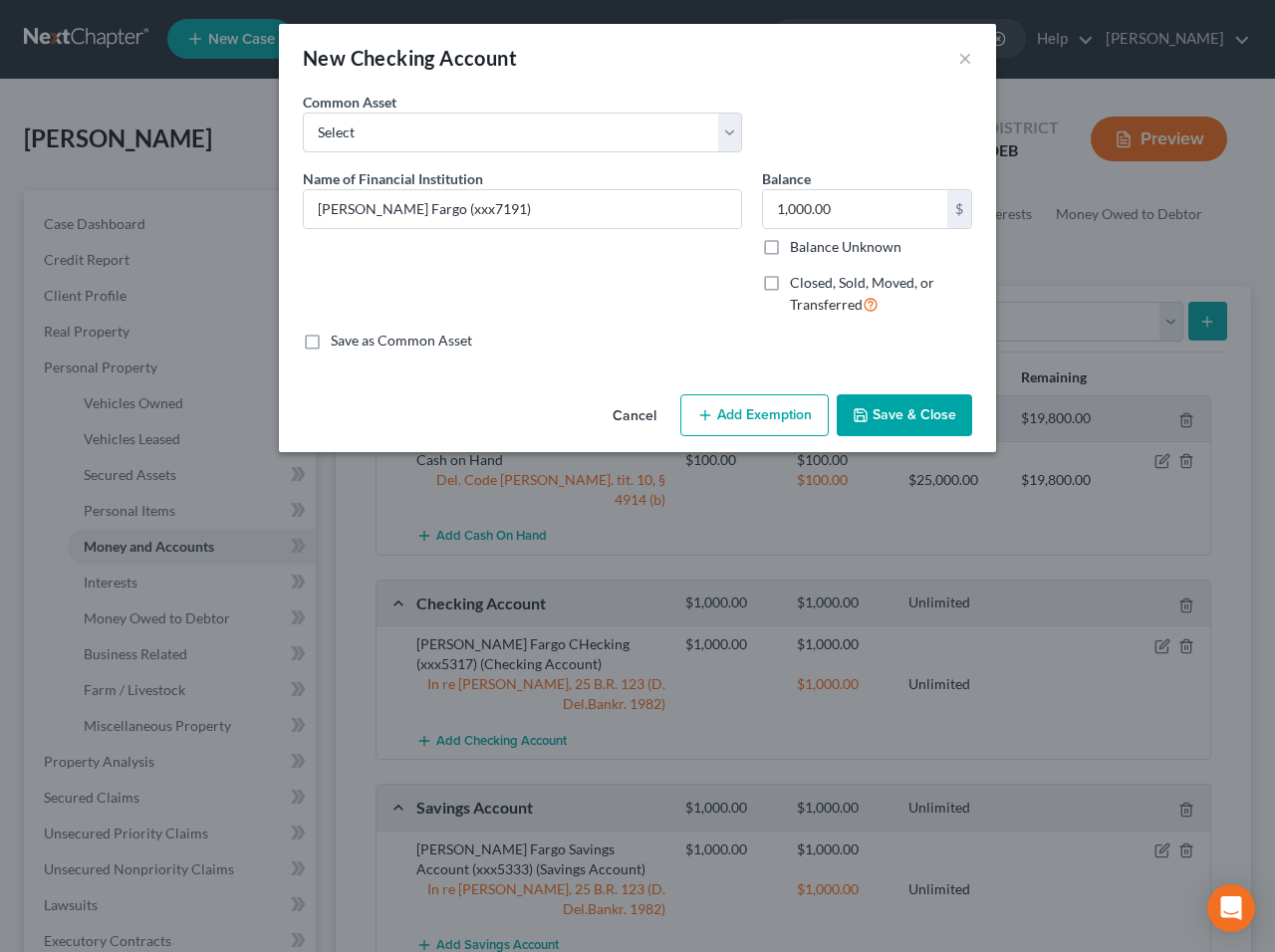 click on "Add Exemption" at bounding box center [754, 415] 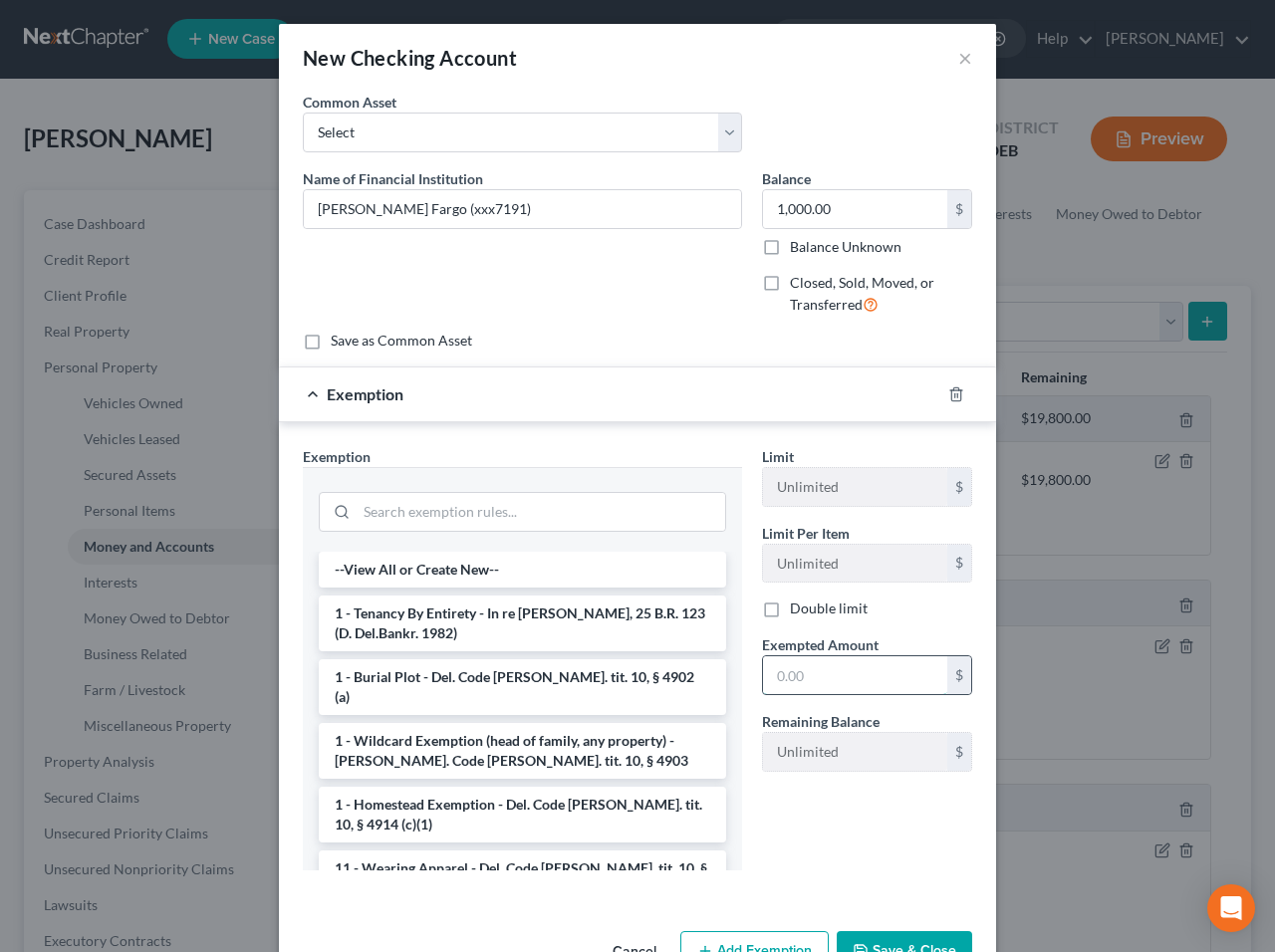 click at bounding box center [855, 675] 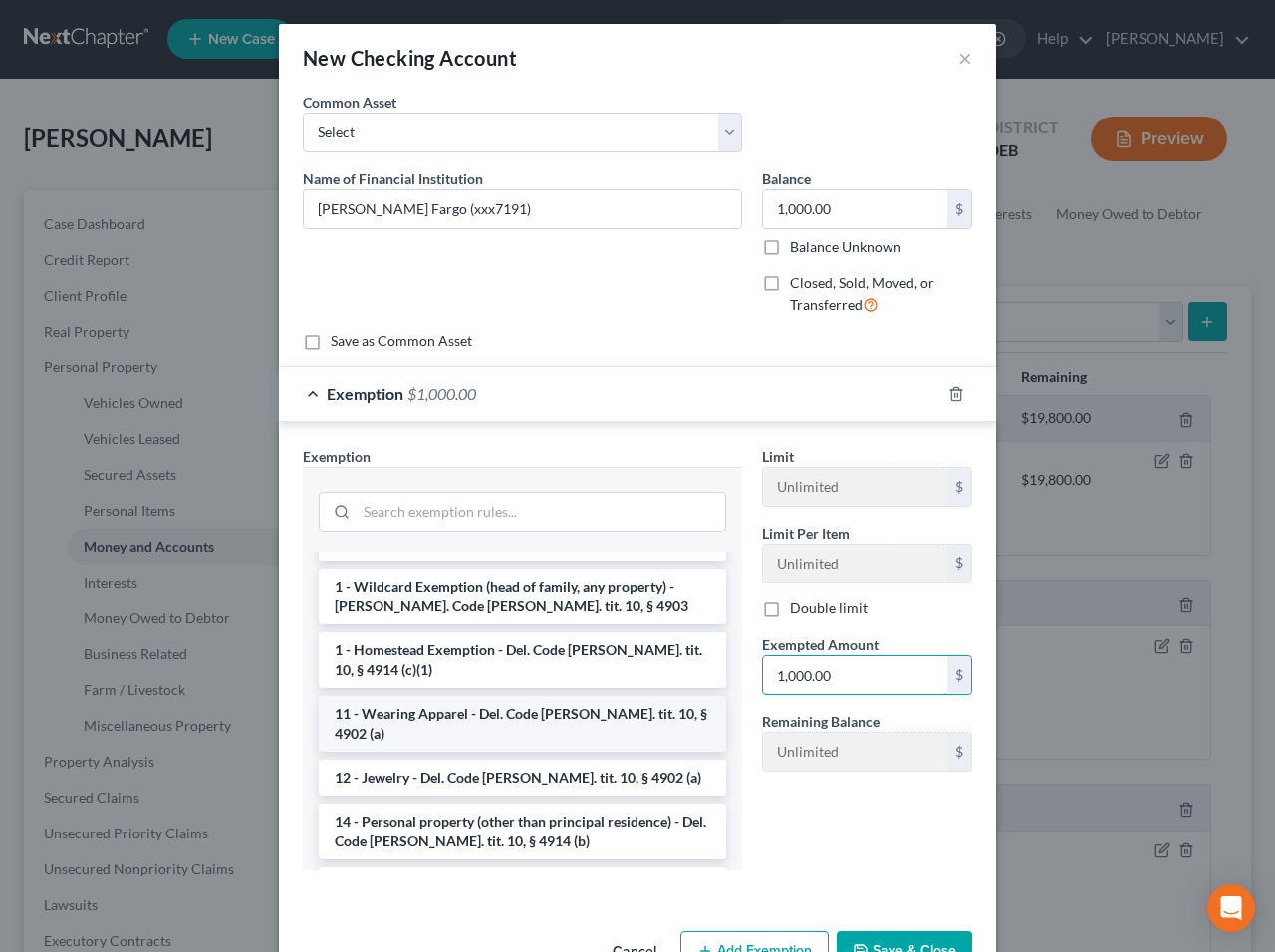 scroll, scrollTop: 156, scrollLeft: 0, axis: vertical 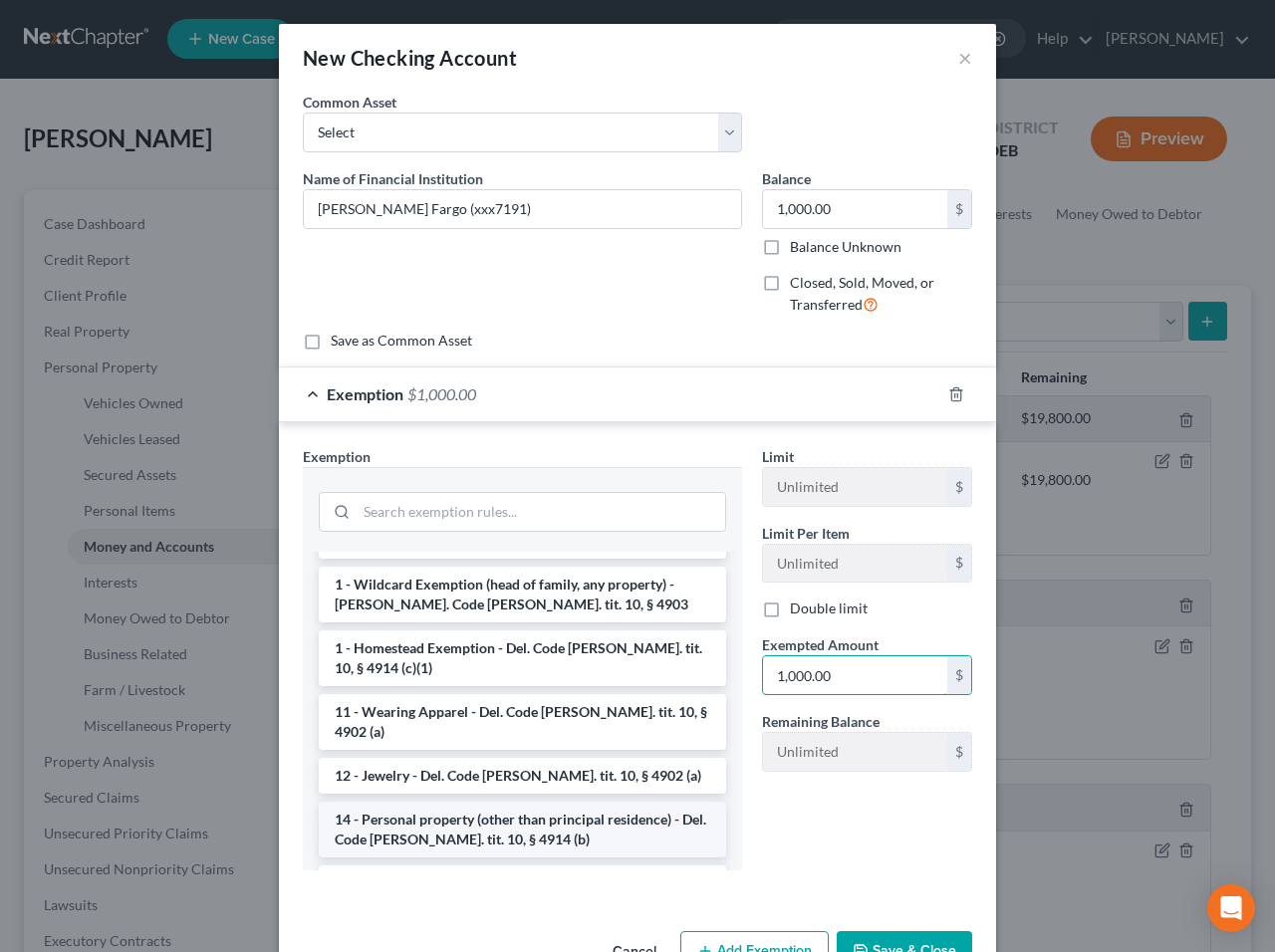 type on "1,000.00" 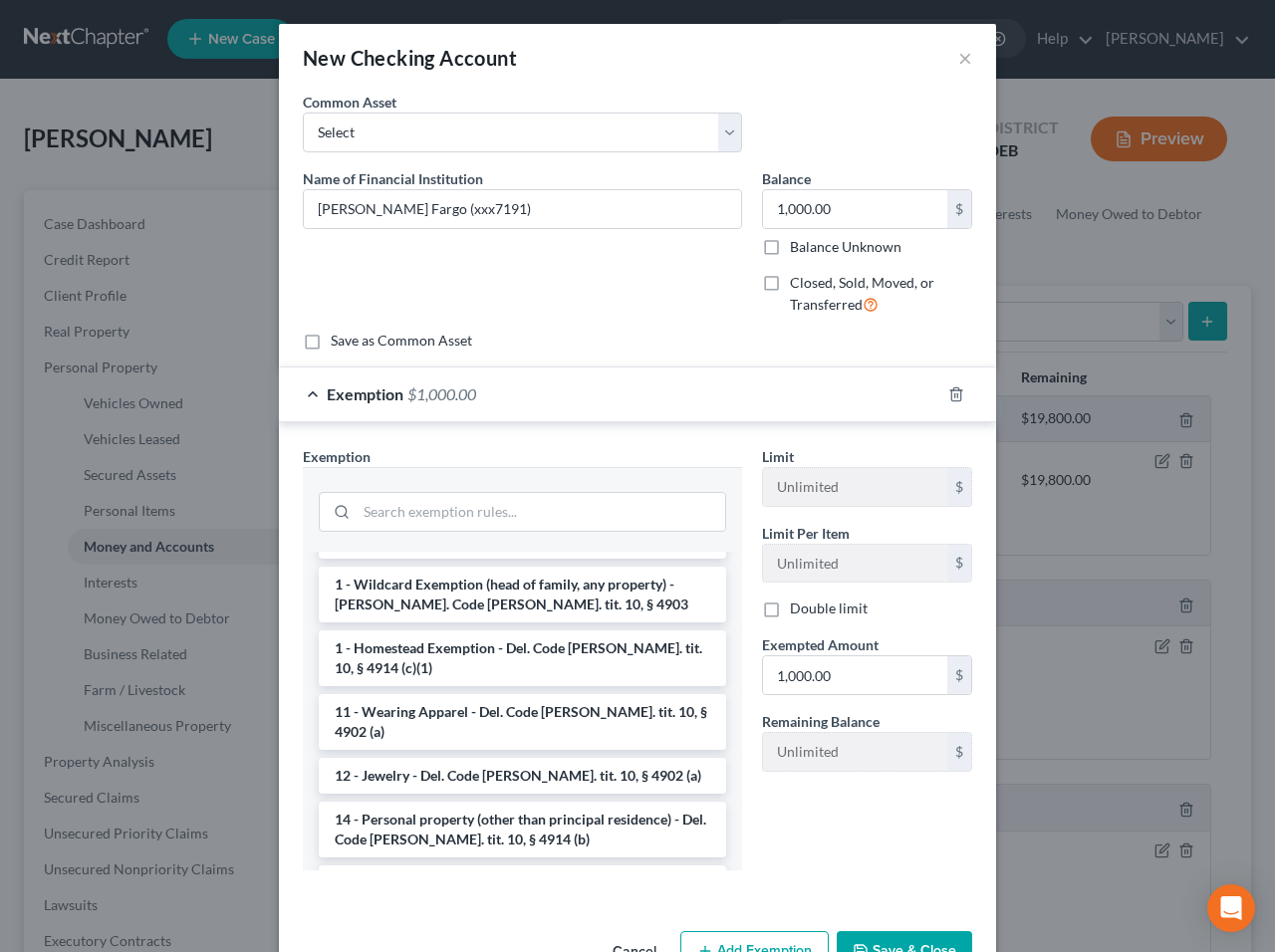 click on "14 - Personal property (other than principal residence) - Del. Code [PERSON_NAME]. tit. 10, § 4914 (b)" at bounding box center [522, 830] 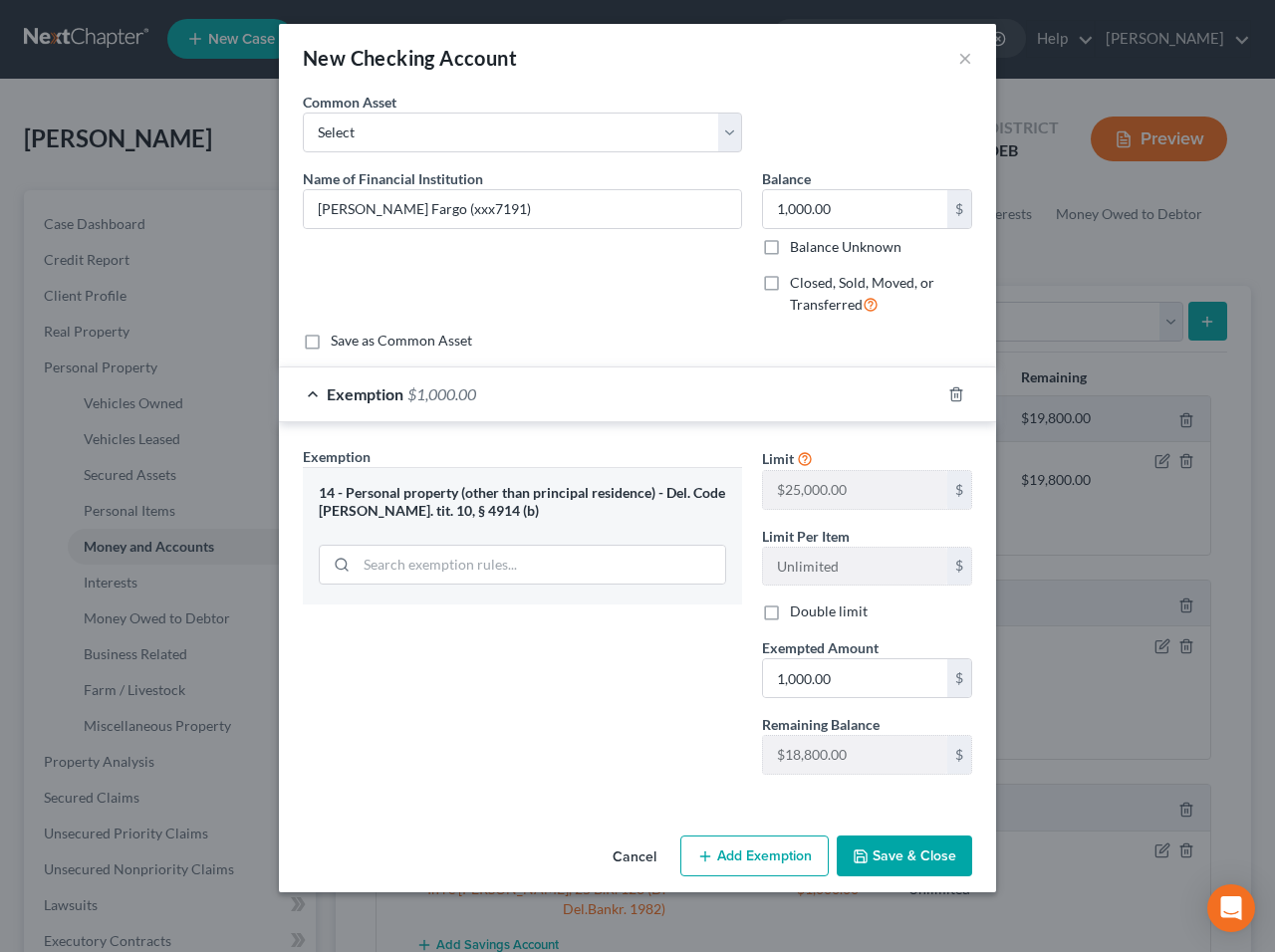 click on "Save & Close" at bounding box center [904, 856] 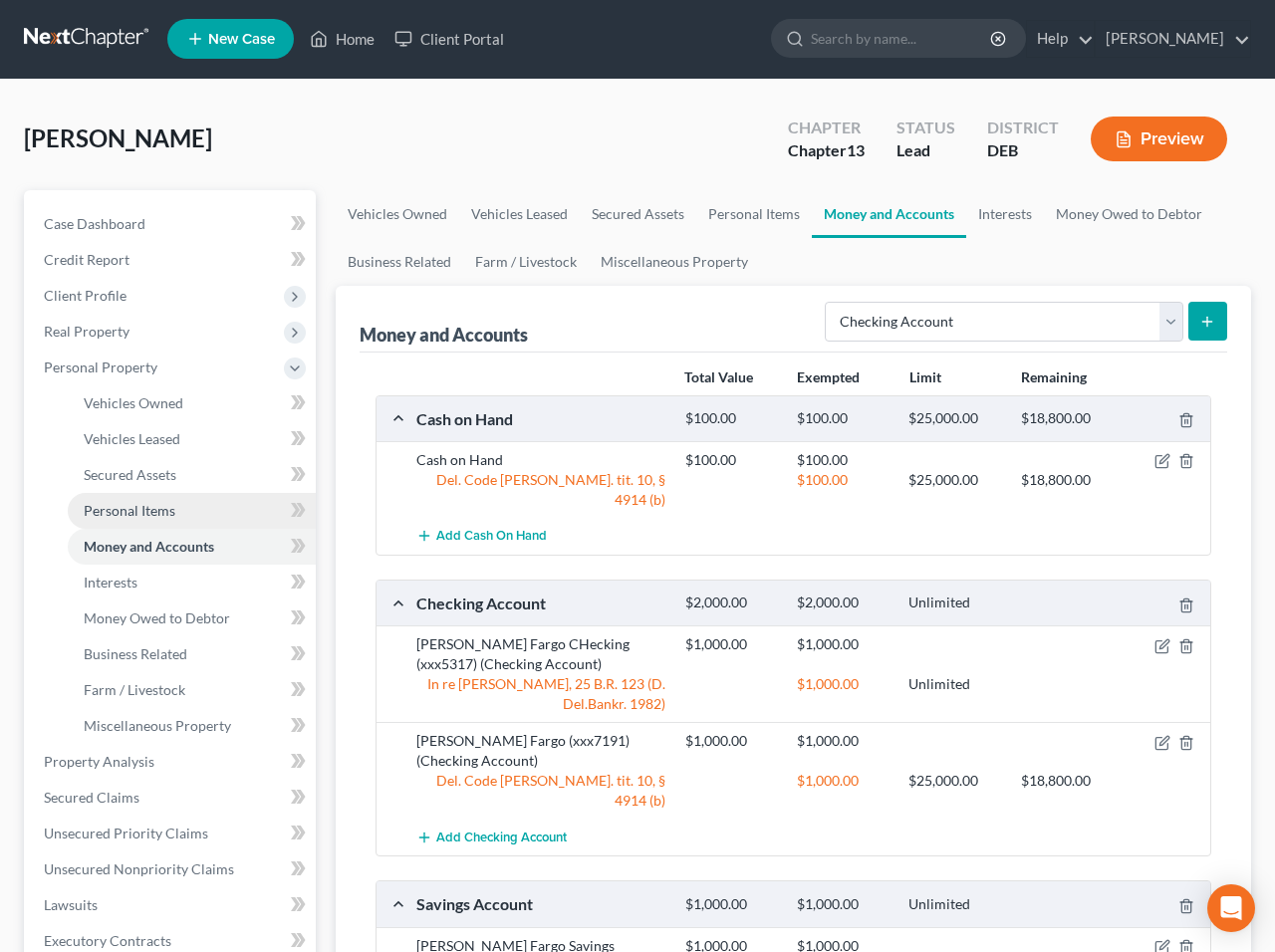 click on "Personal Items" at bounding box center (191, 511) 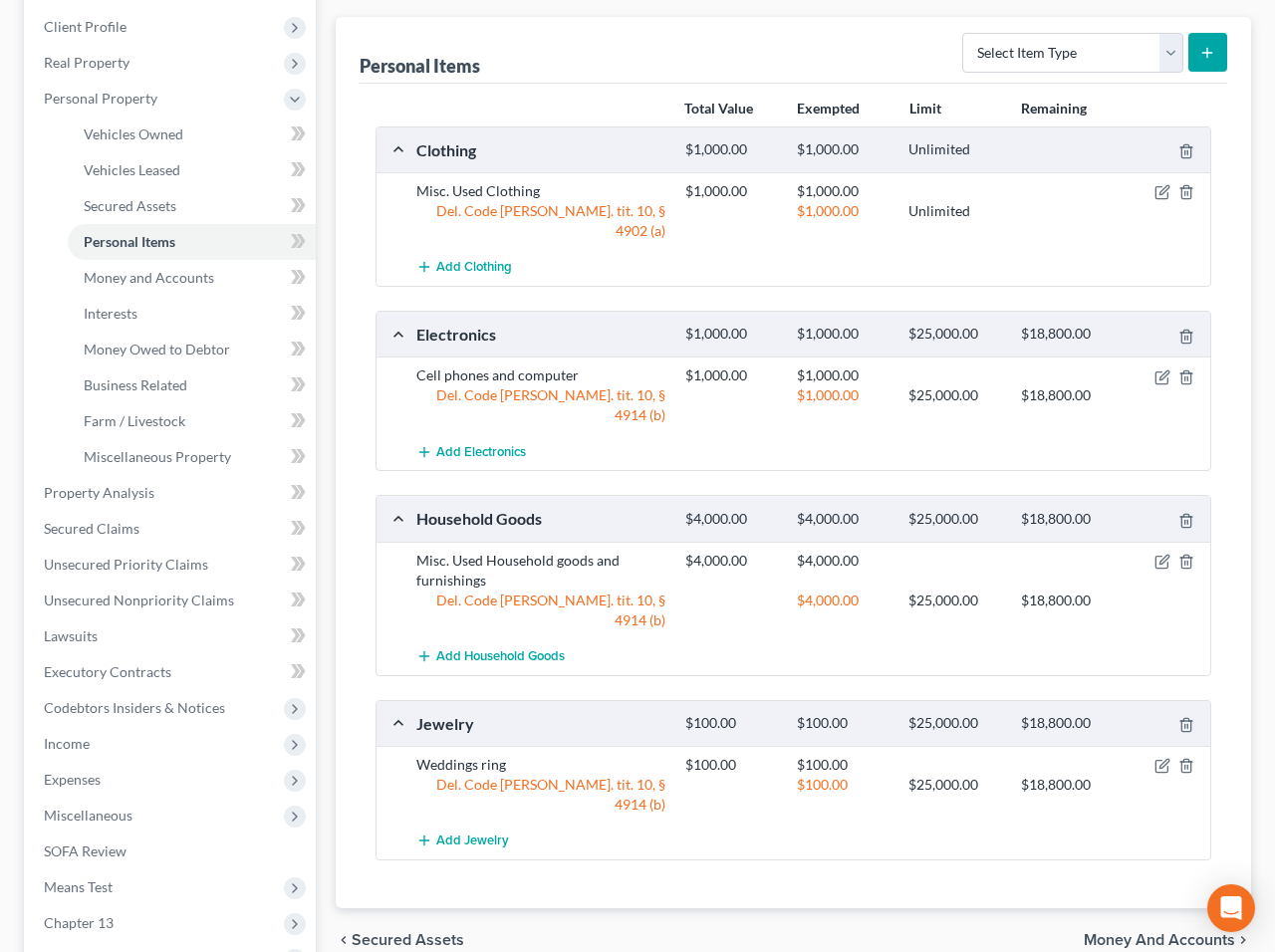scroll, scrollTop: 277, scrollLeft: 0, axis: vertical 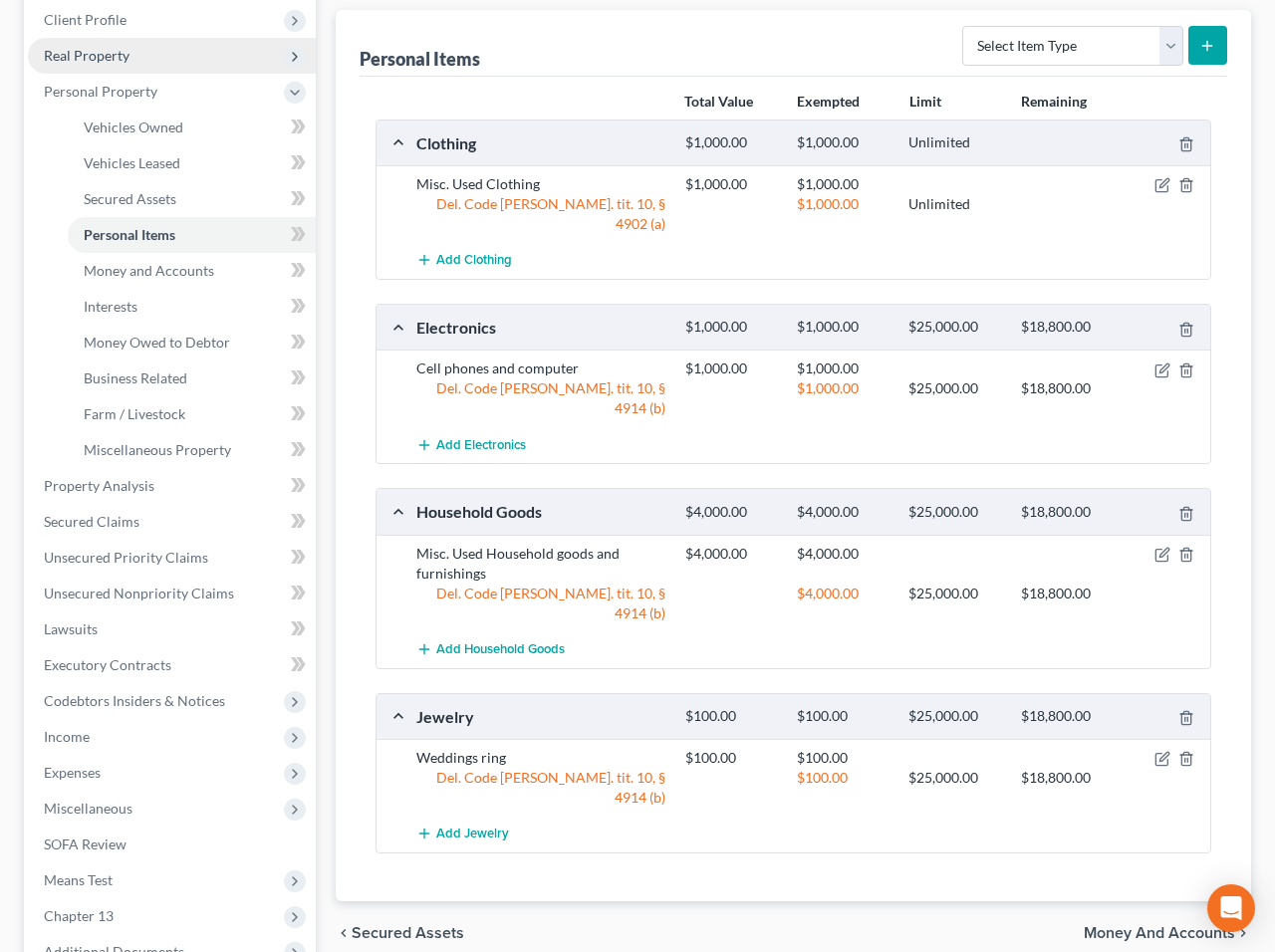 click on "Real Property" at bounding box center (87, 55) 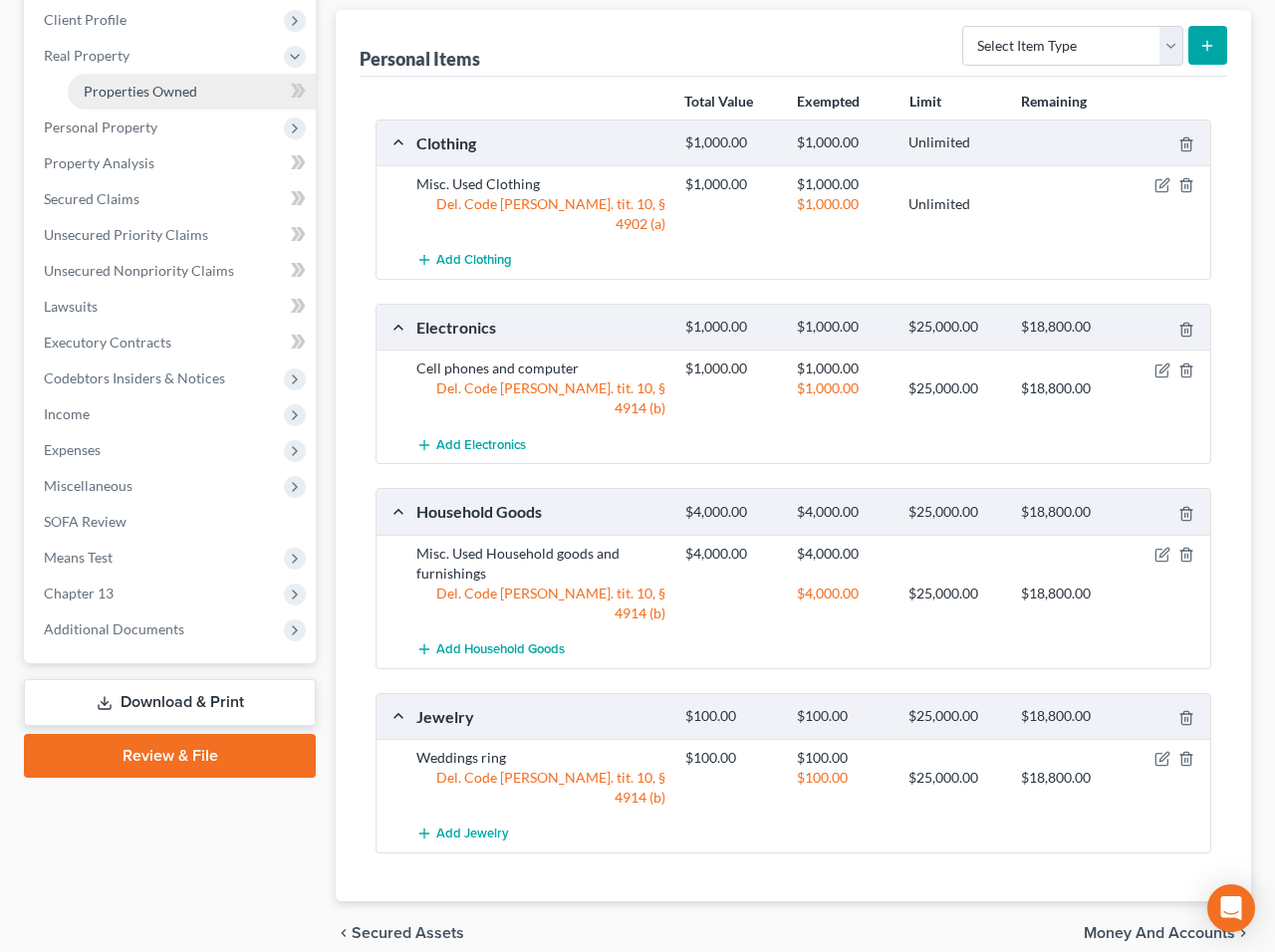 click on "Properties Owned" at bounding box center (140, 91) 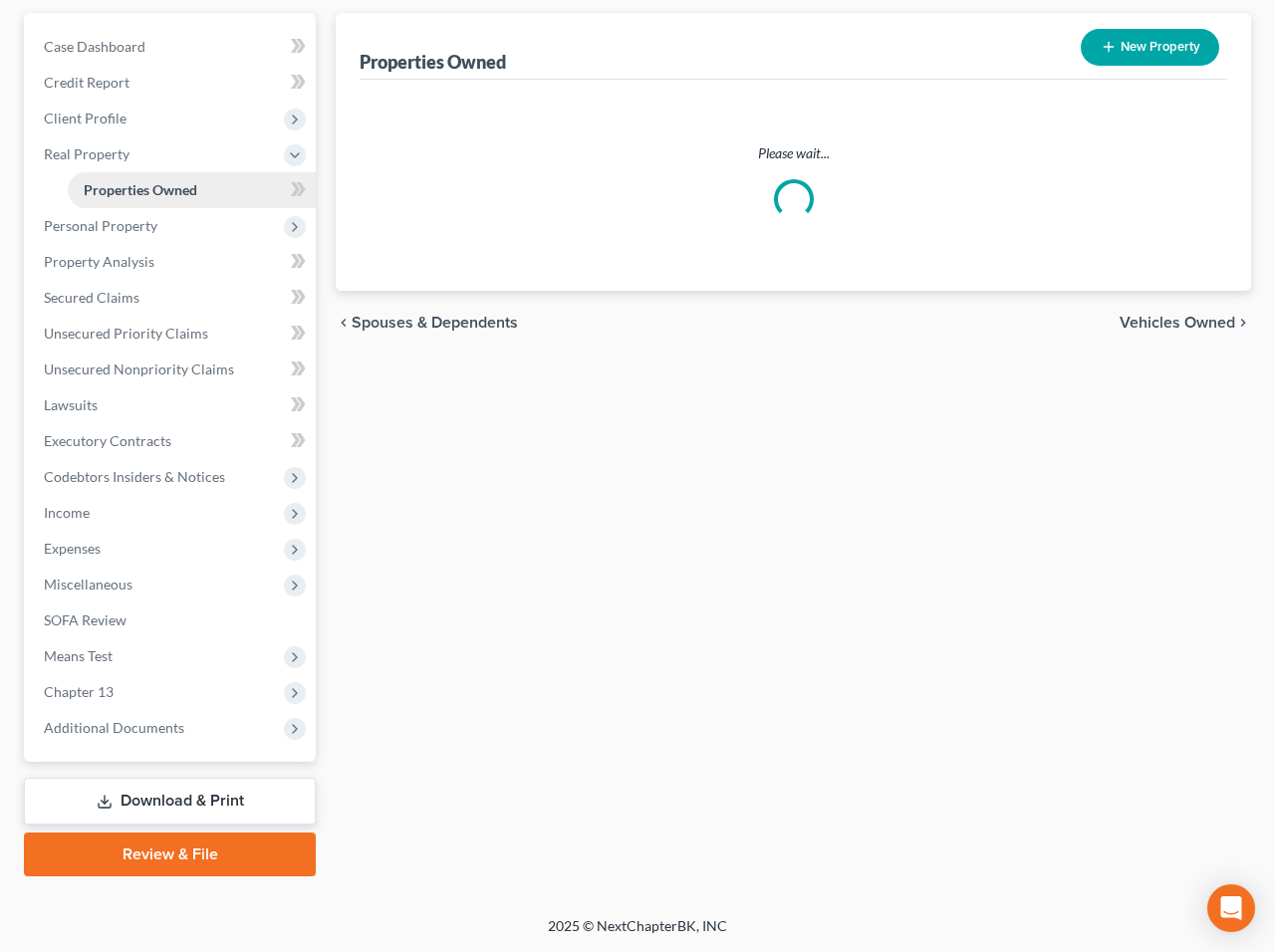 scroll, scrollTop: 176, scrollLeft: 0, axis: vertical 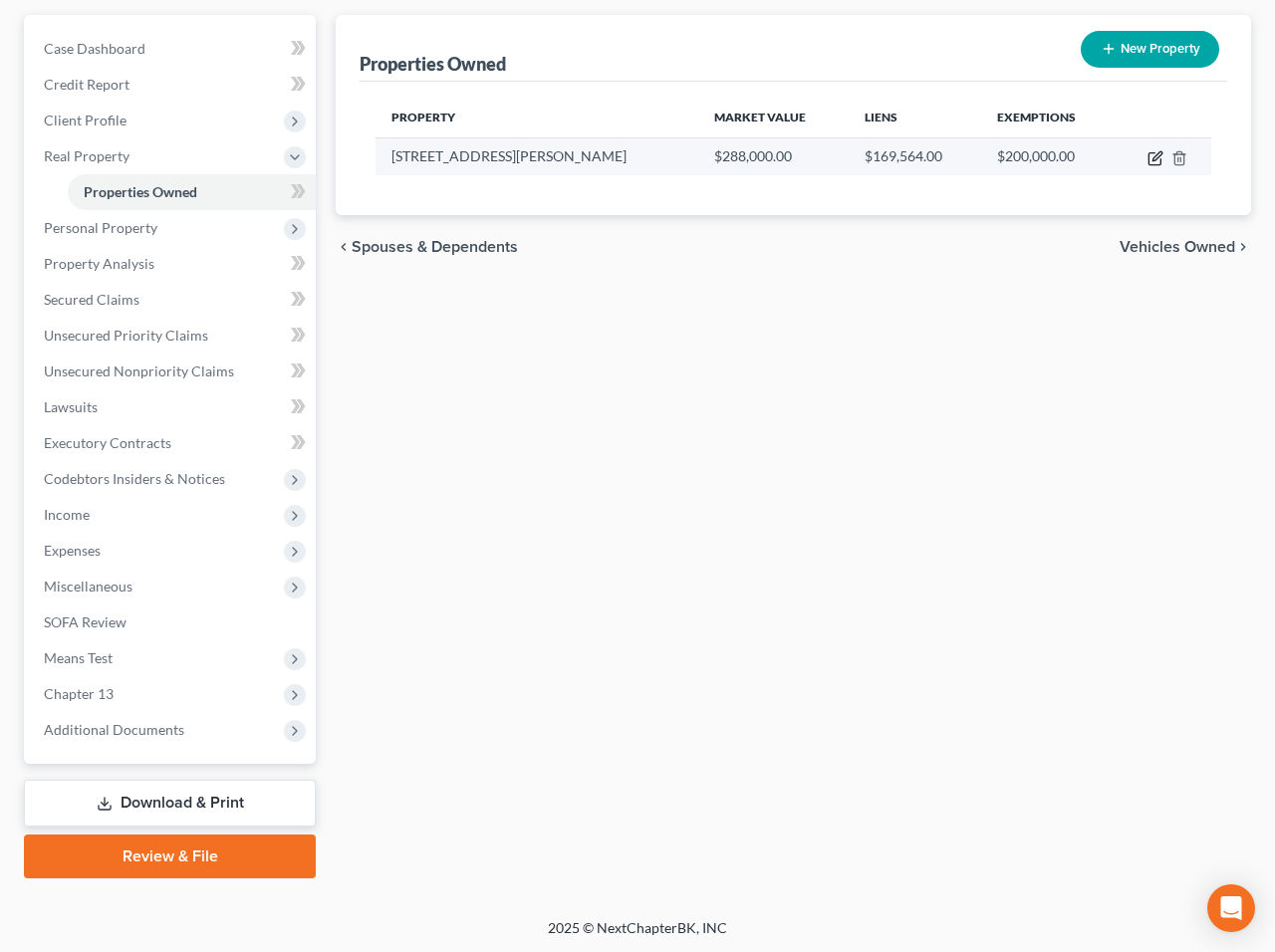 click 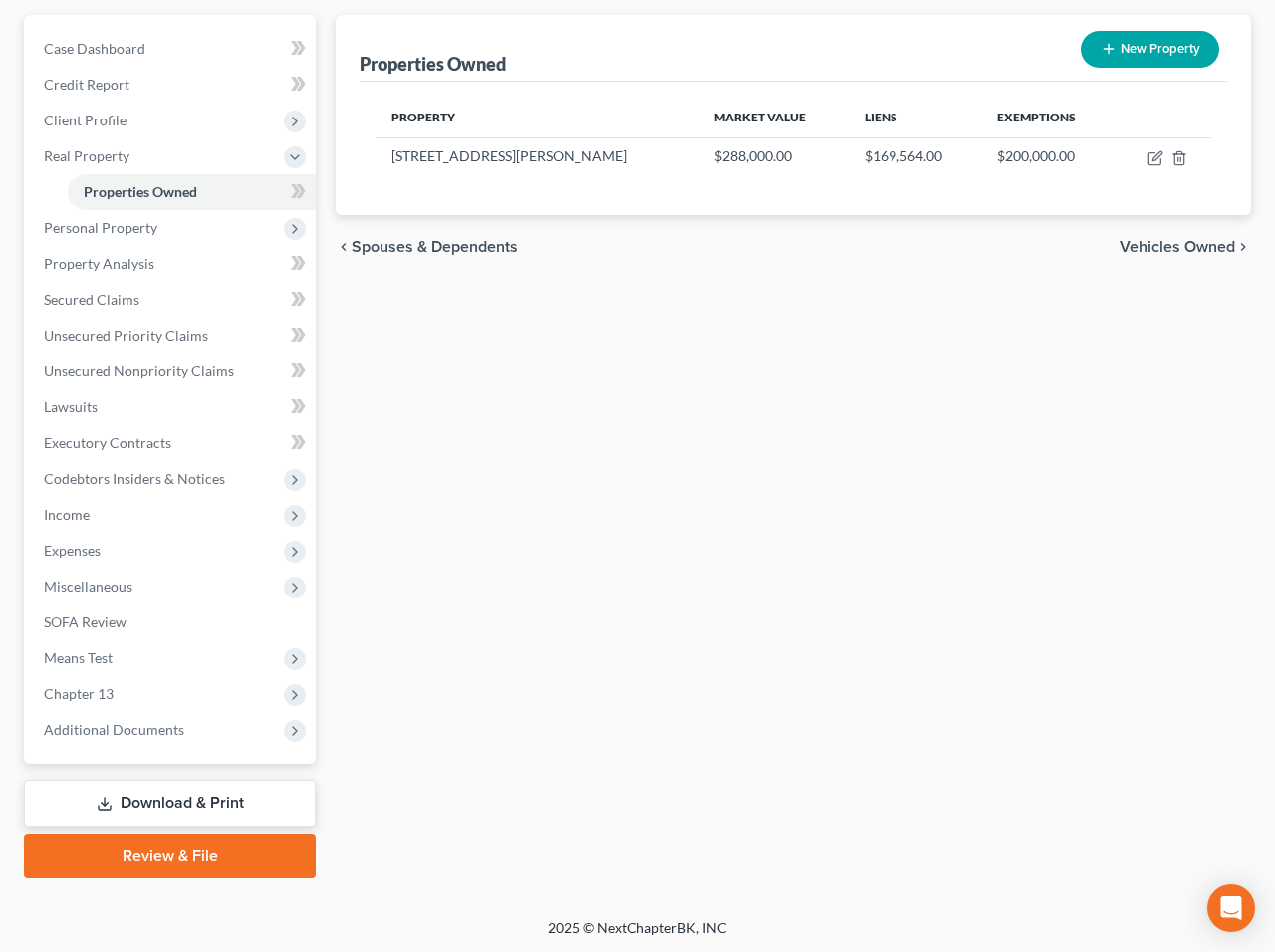 select on "7" 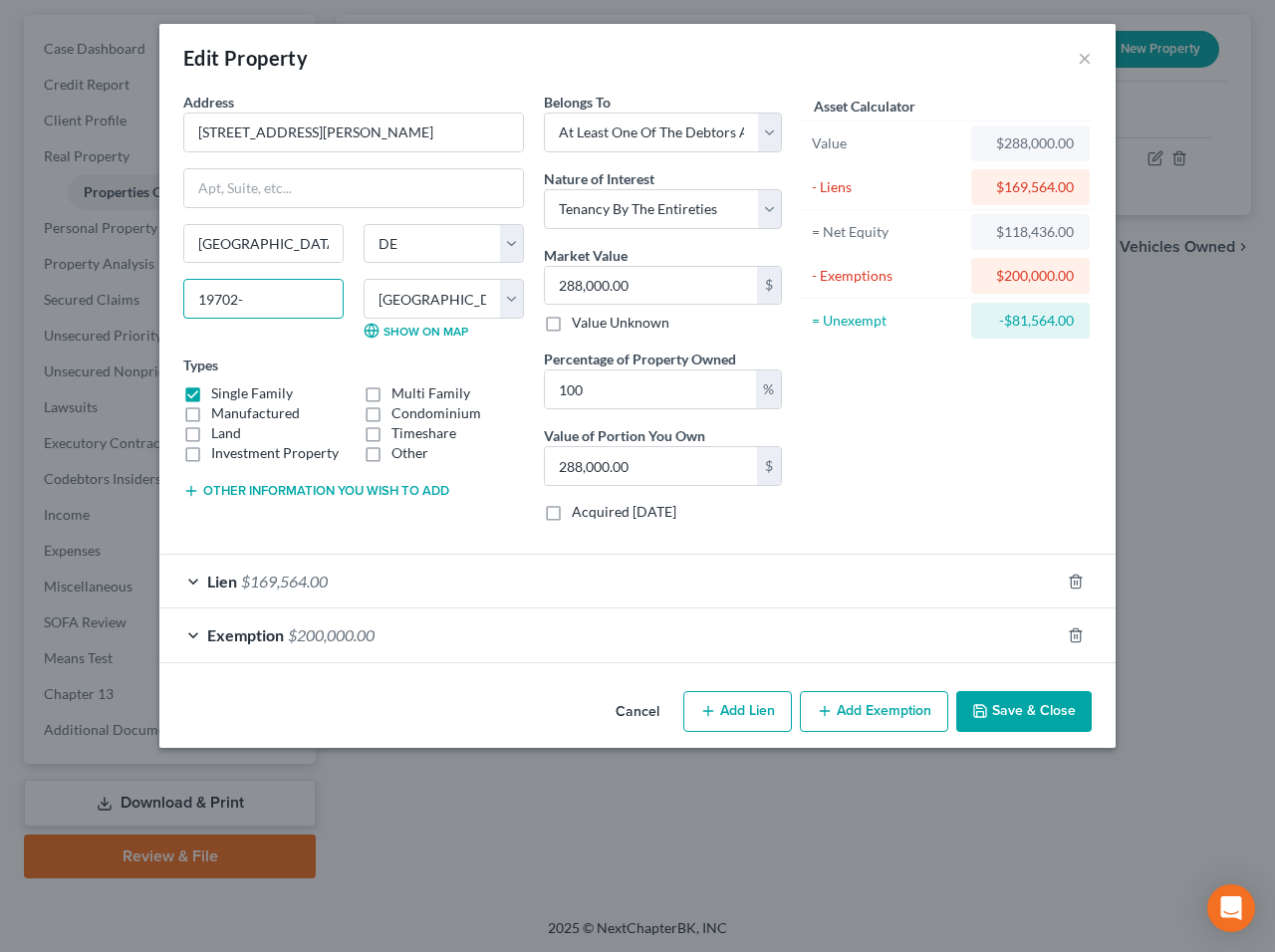 click on "19702-" at bounding box center [263, 299] 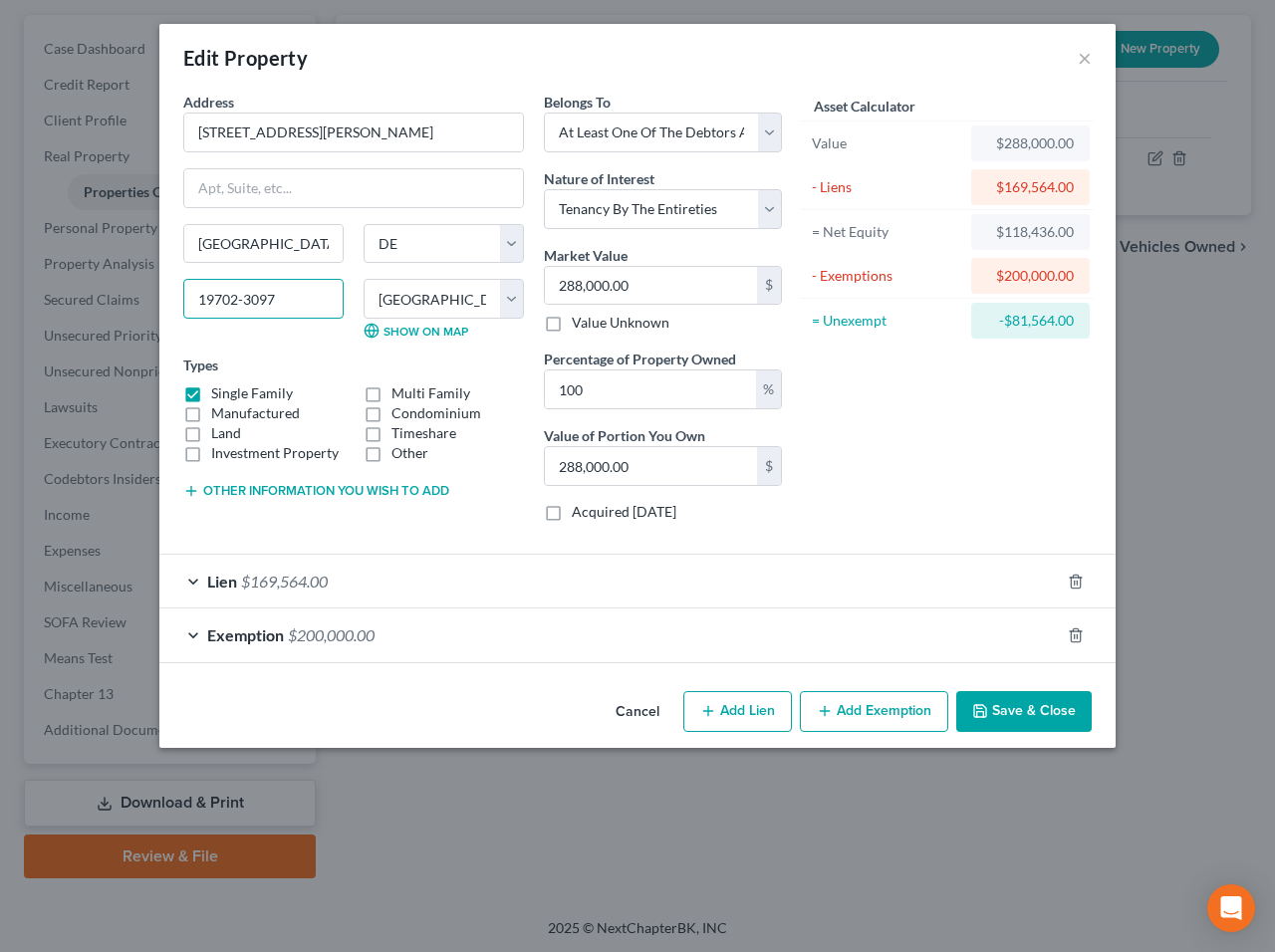click on "19702-3097" at bounding box center (263, 299) 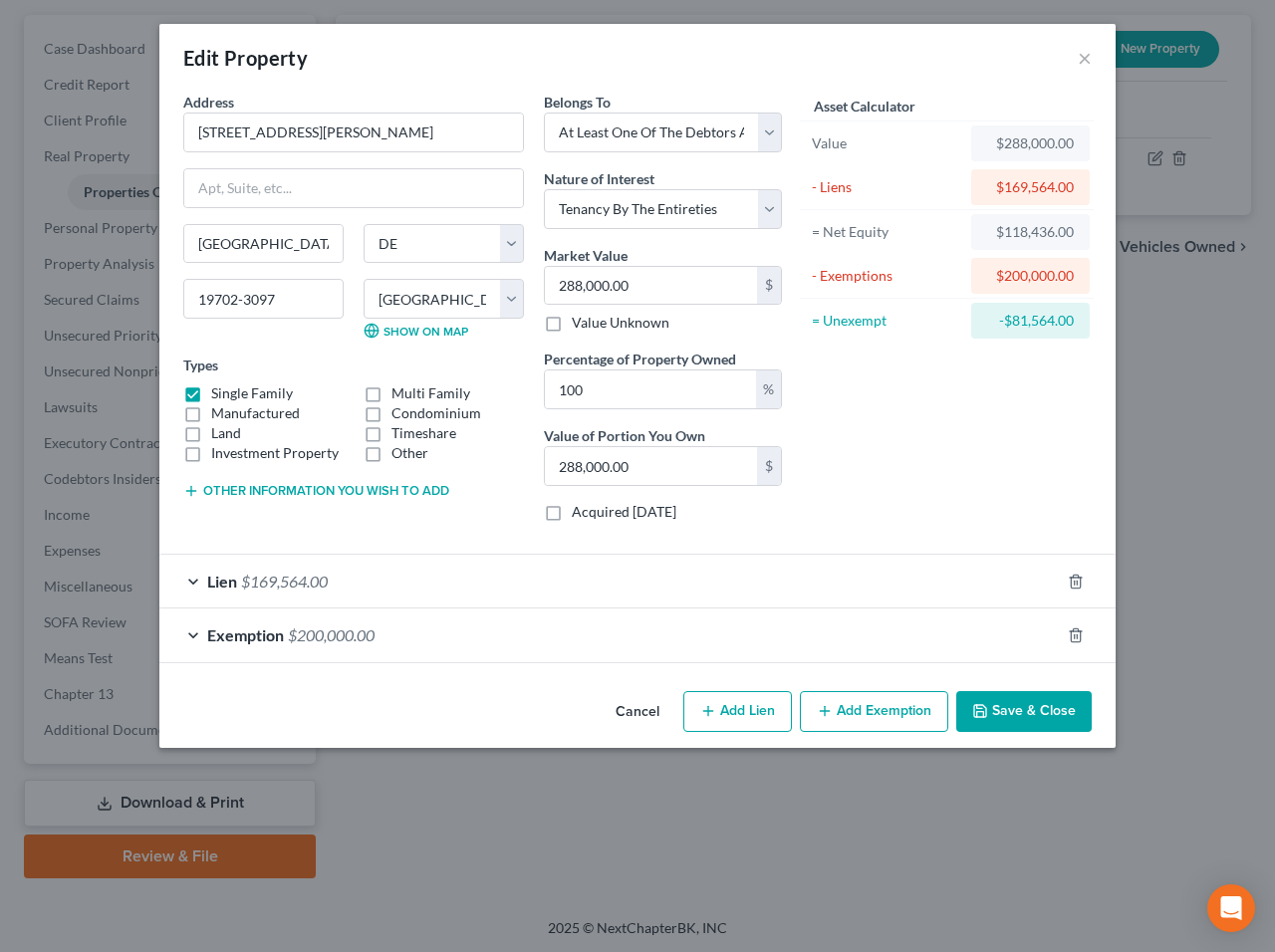 click on "Save & Close" at bounding box center (1024, 712) 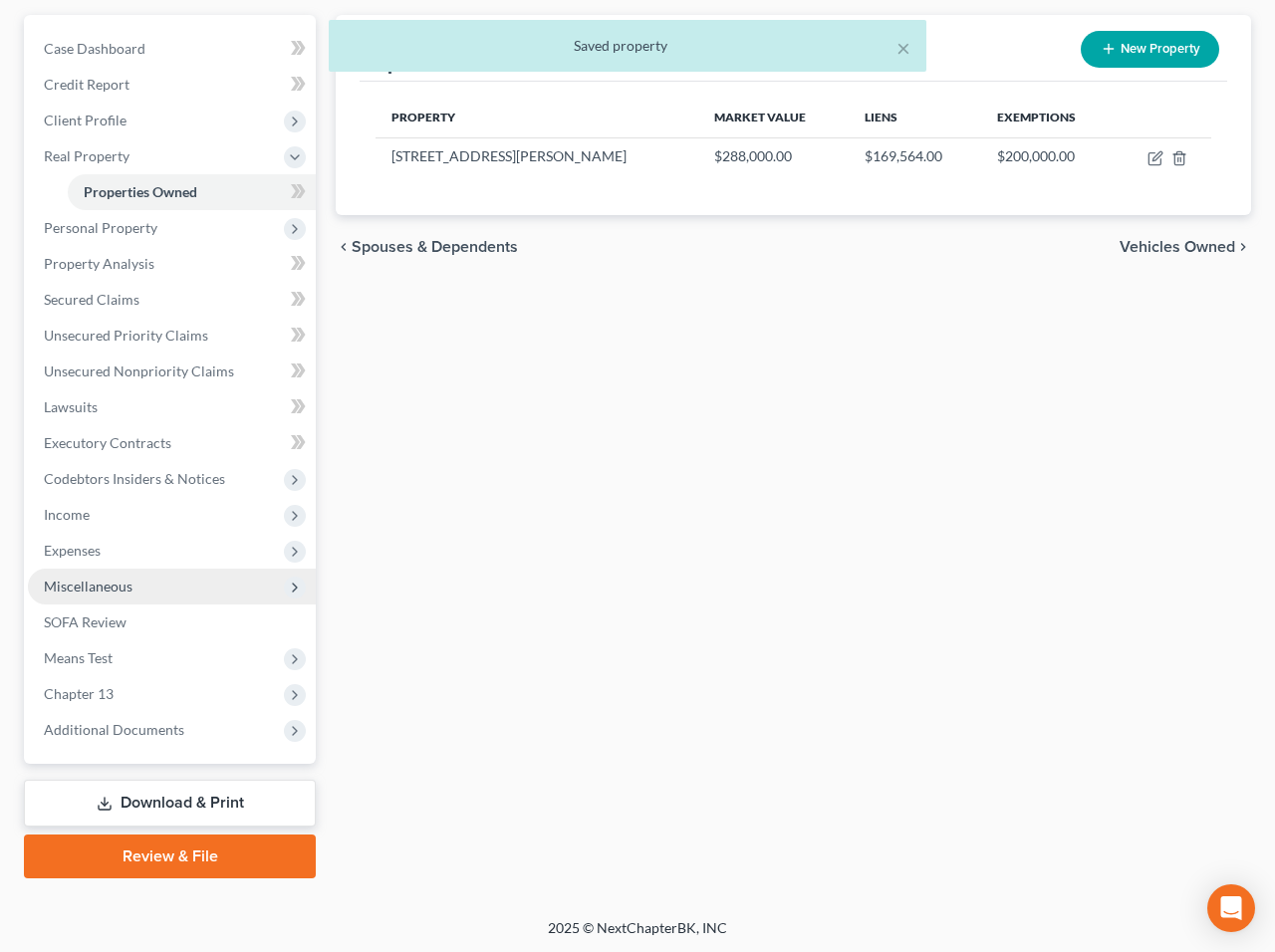 click on "Miscellaneous" at bounding box center [88, 586] 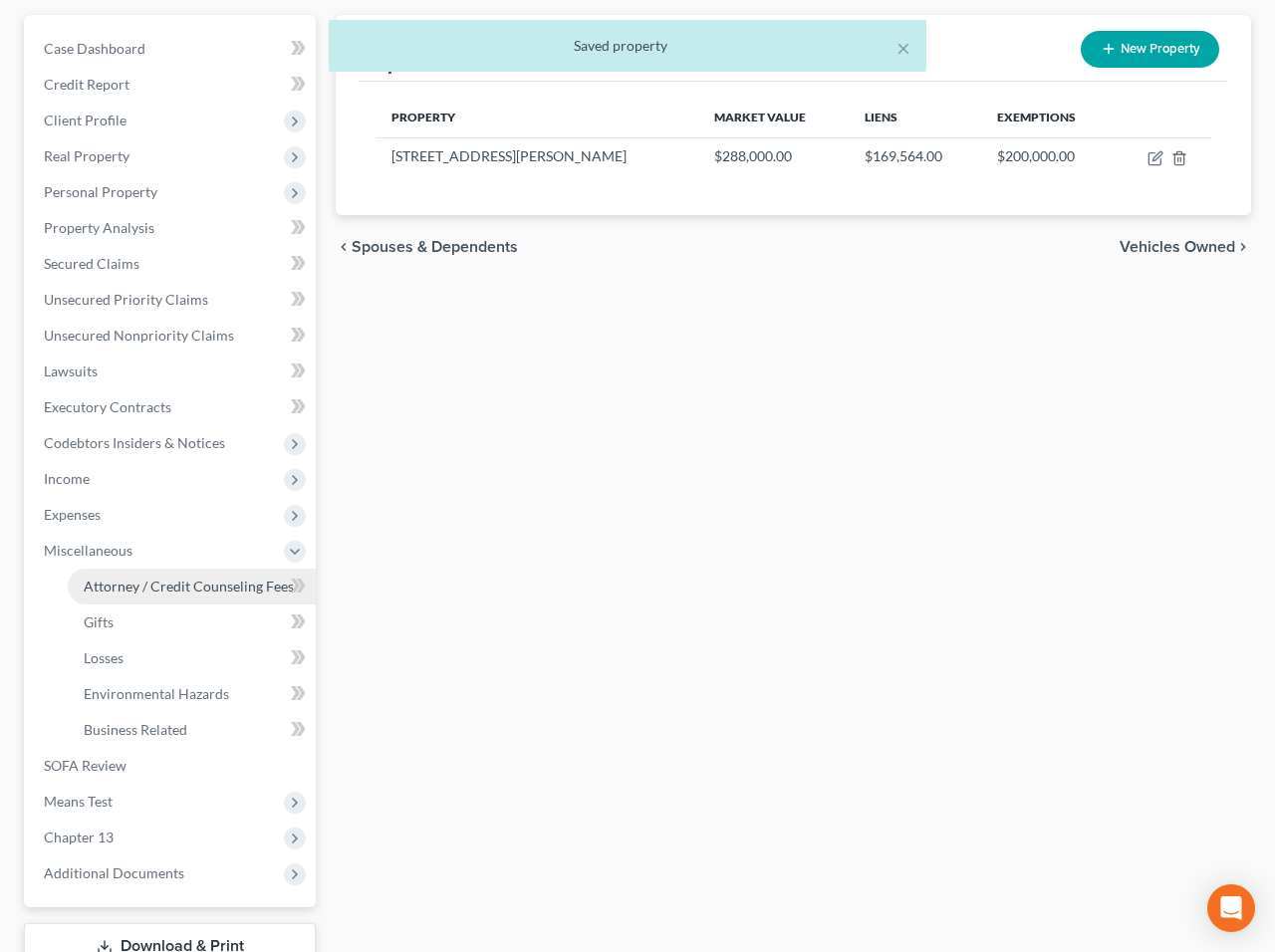 click on "Attorney / Credit Counseling Fees" at bounding box center (188, 586) 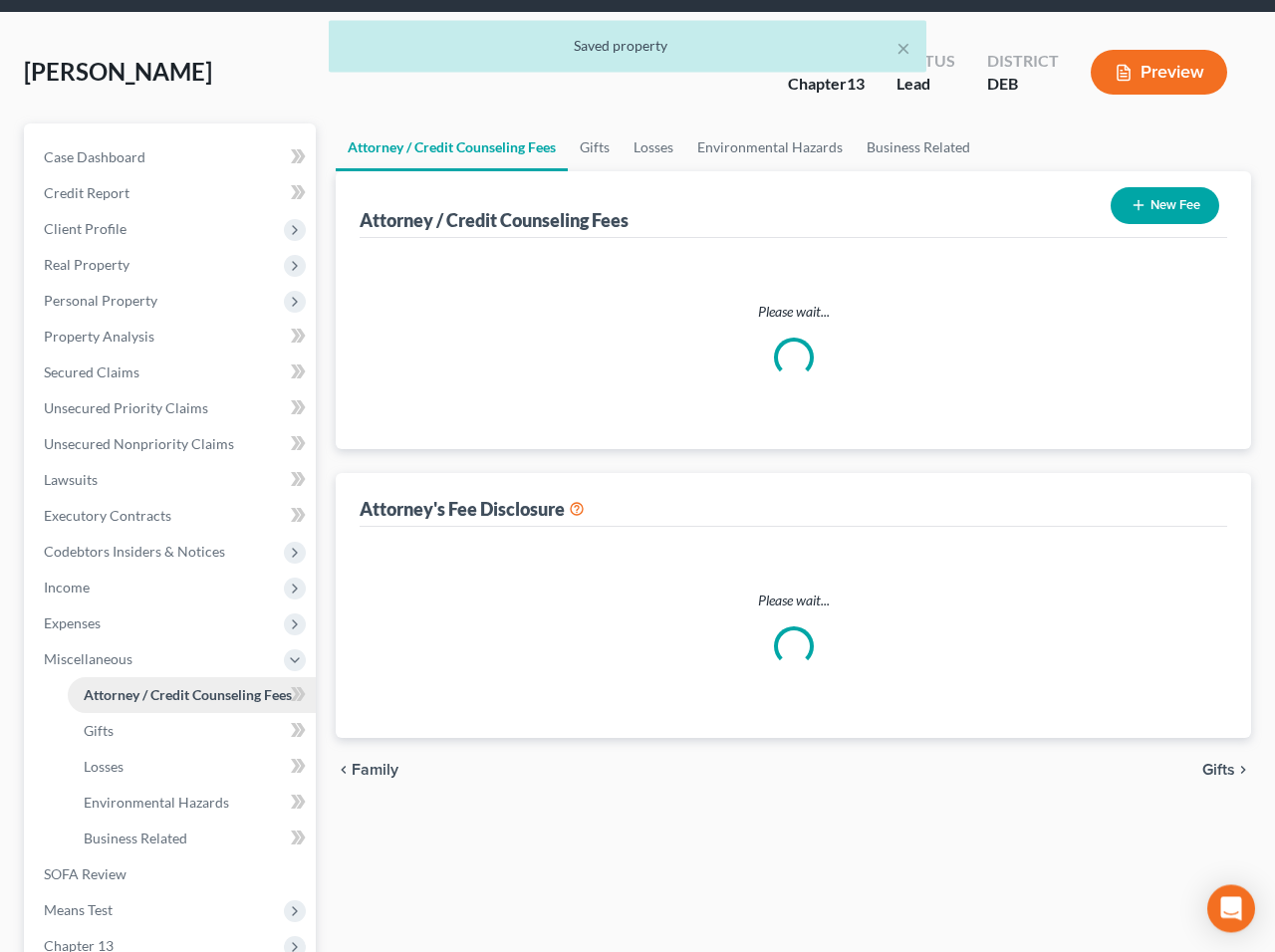 select on "0" 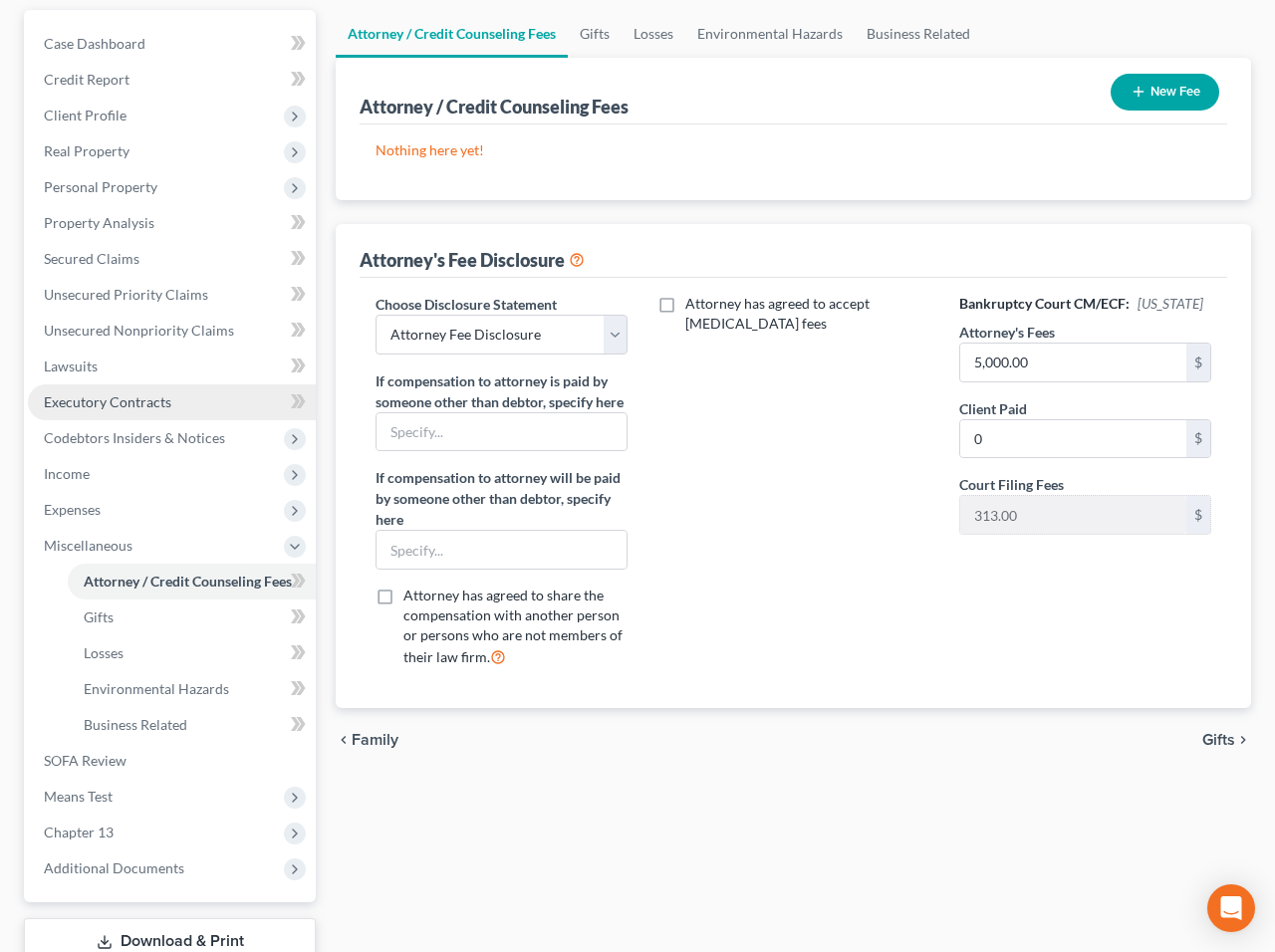 scroll, scrollTop: 236, scrollLeft: 0, axis: vertical 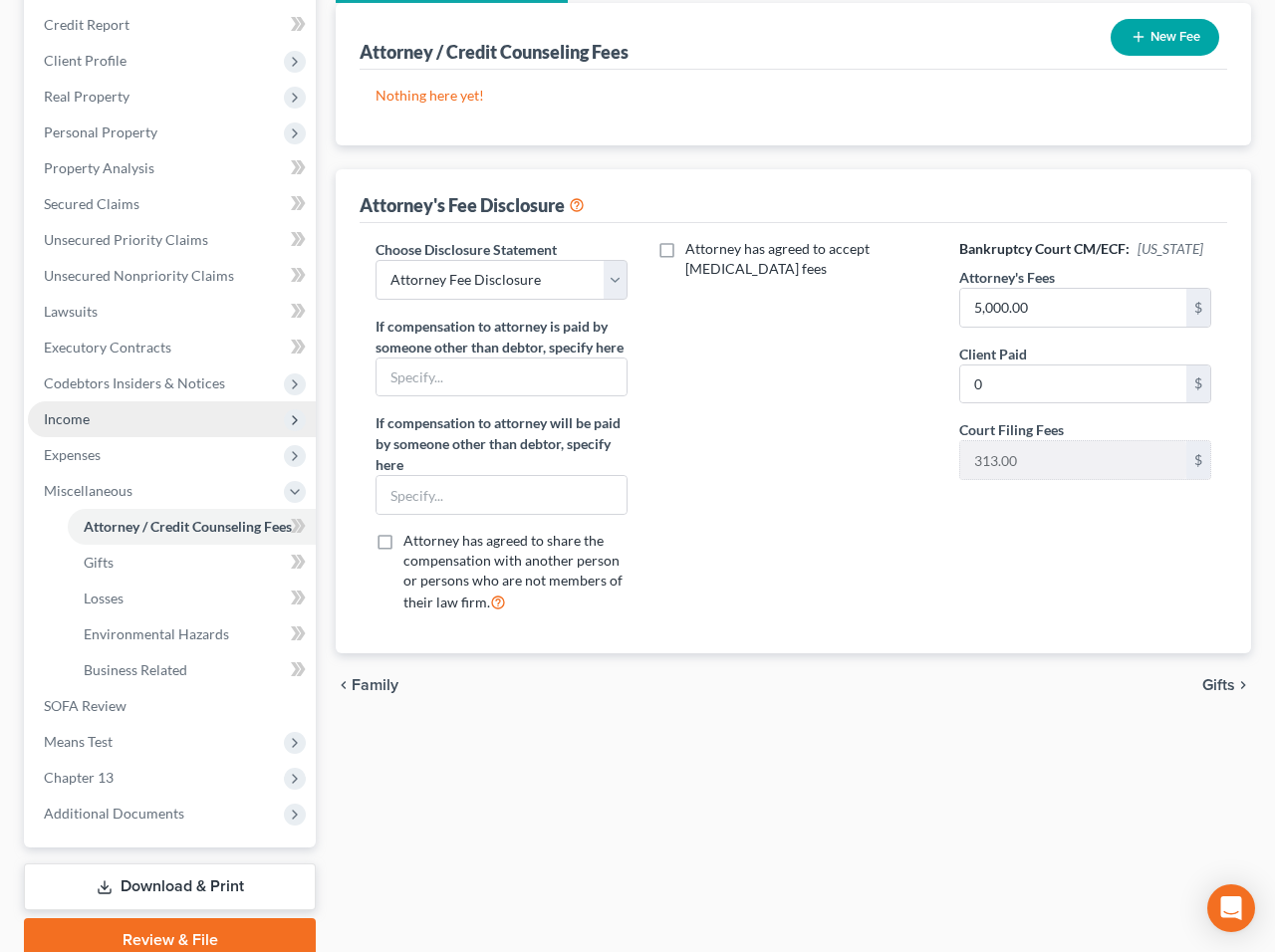 click on "Income" at bounding box center (67, 418) 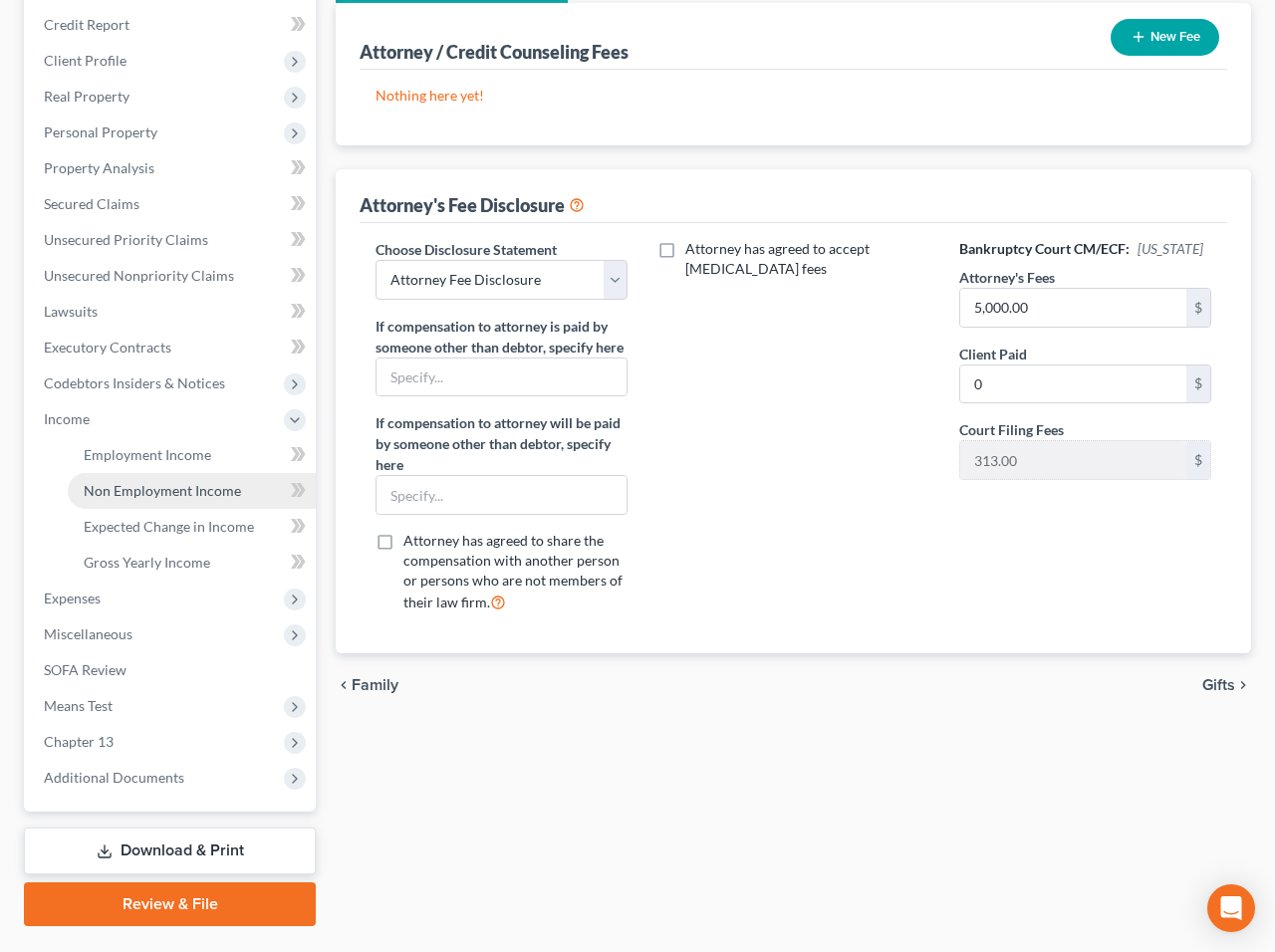 click on "Non Employment Income" at bounding box center [162, 490] 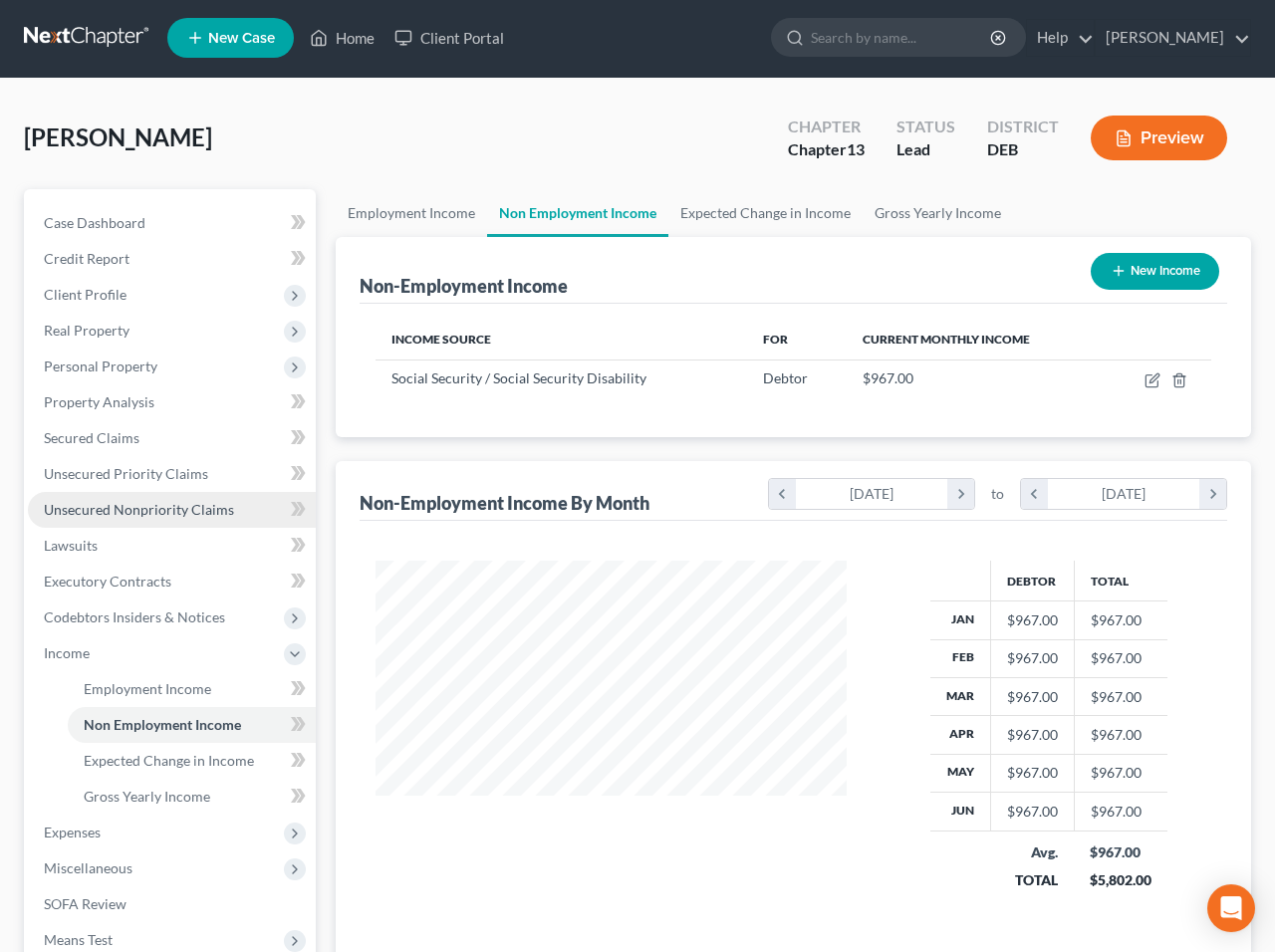 scroll, scrollTop: 0, scrollLeft: 0, axis: both 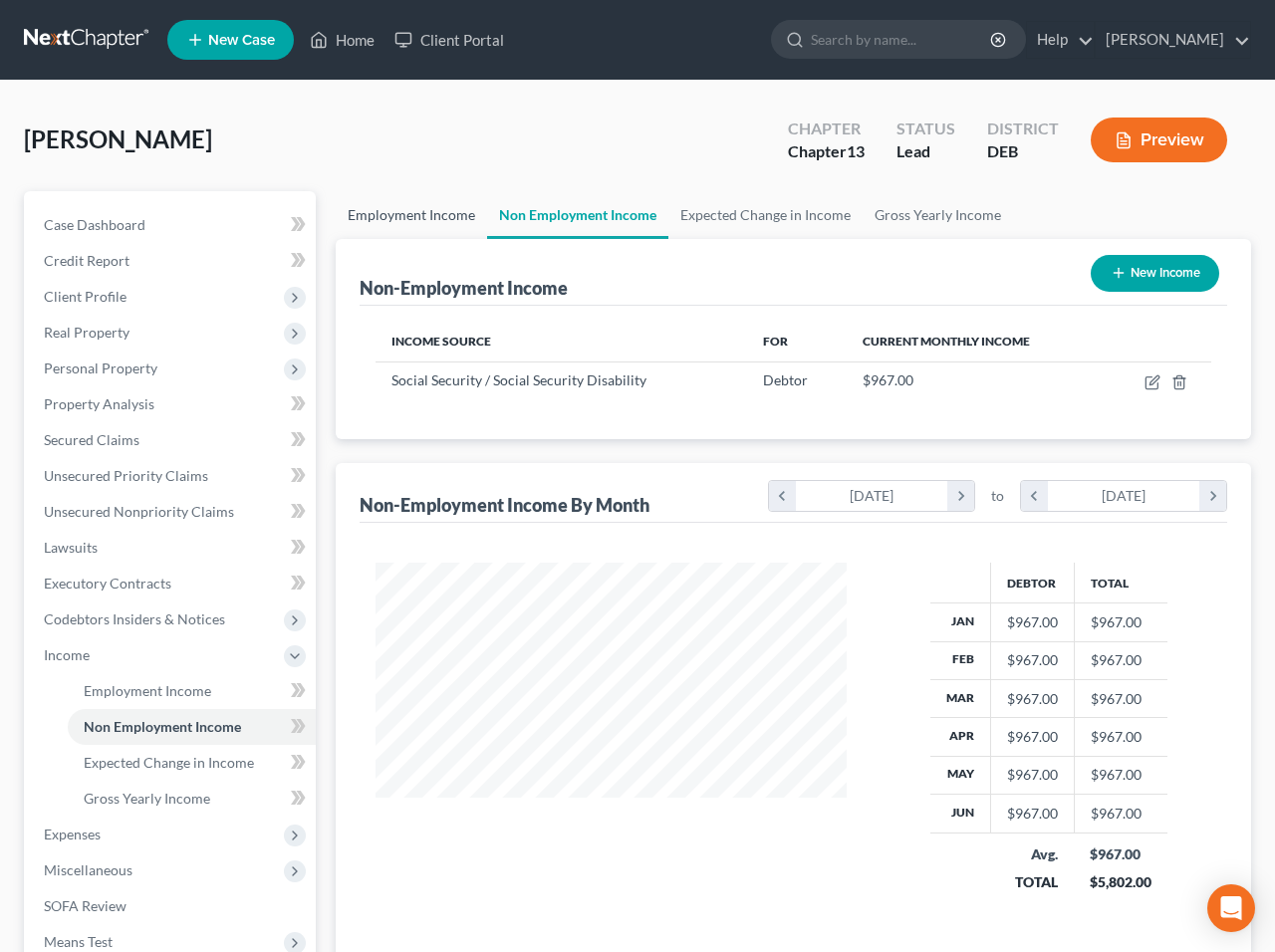 click on "Employment Income" at bounding box center (411, 215) 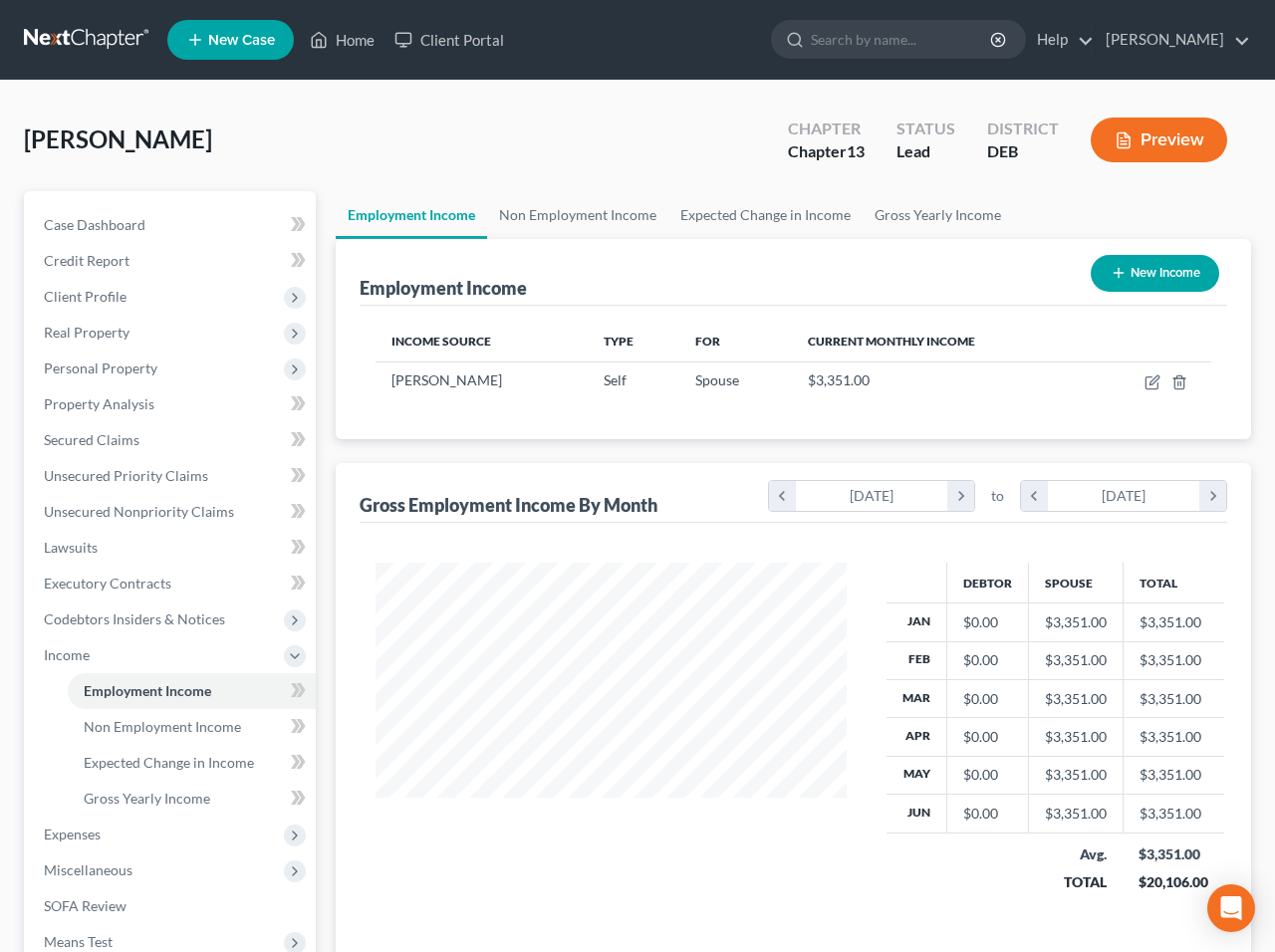 scroll, scrollTop: 995459, scrollLeft: 995583, axis: both 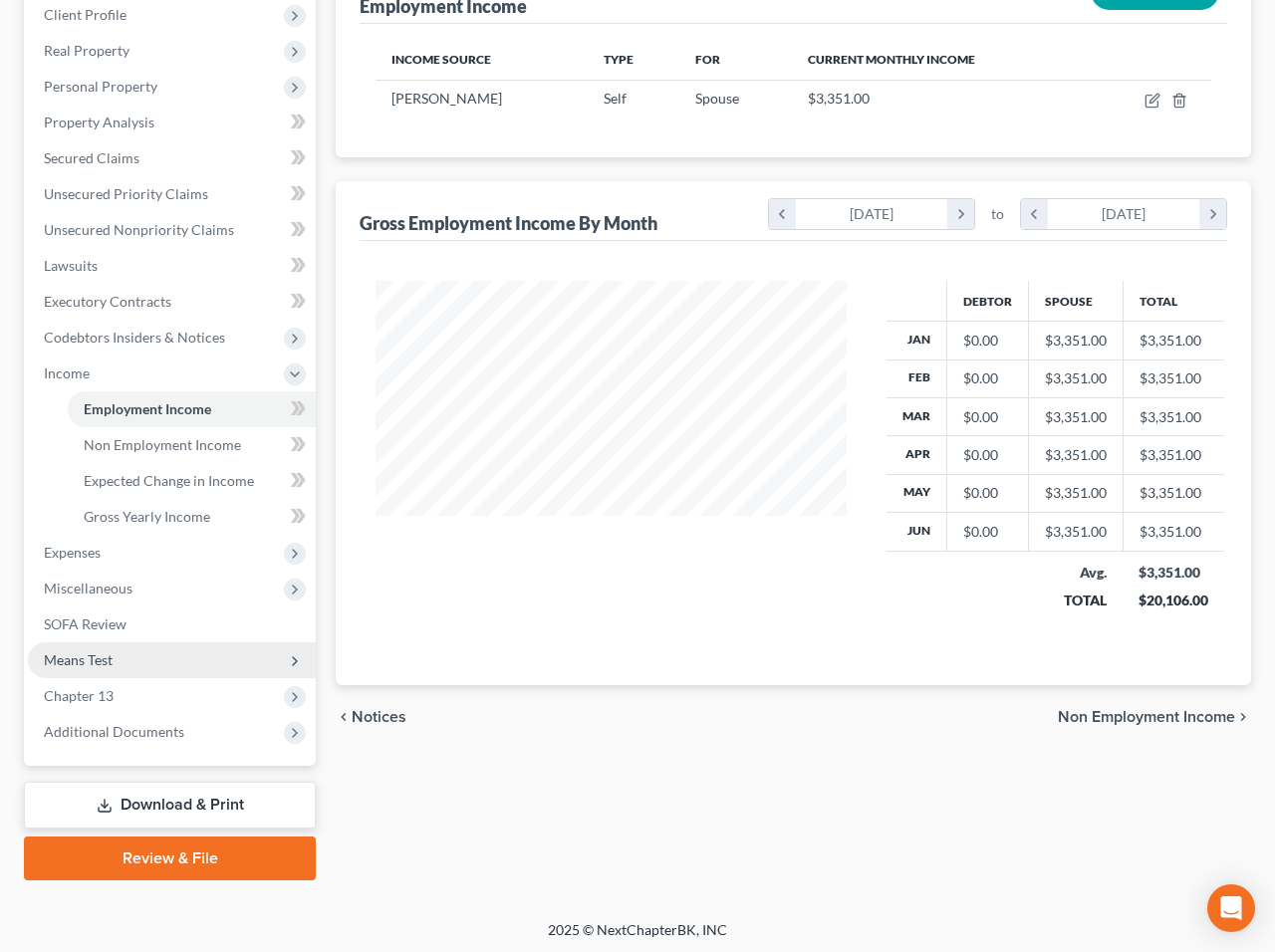 click on "Means Test" at bounding box center [78, 659] 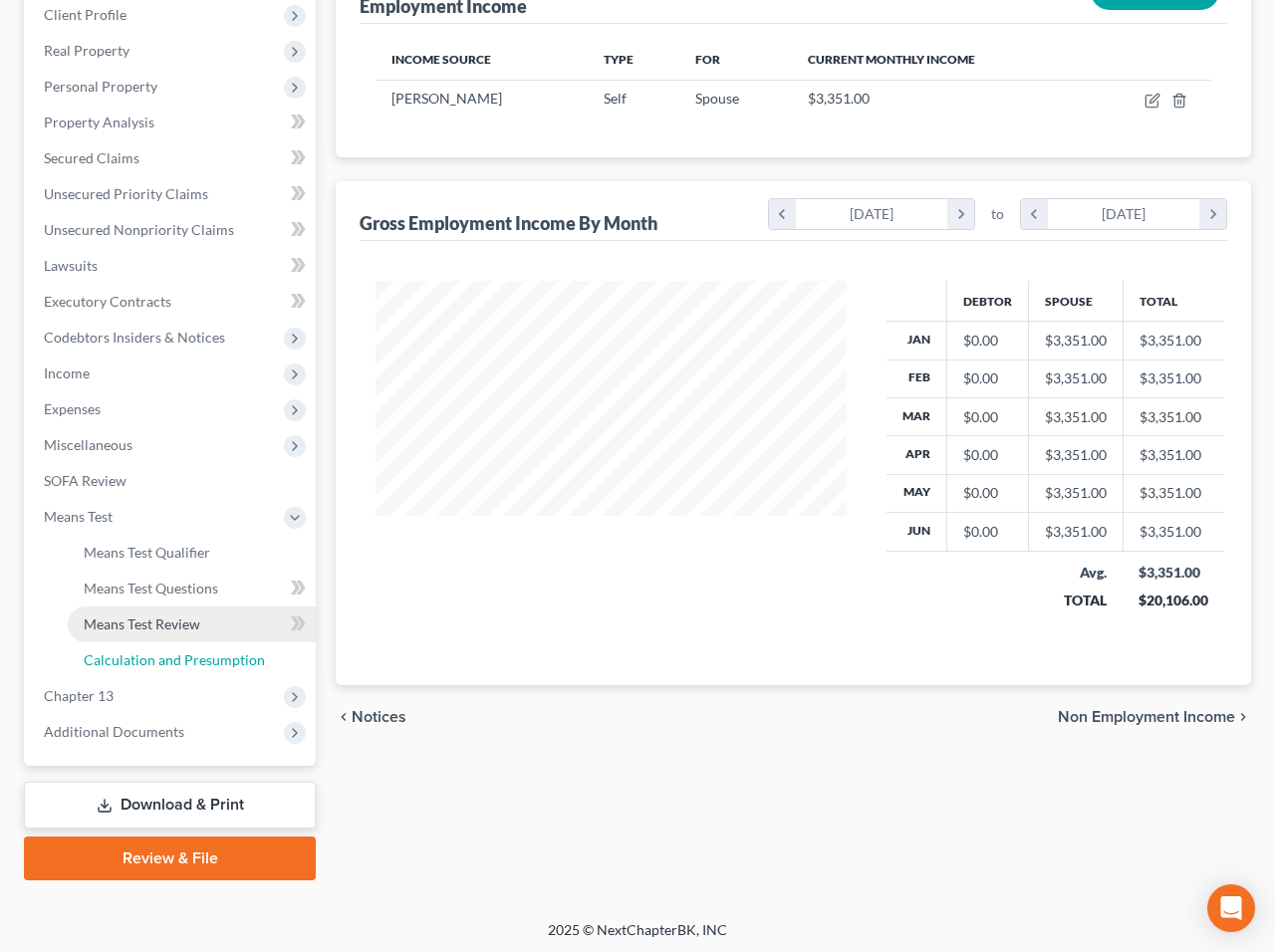 click on "Calculation and Presumption" at bounding box center [174, 659] 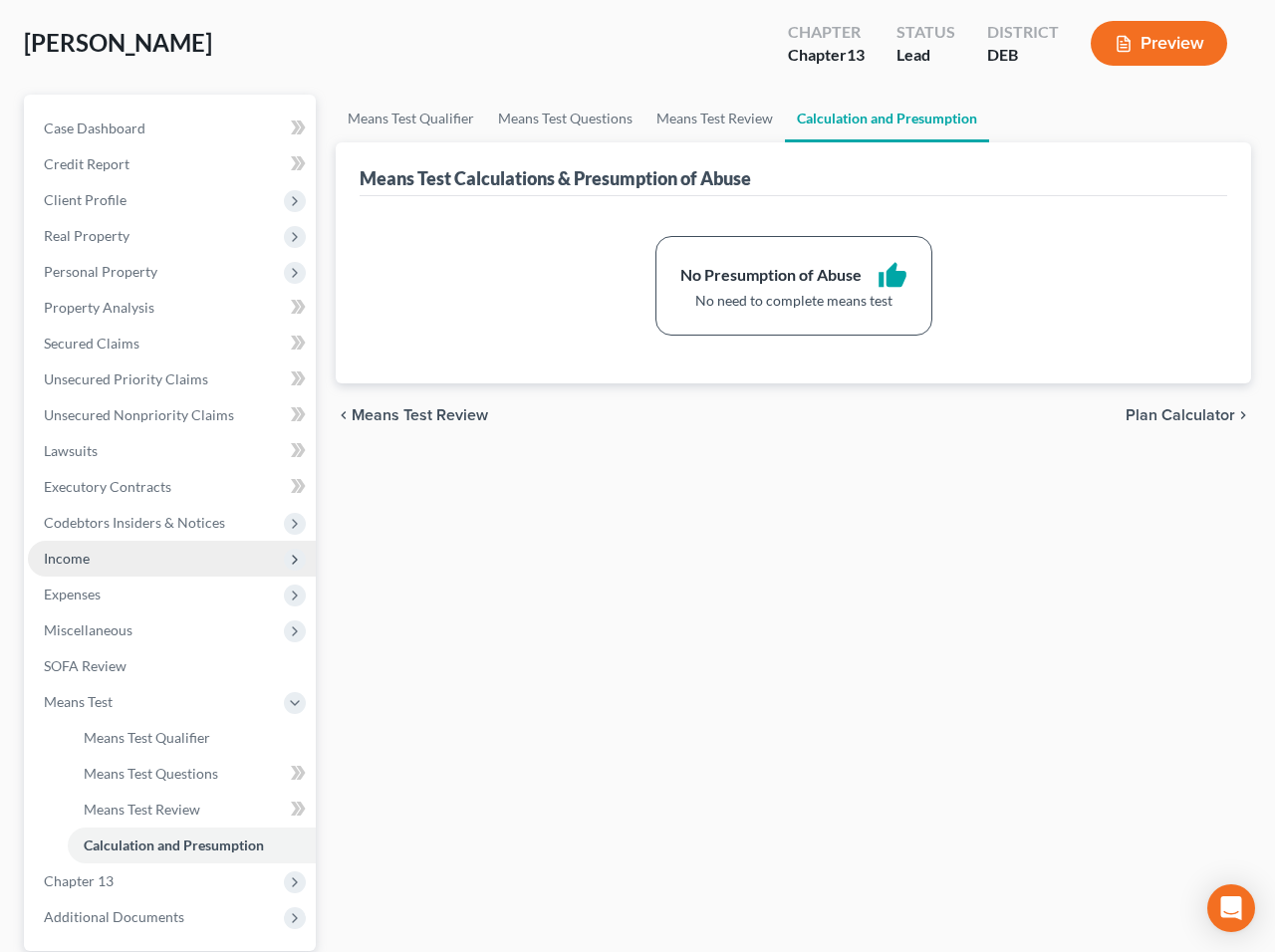 scroll, scrollTop: 284, scrollLeft: 0, axis: vertical 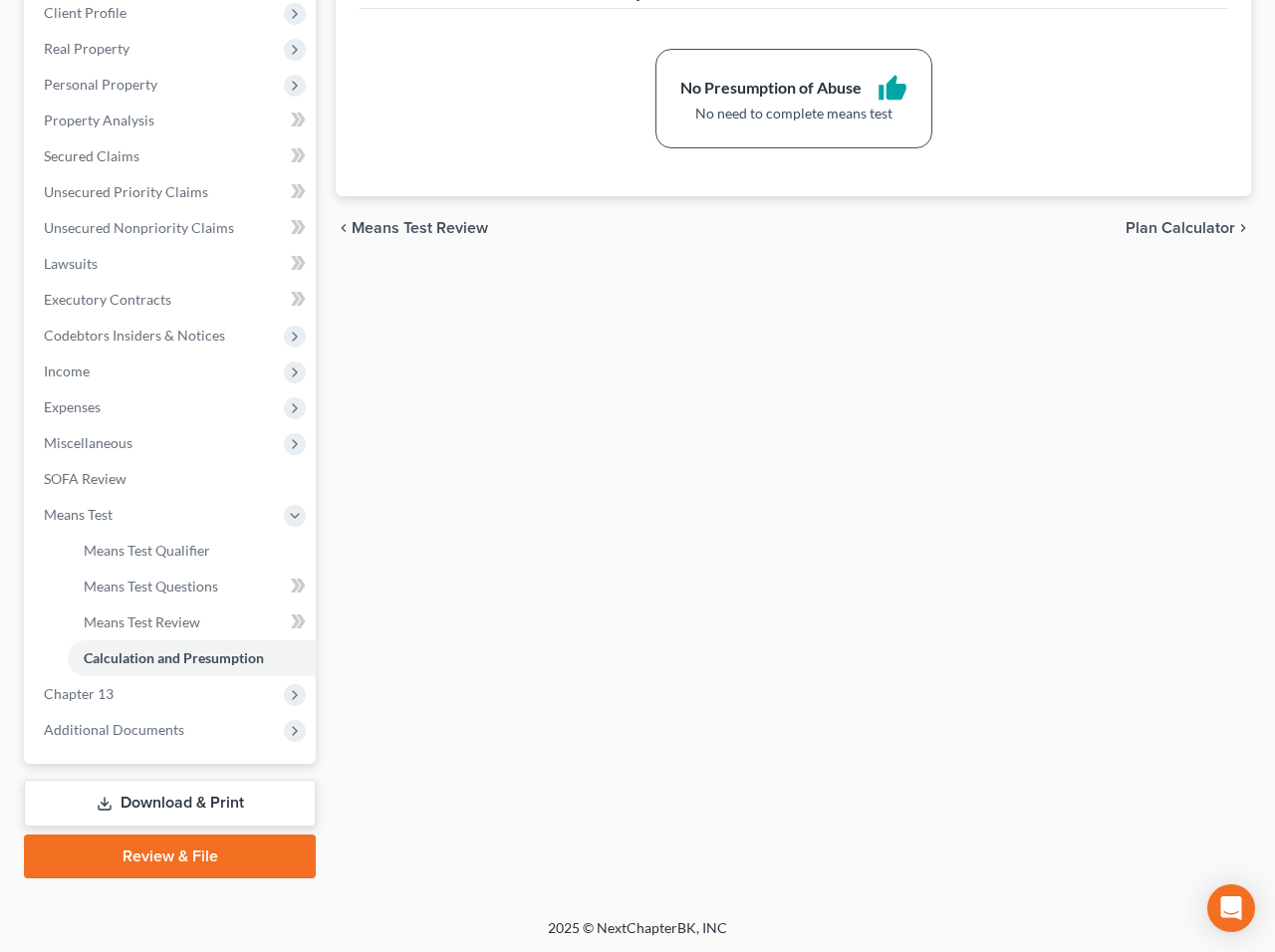 click on "Review & File" at bounding box center (169, 856) 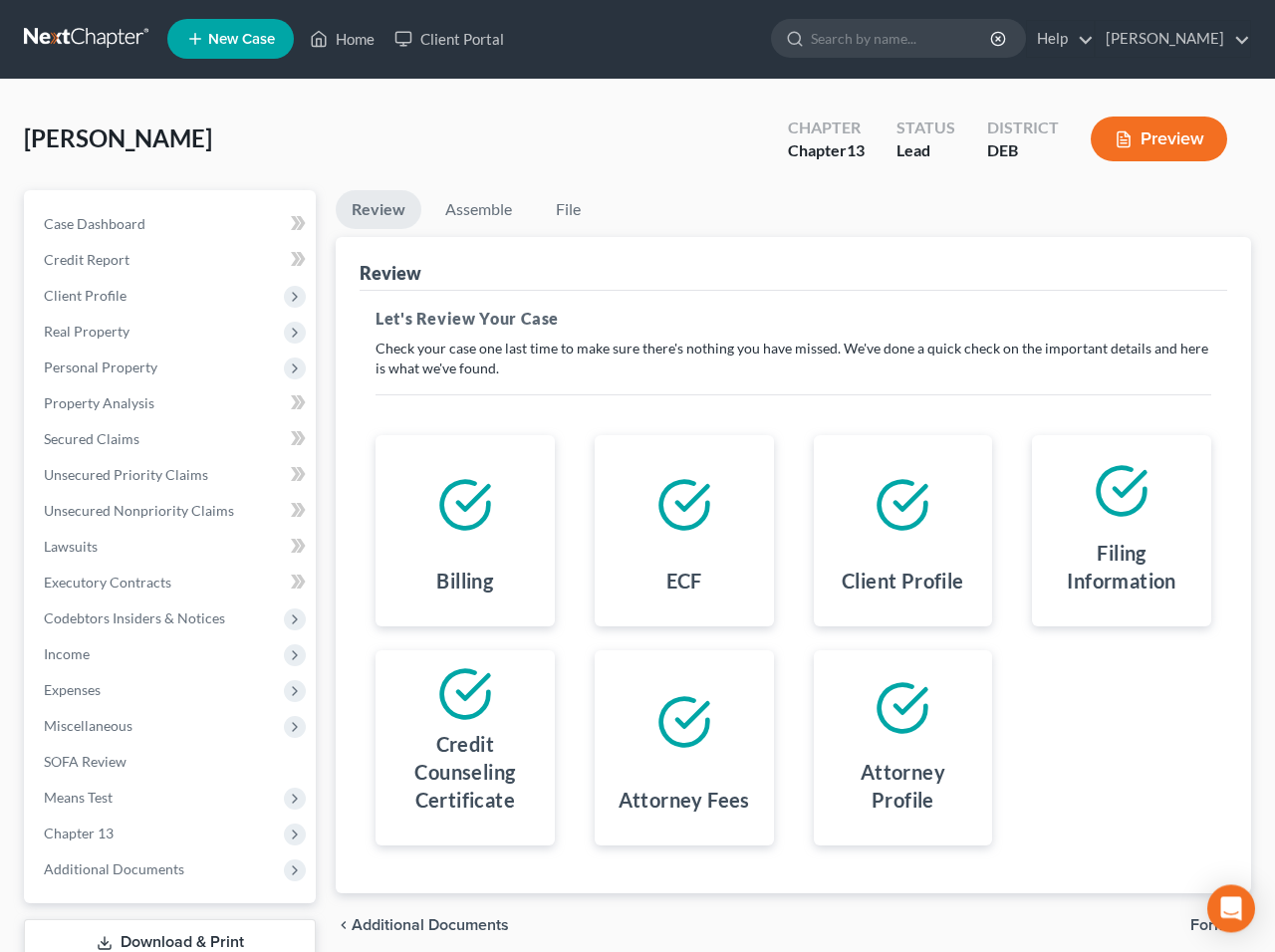 scroll, scrollTop: 0, scrollLeft: 0, axis: both 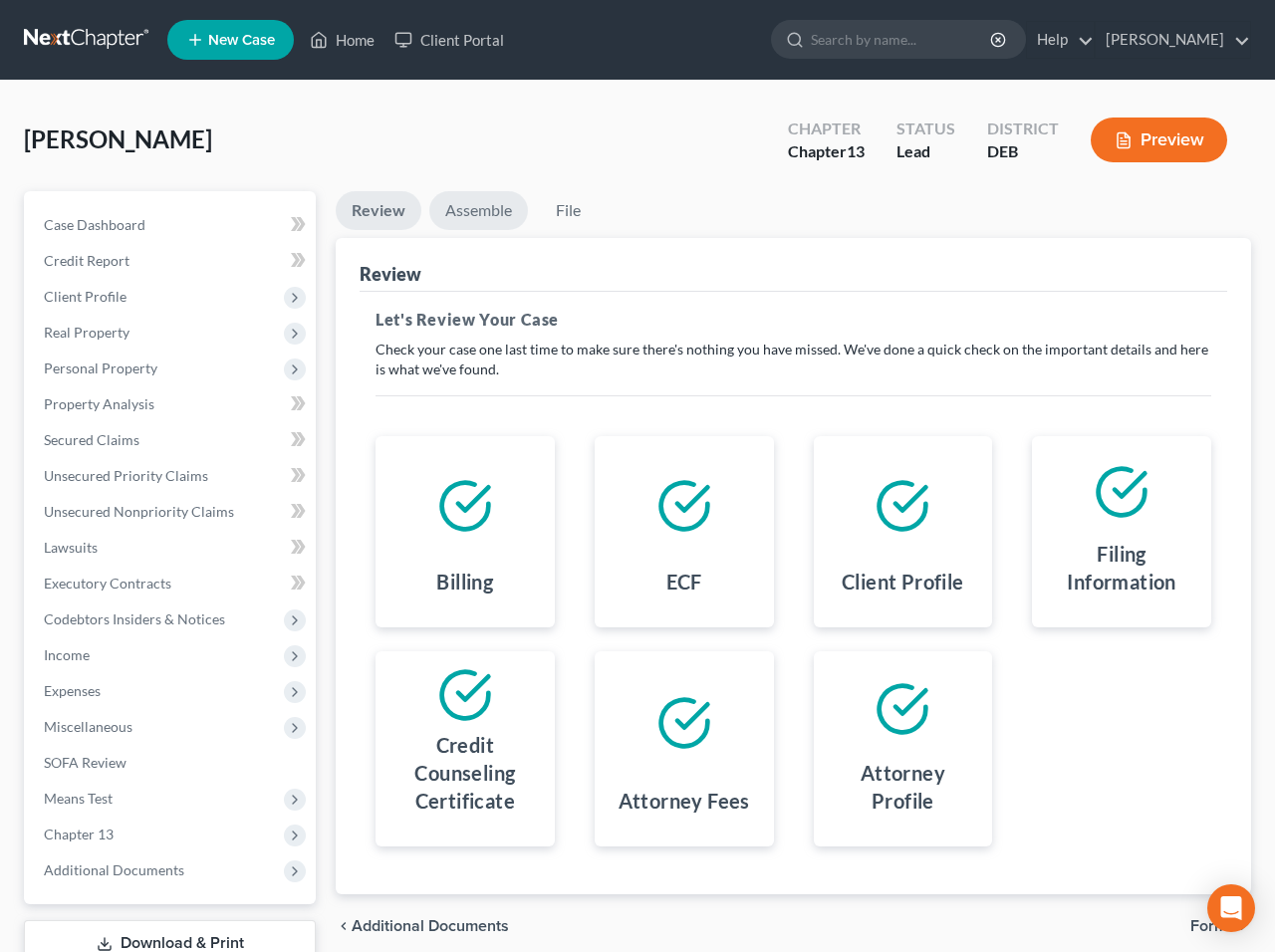 click on "Assemble" at bounding box center (478, 210) 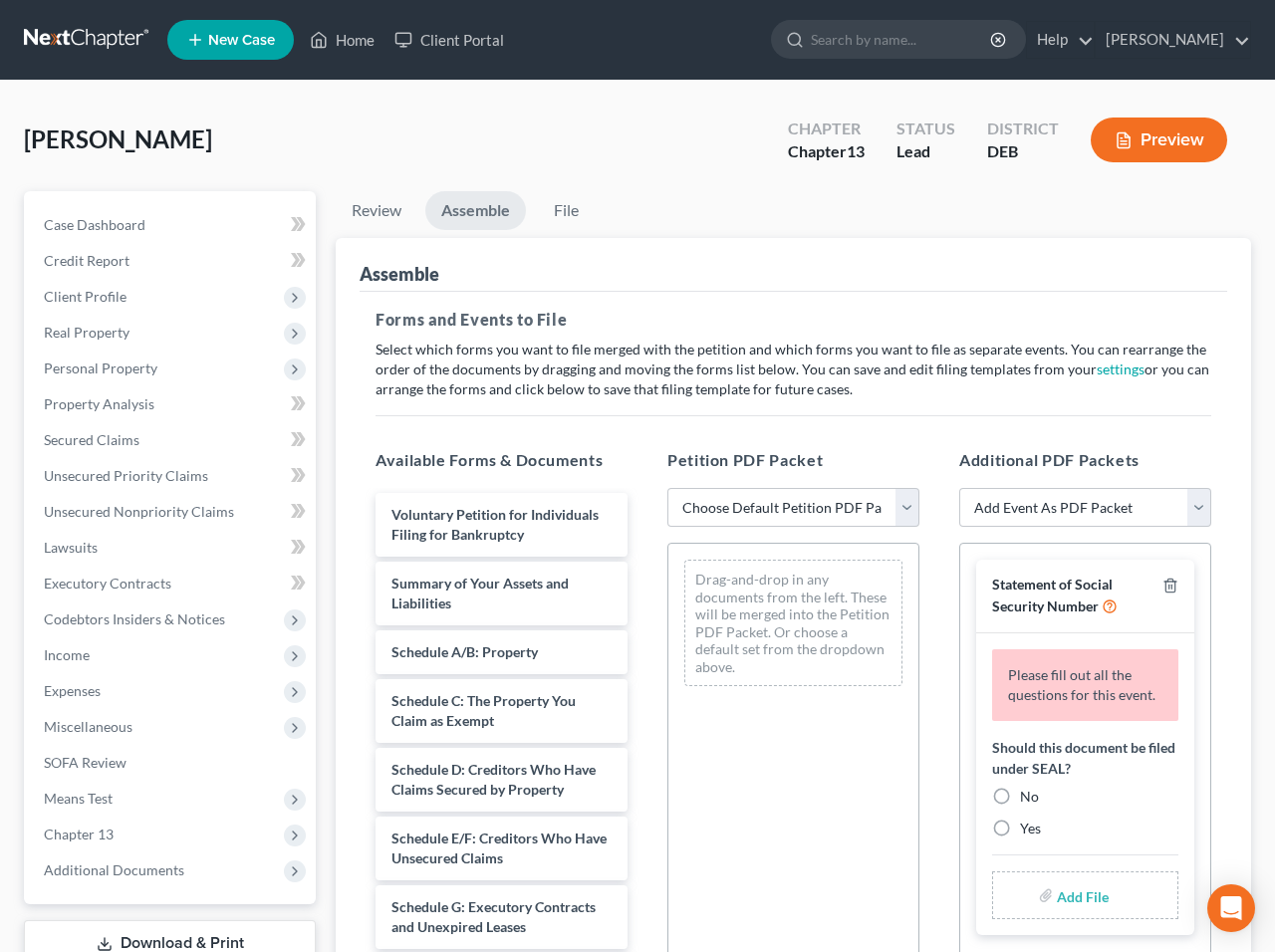 click on "No" at bounding box center [1029, 797] 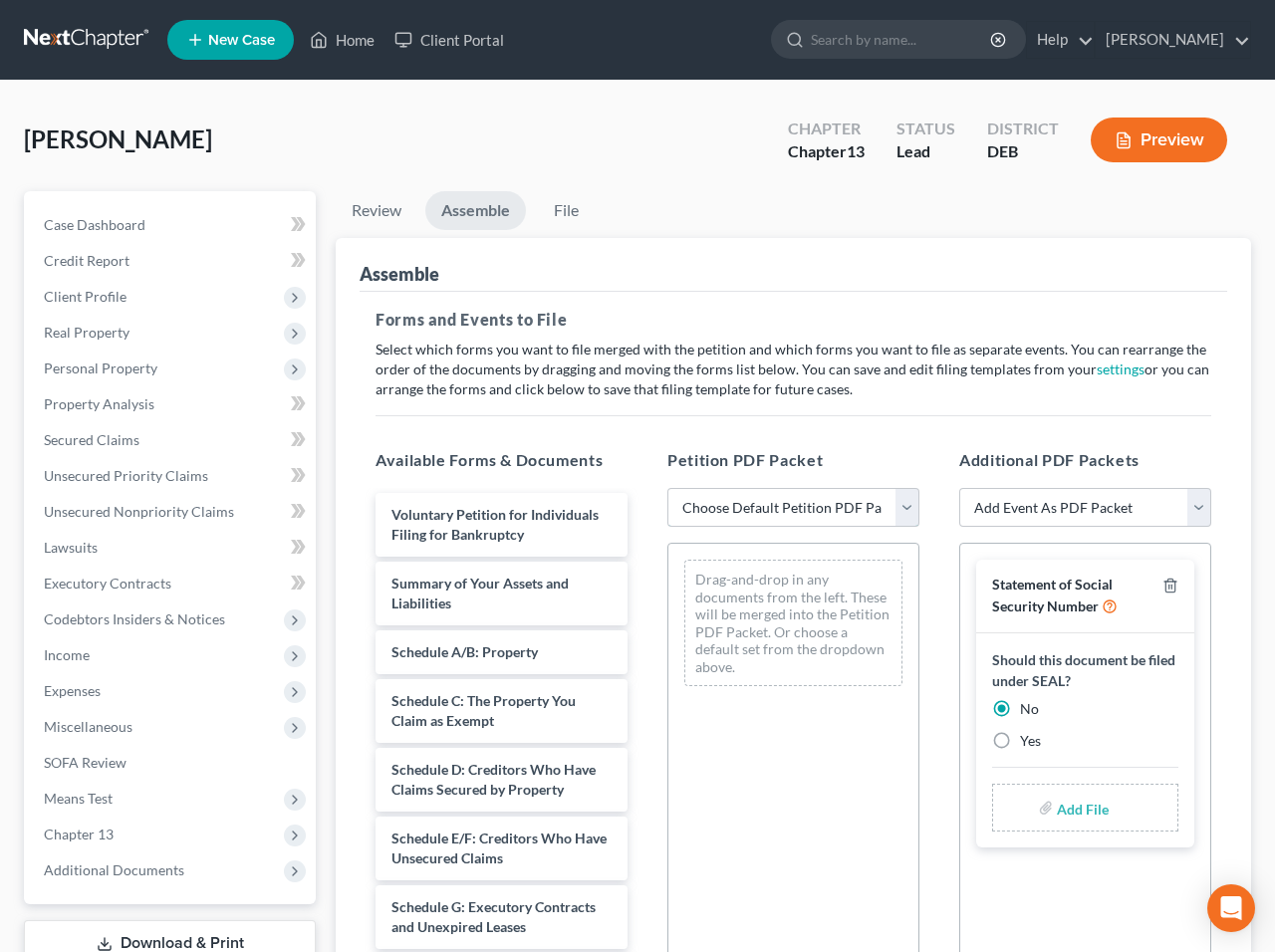 select on "0" 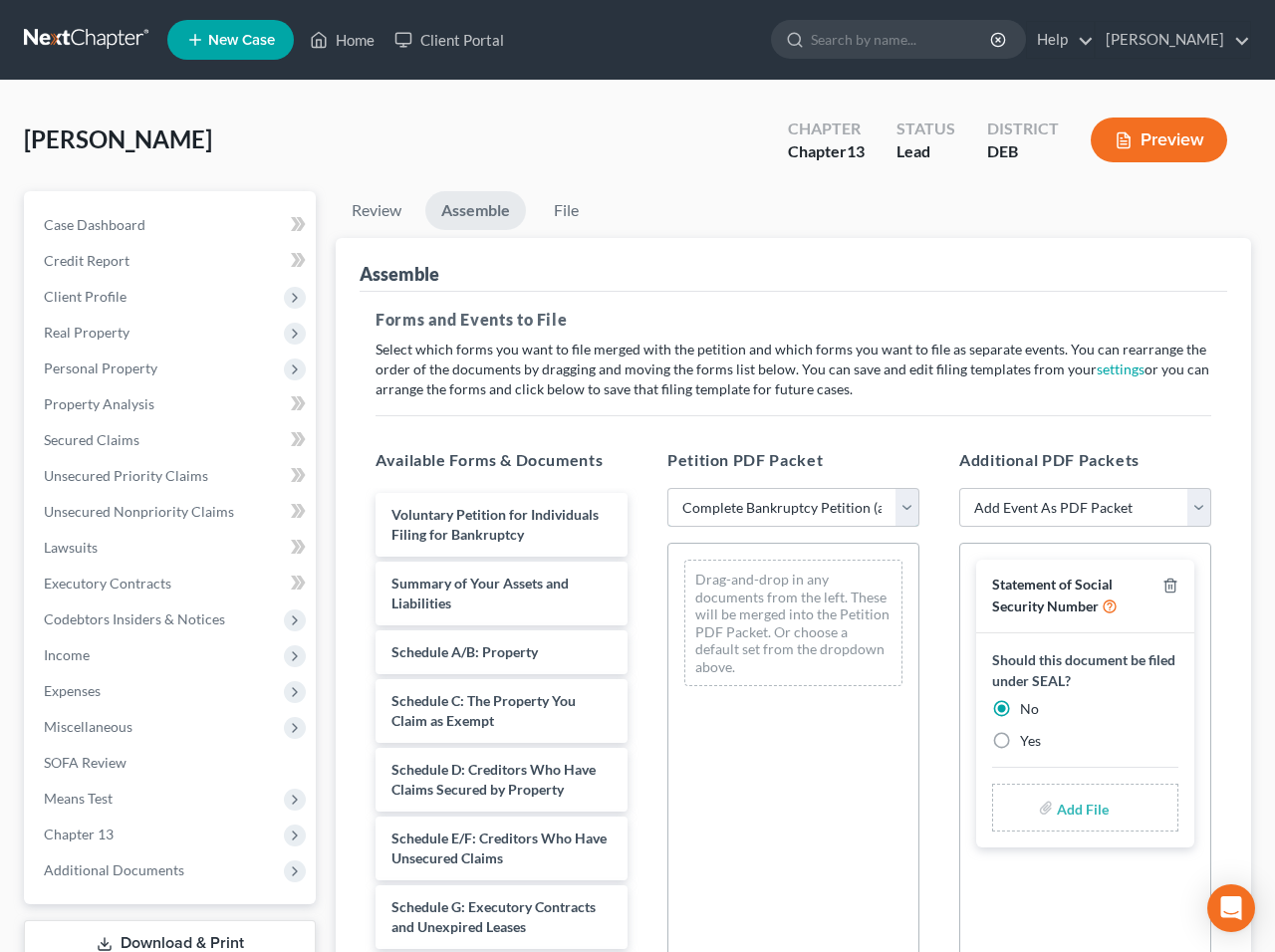 click on "Complete Bankruptcy Petition (all forms and schedules)" at bounding box center [0, 0] 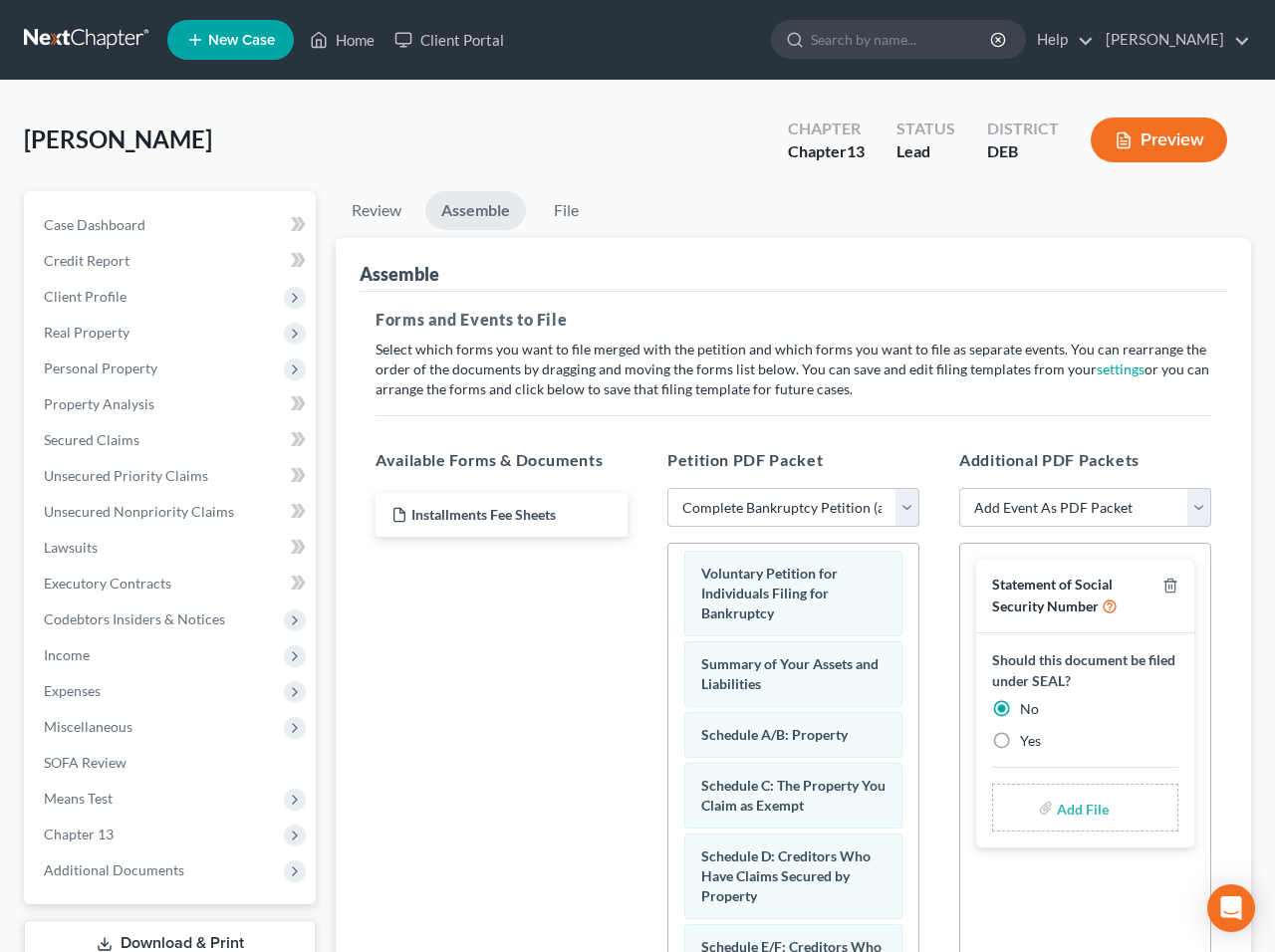 scroll, scrollTop: 0, scrollLeft: 0, axis: both 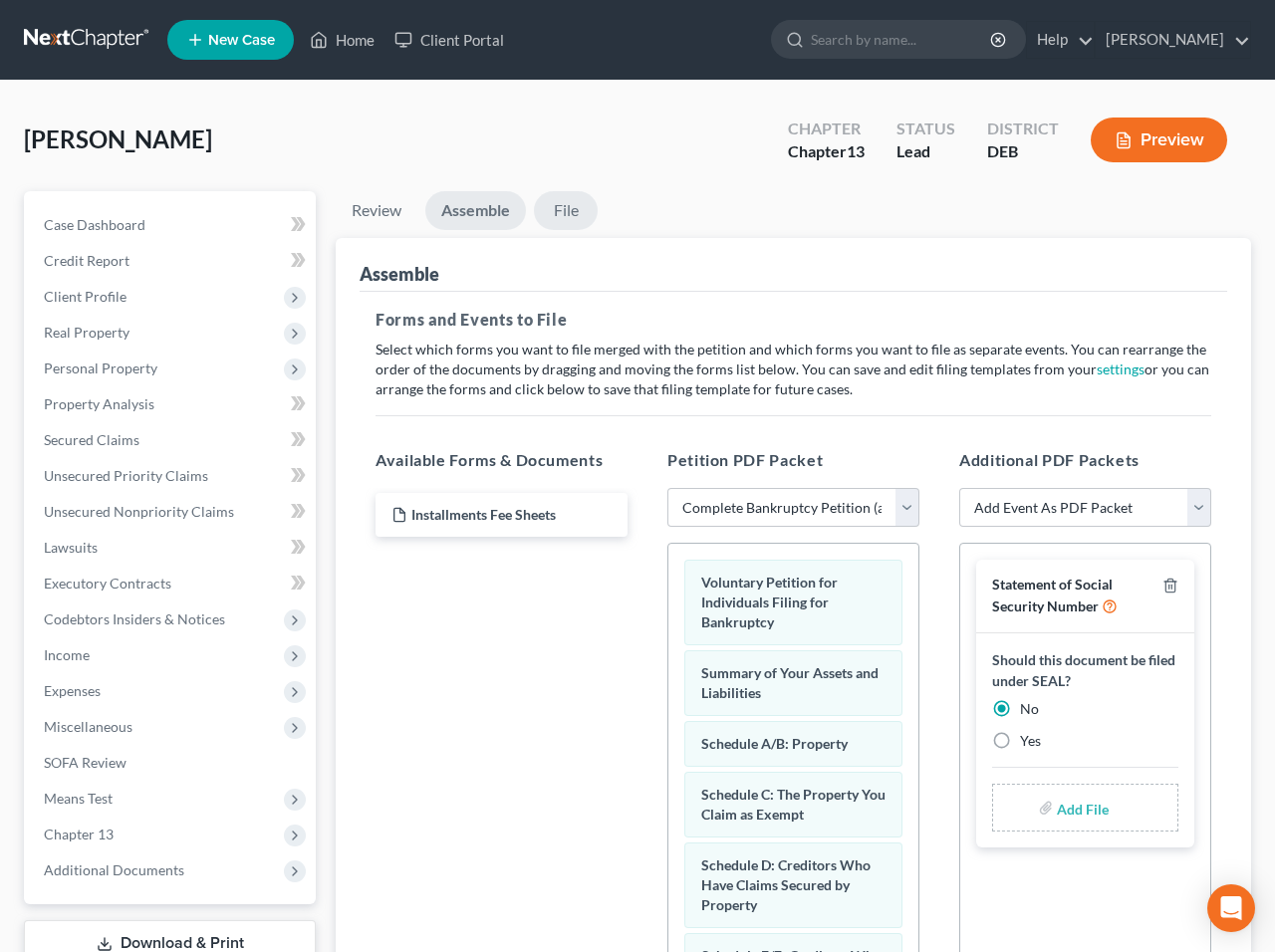 click on "File" at bounding box center (566, 210) 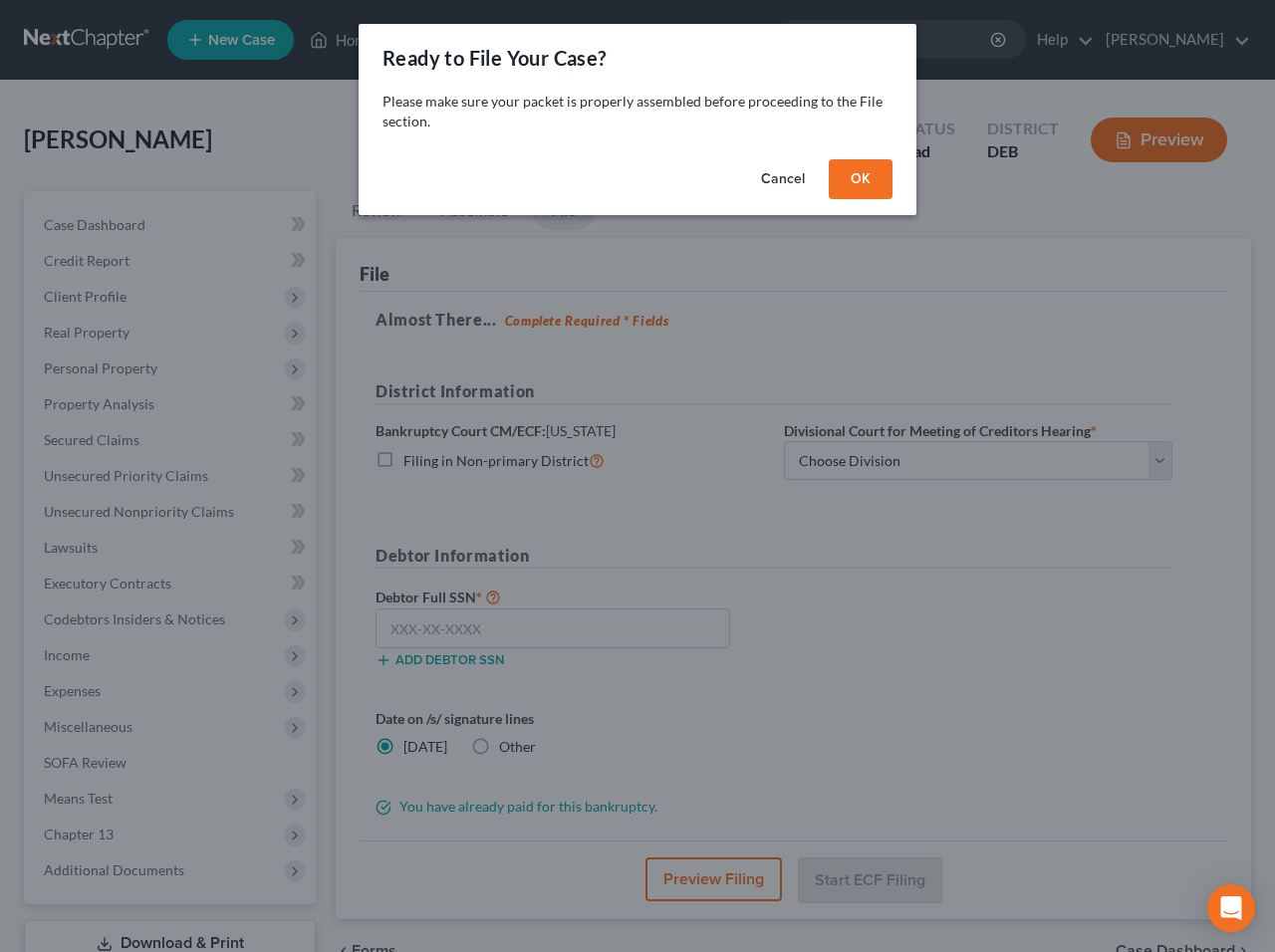 click on "OK" at bounding box center (861, 179) 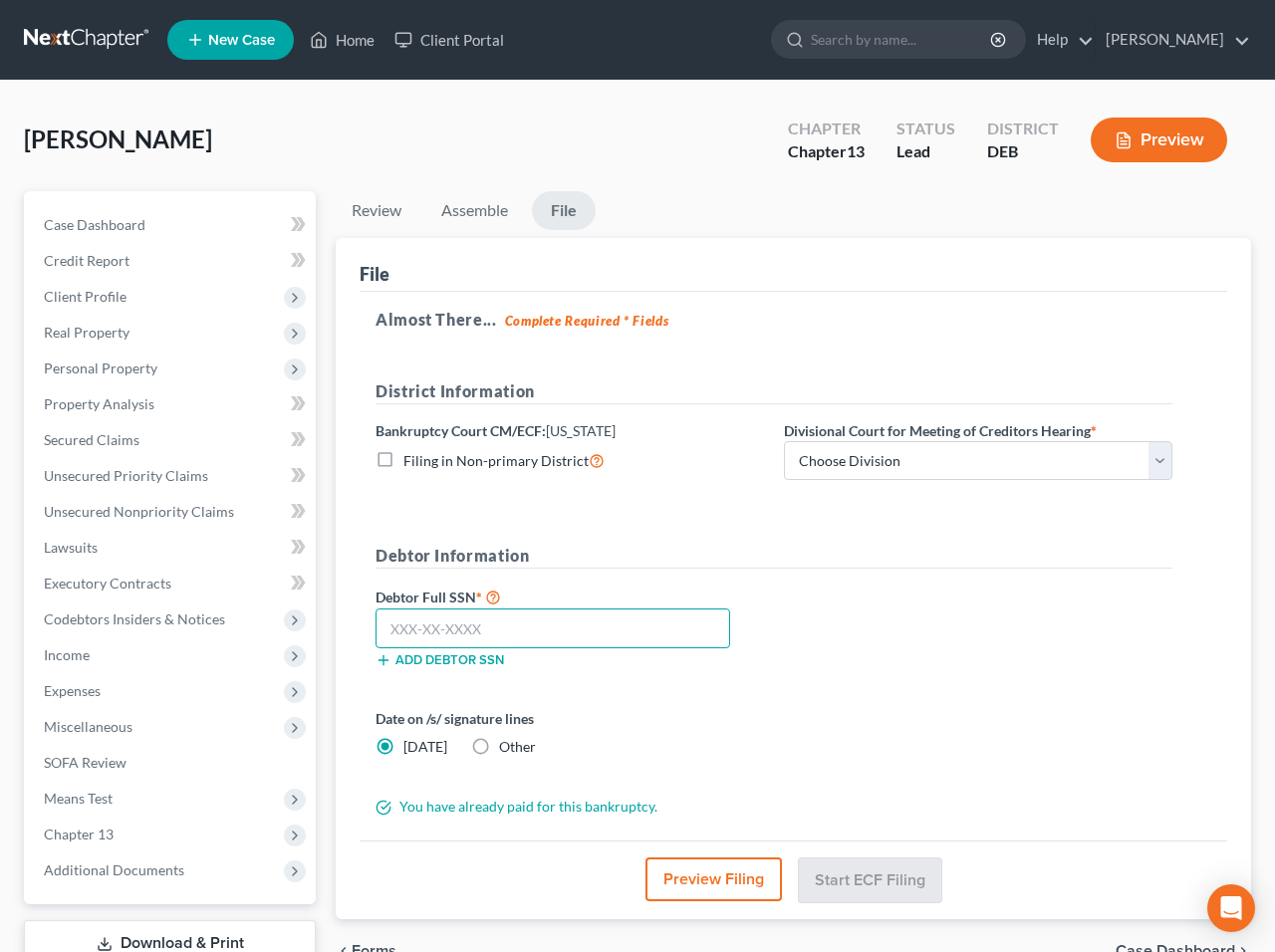 click at bounding box center [553, 628] 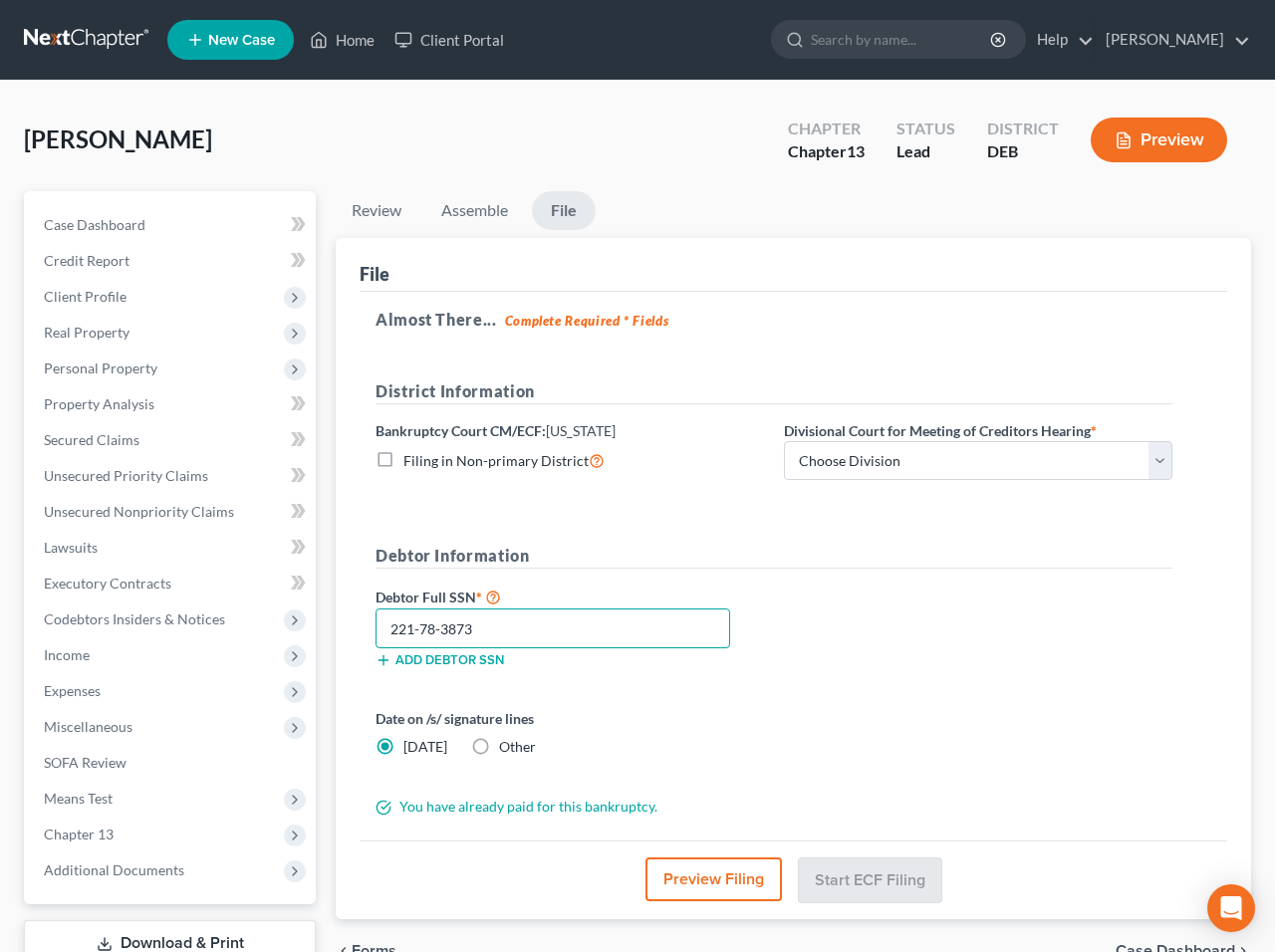 type on "221-78-3873" 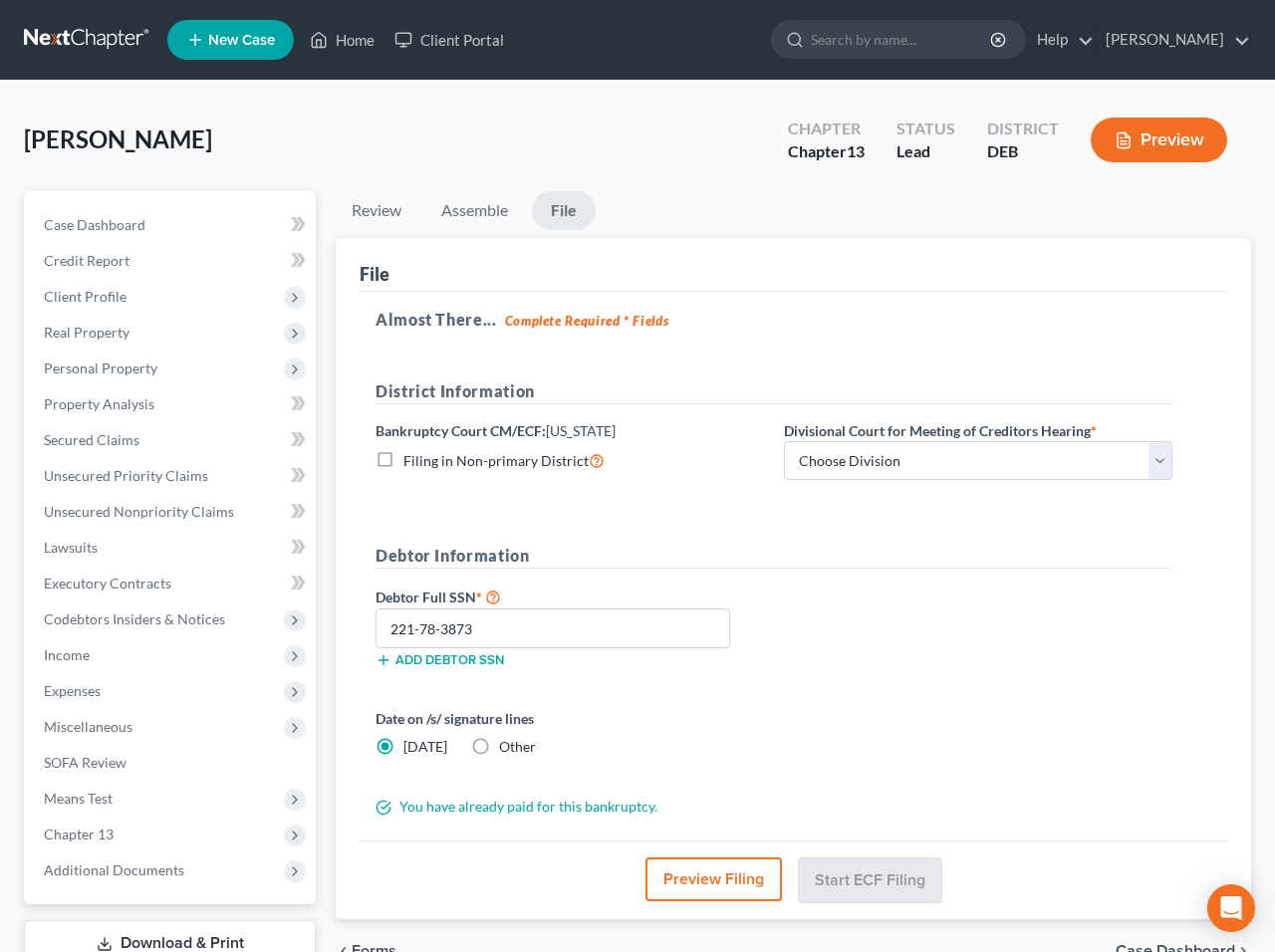 click on "Other" at bounding box center [517, 747] 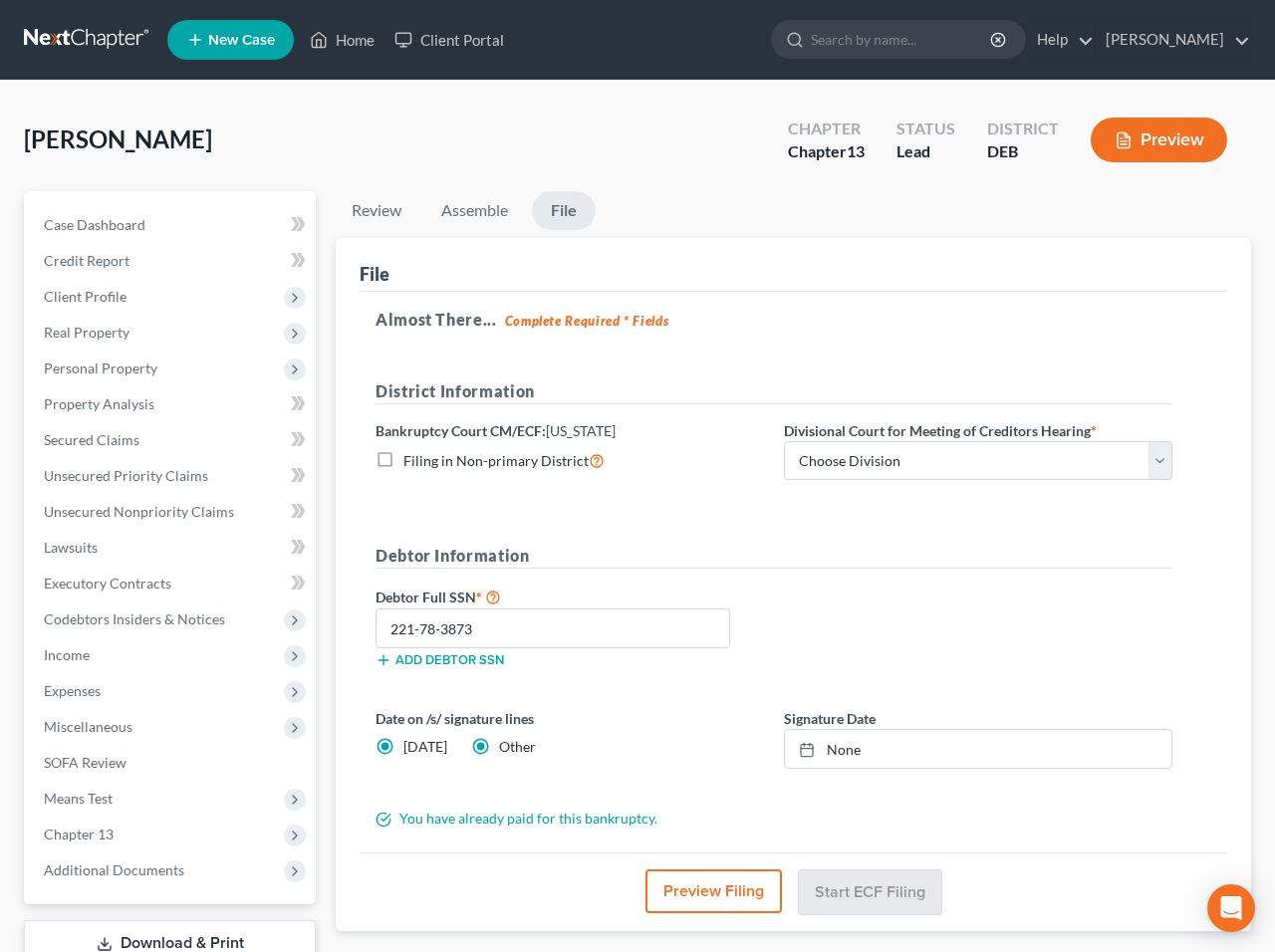 radio on "false" 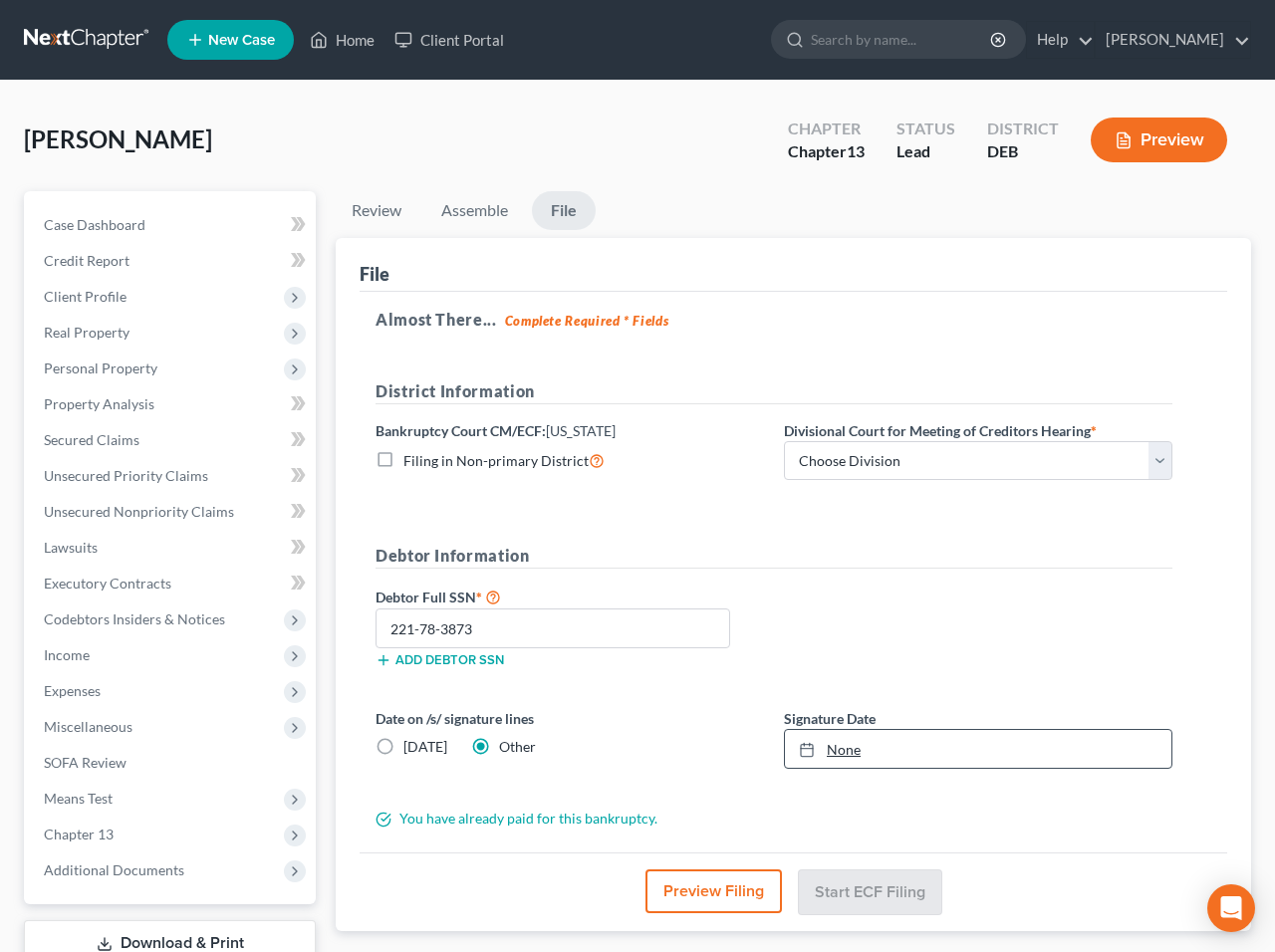 click 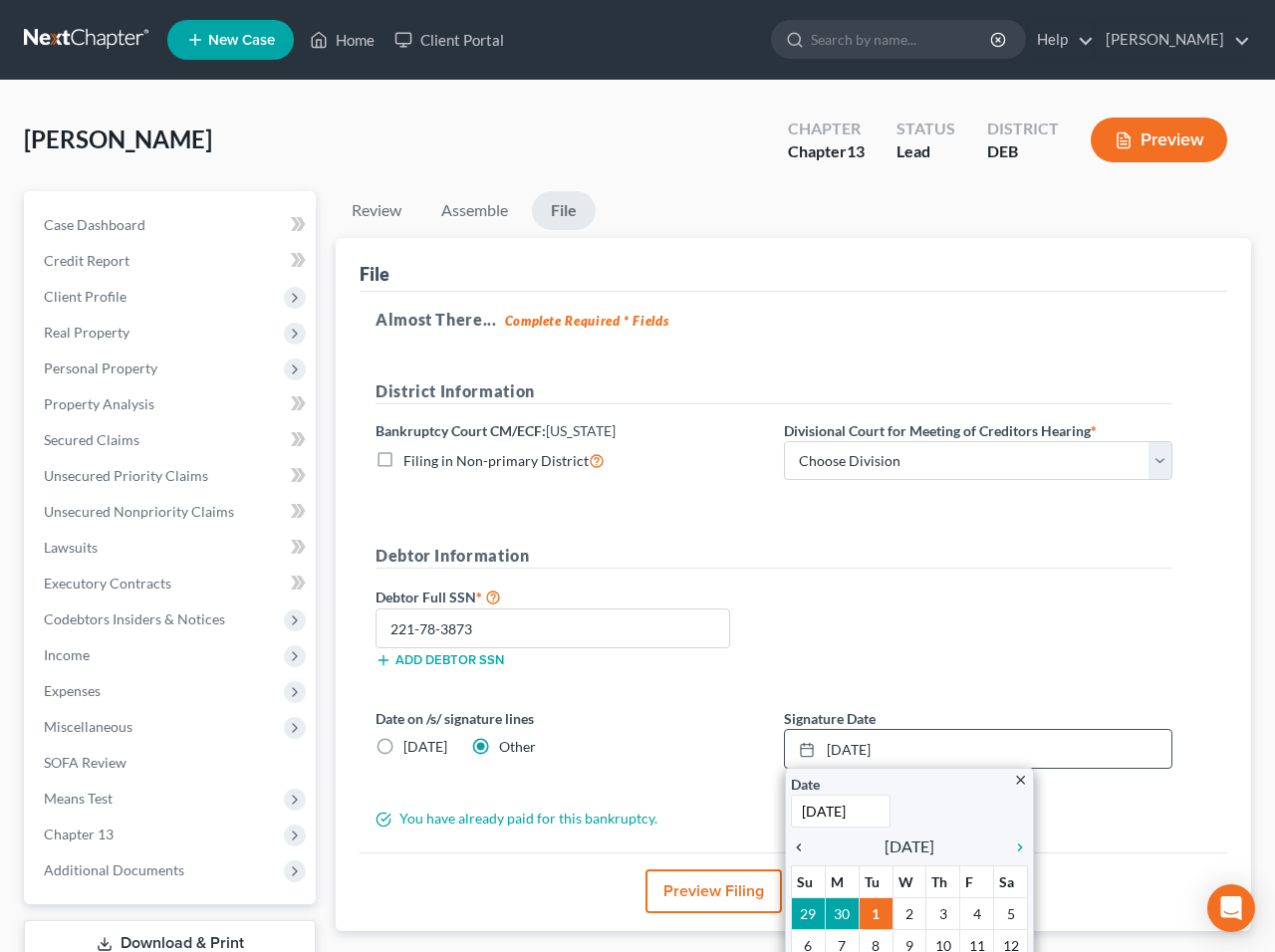click on "chevron_left" at bounding box center (804, 847) 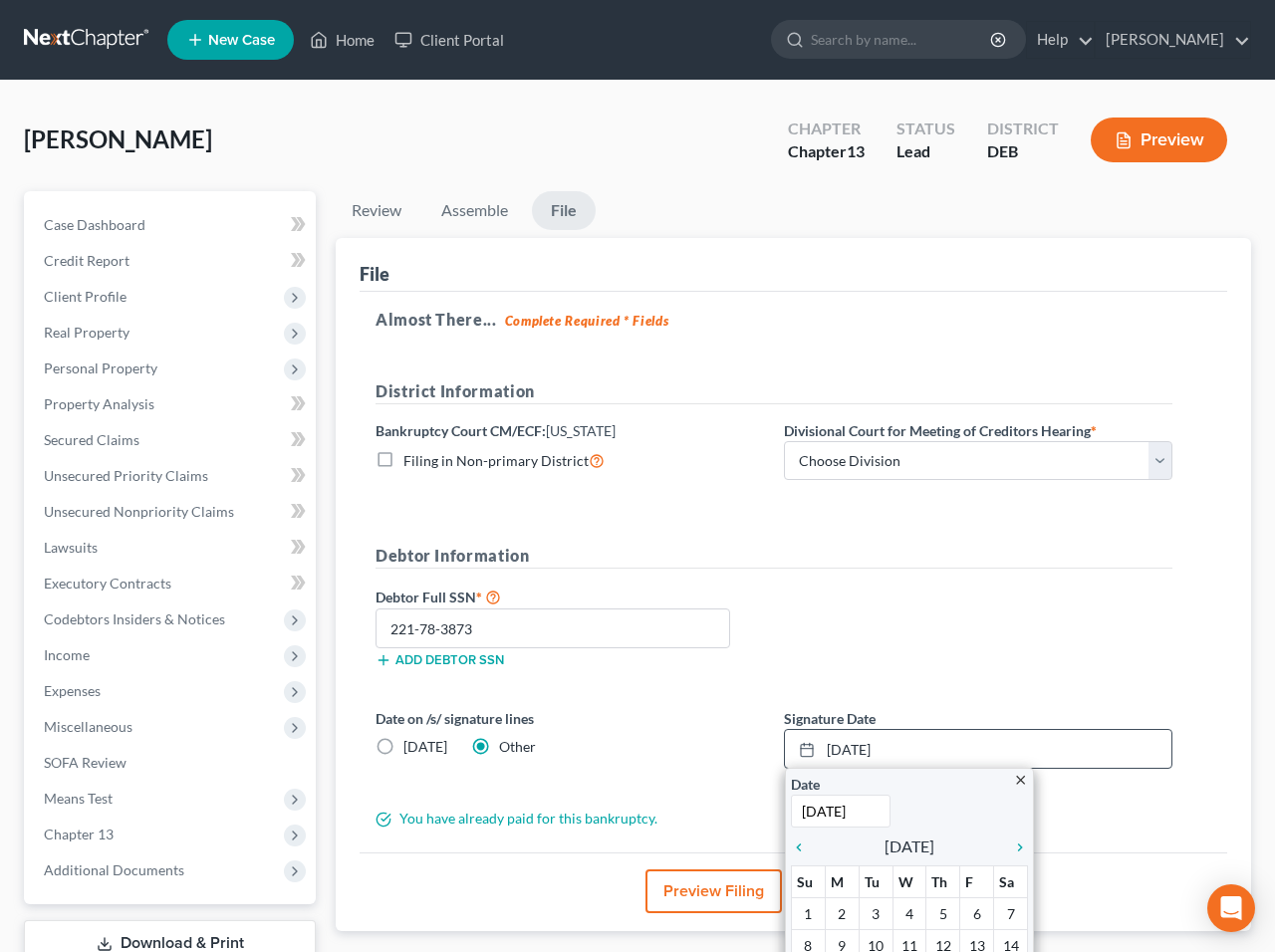 scroll, scrollTop: 140, scrollLeft: 0, axis: vertical 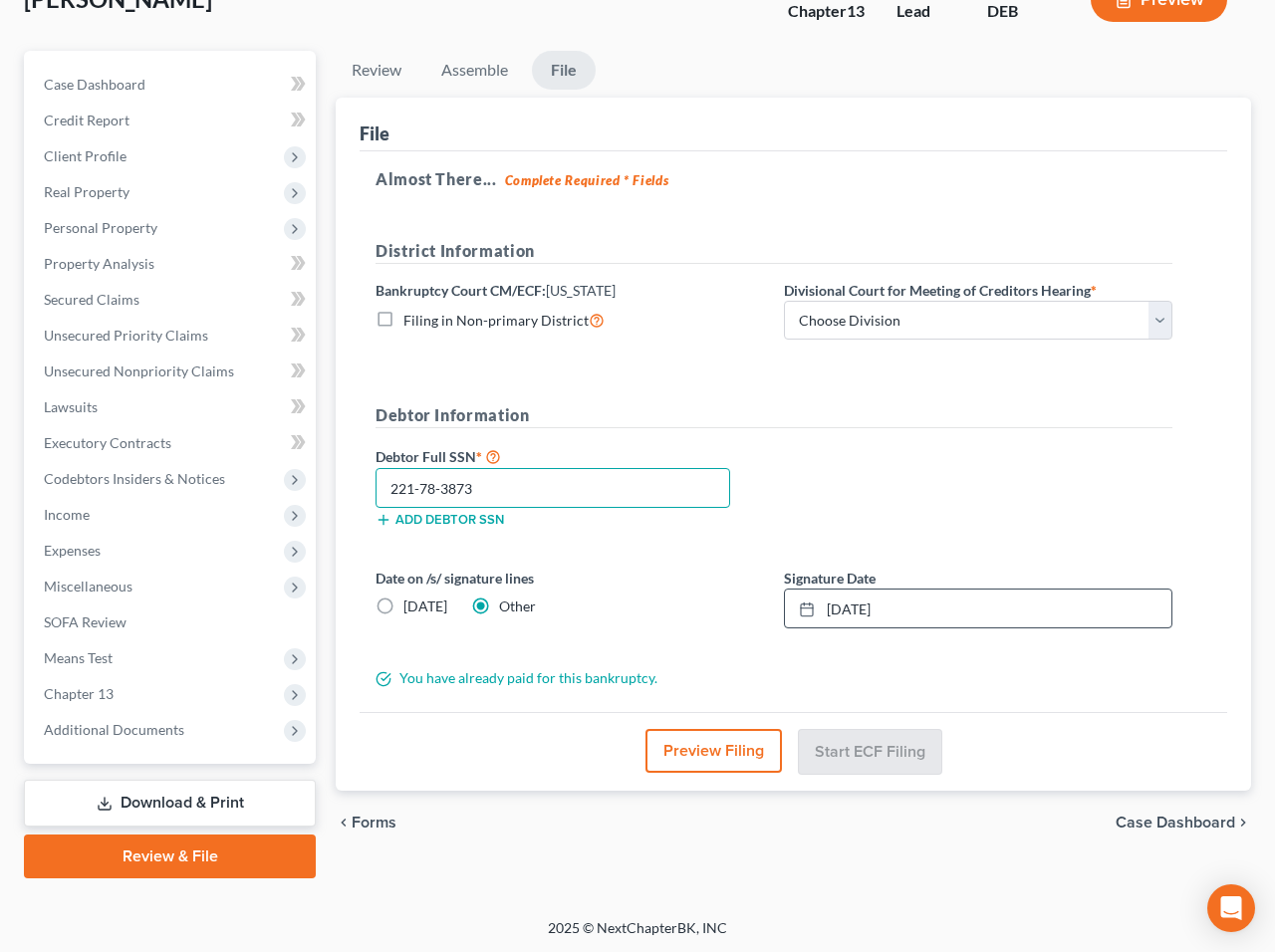 click on "221-78-3873" at bounding box center [553, 488] 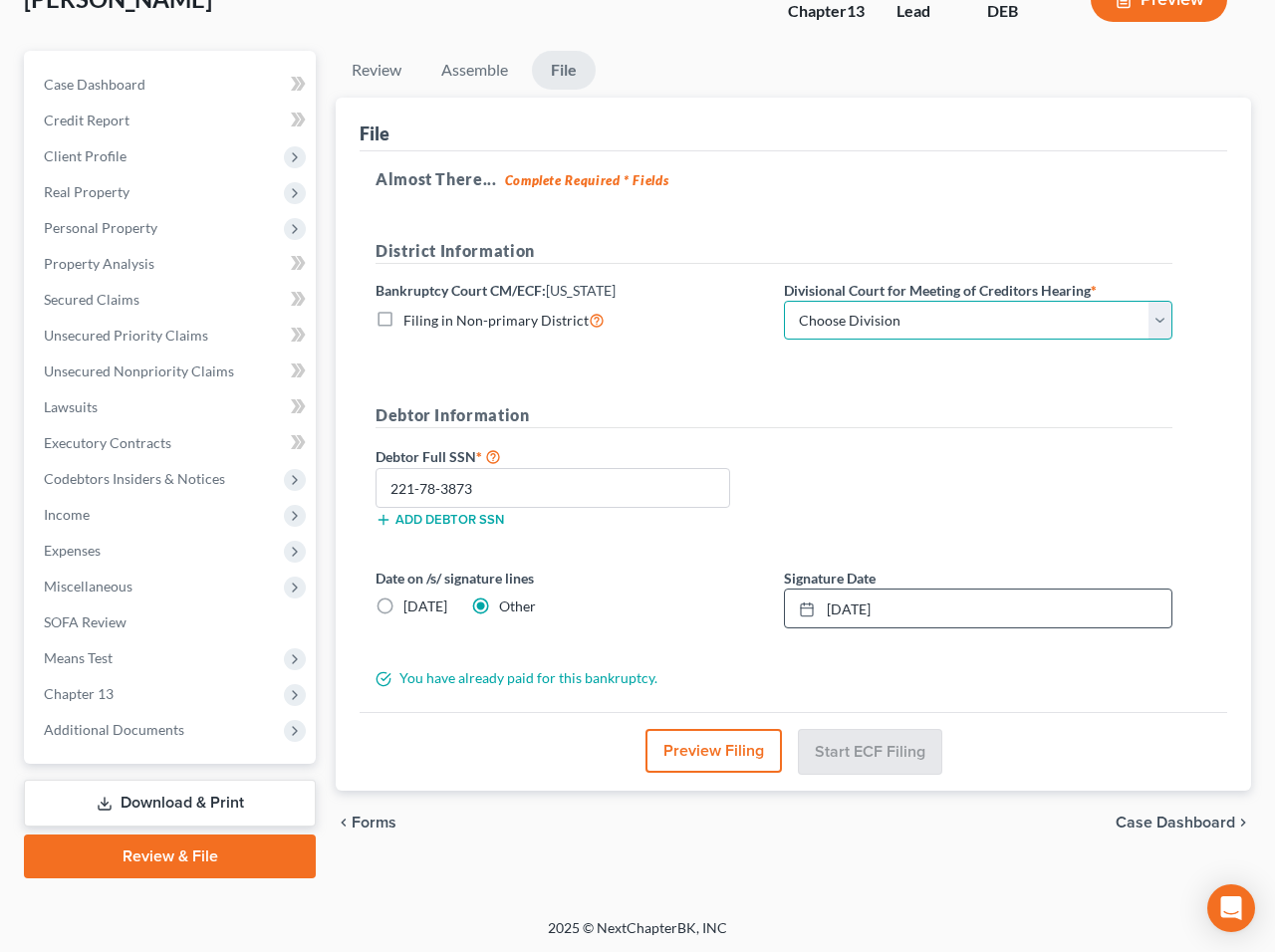 select on "0" 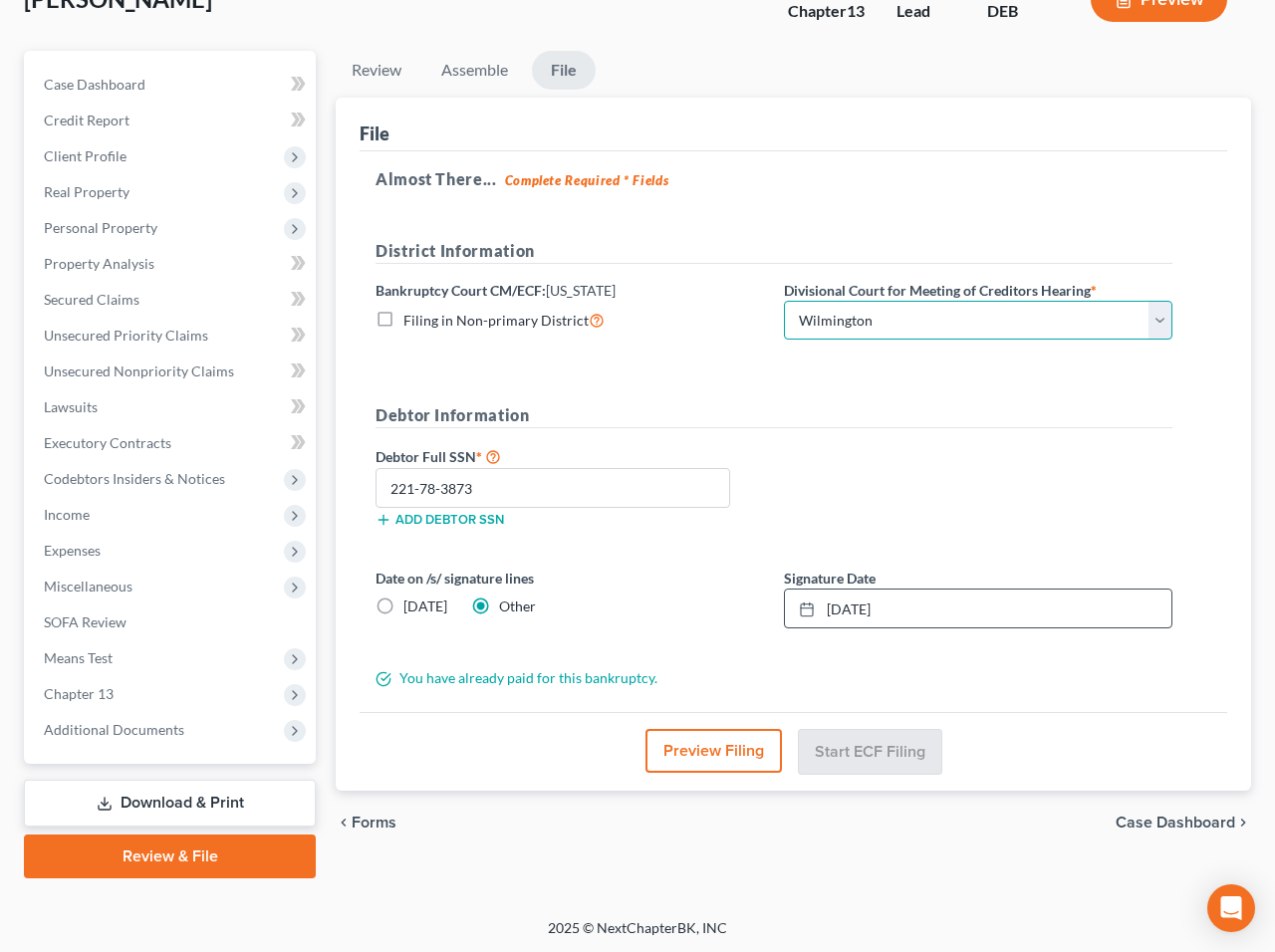 click on "Wilmington" at bounding box center [0, 0] 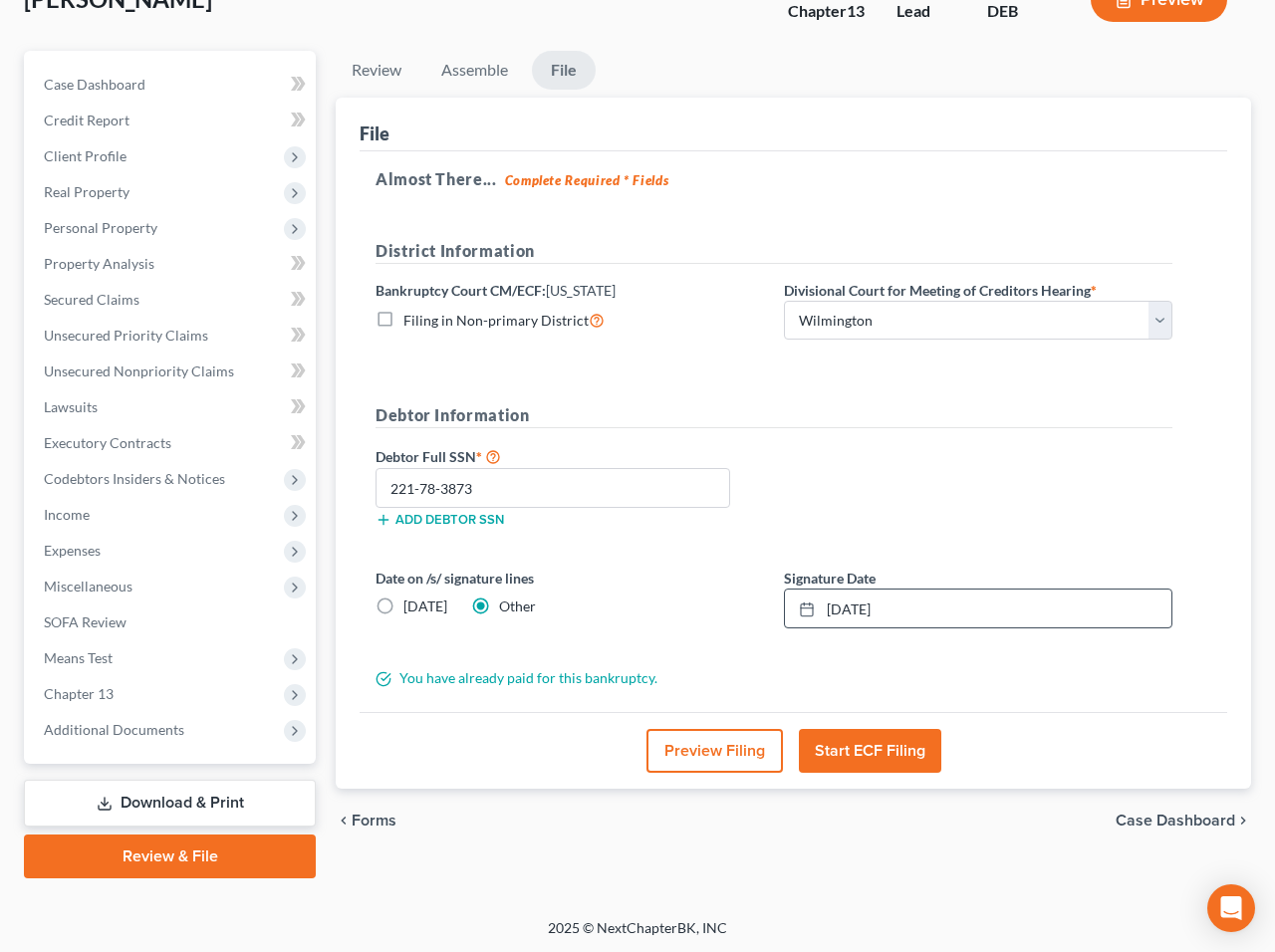 click on "Start ECF Filing" at bounding box center [870, 751] 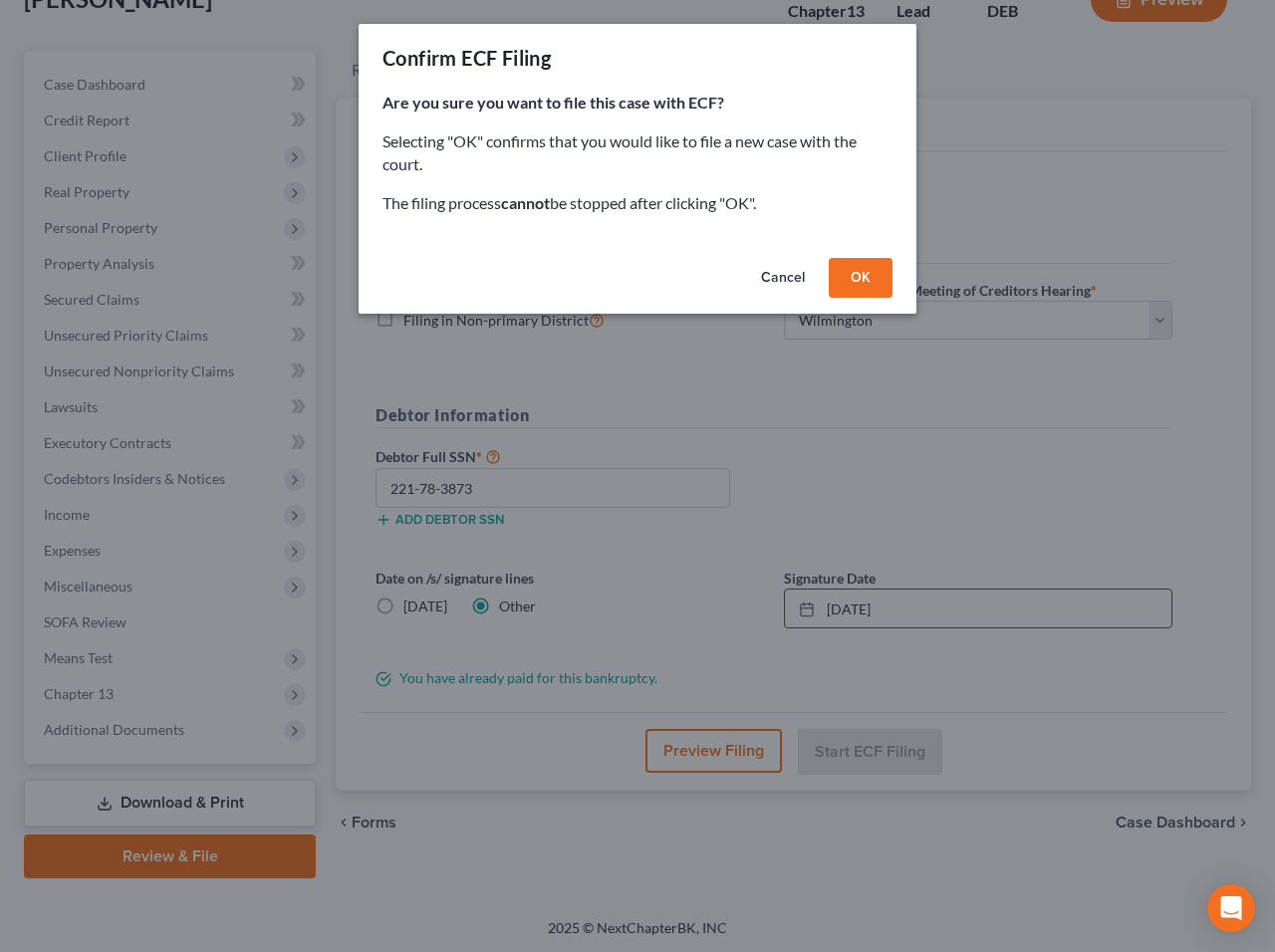 click on "OK" at bounding box center [861, 278] 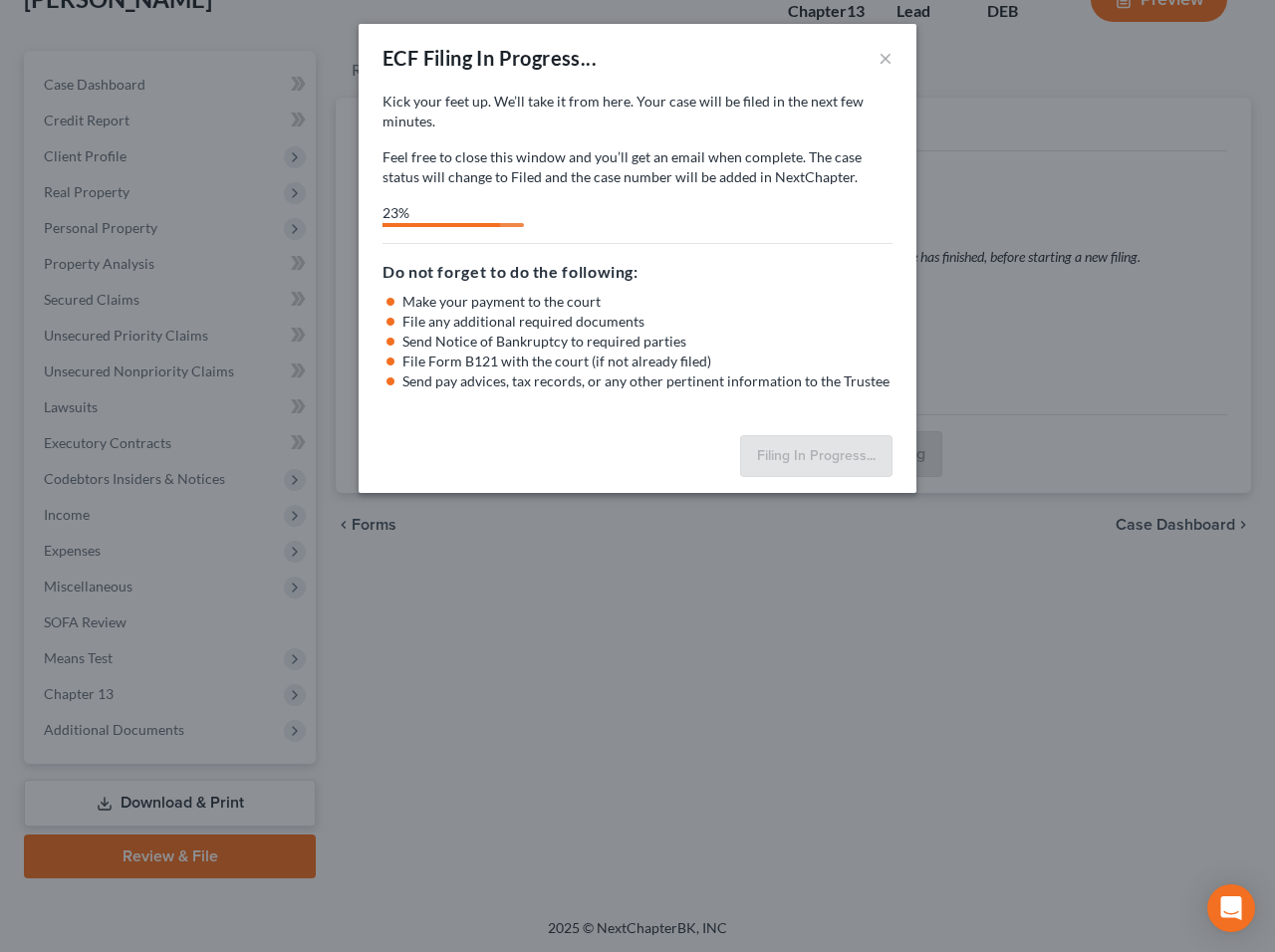 select on "0" 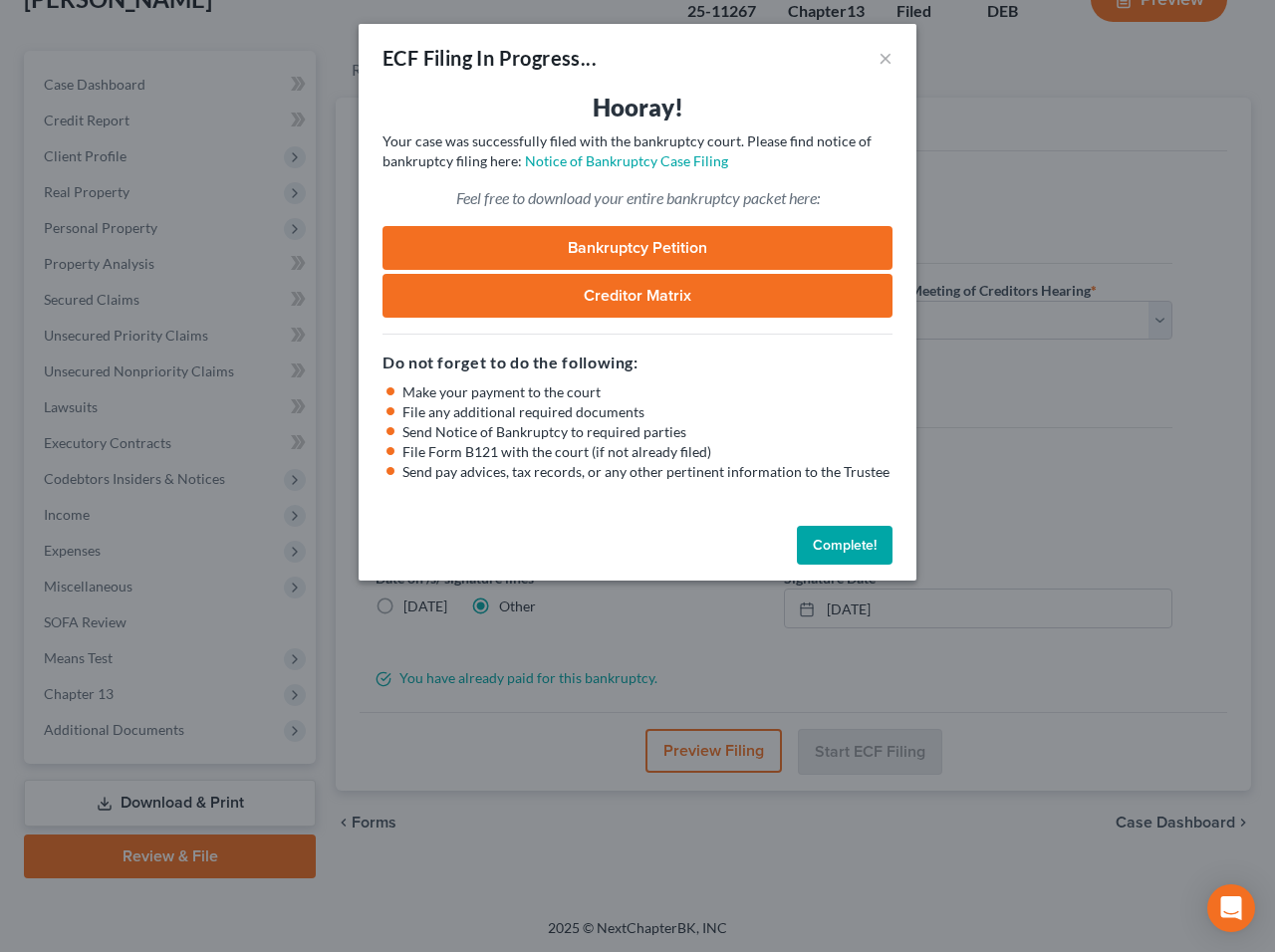 click on "Complete!" at bounding box center [845, 546] 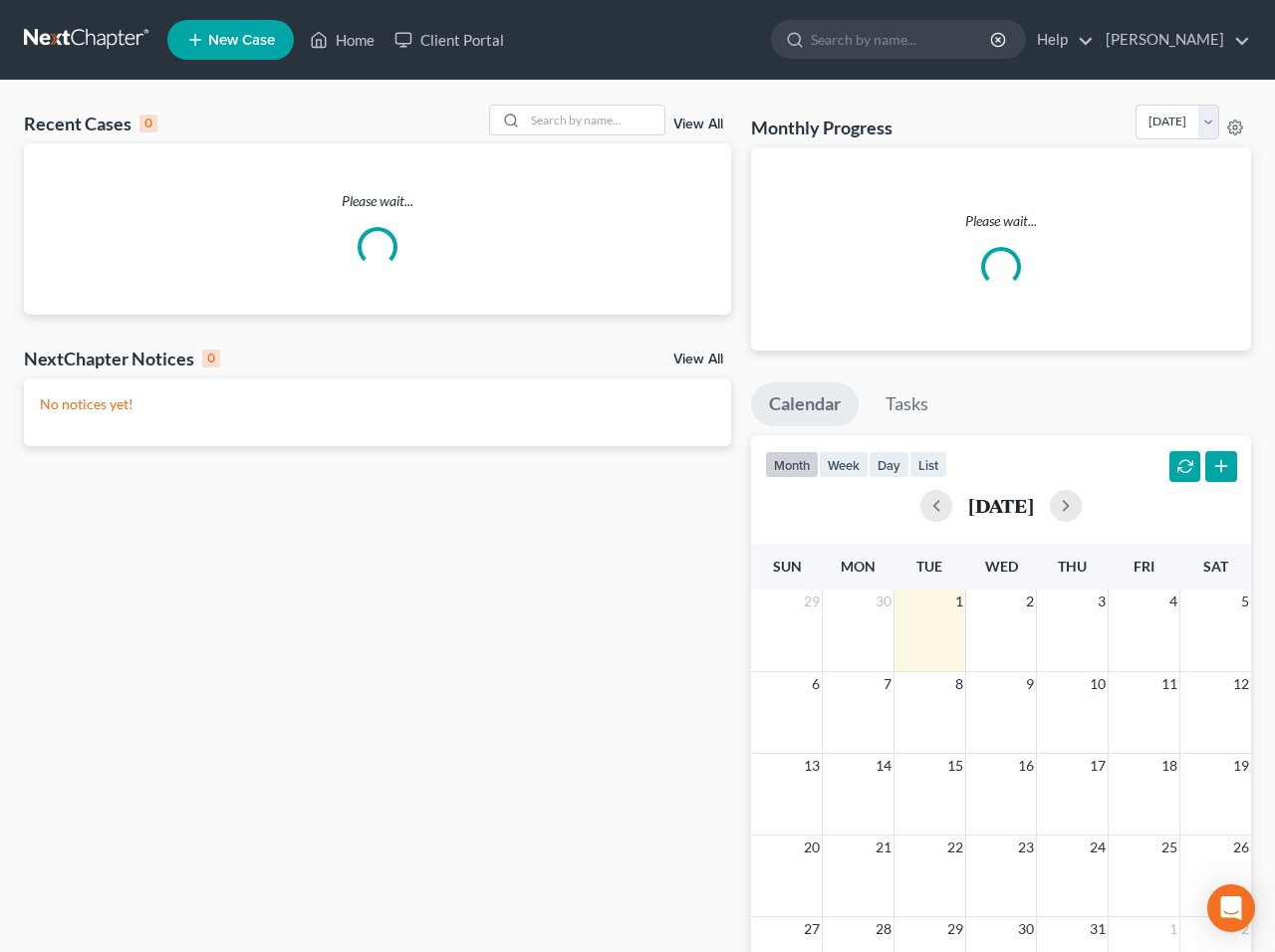 scroll, scrollTop: 0, scrollLeft: 0, axis: both 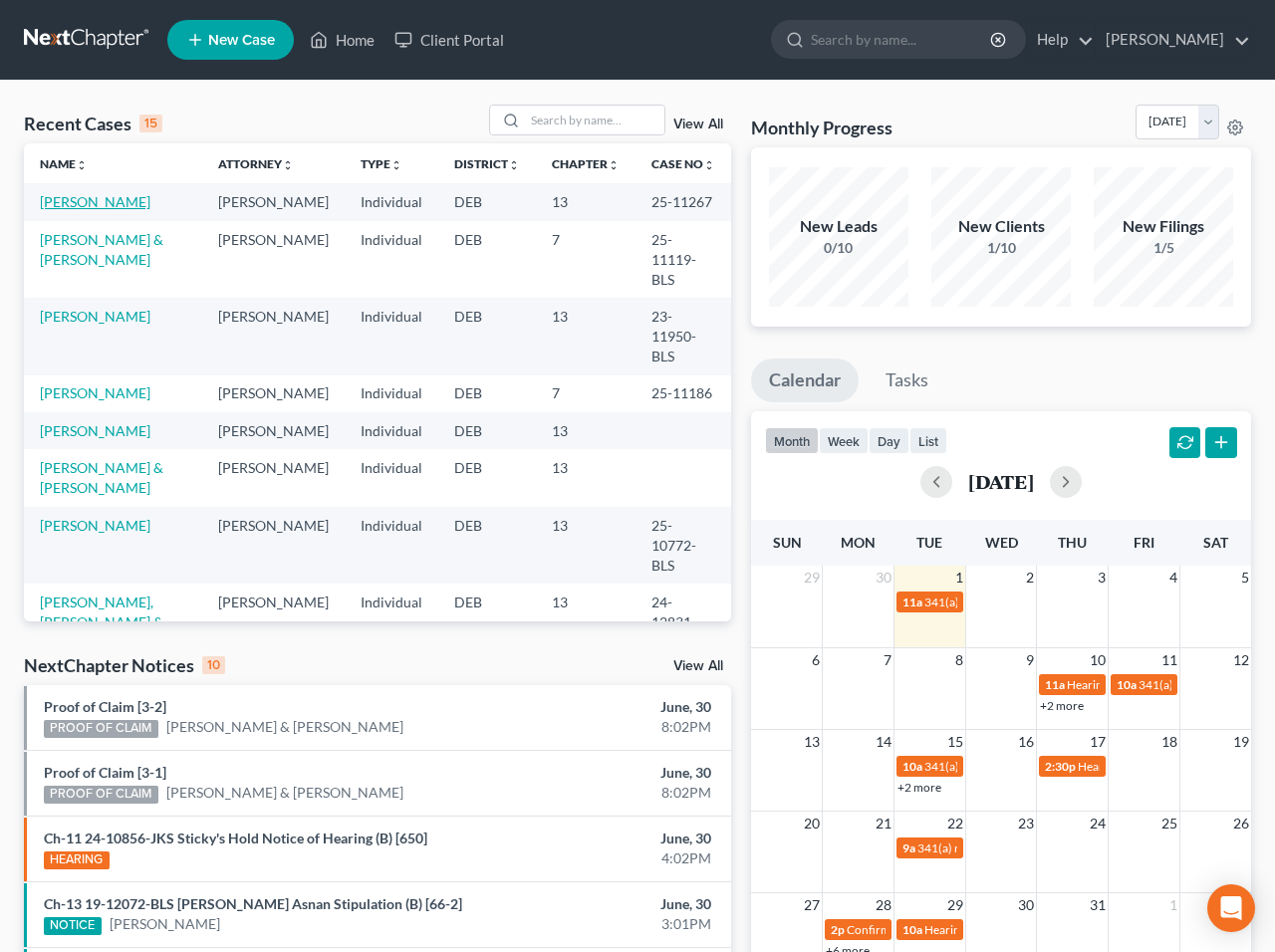 click on "[PERSON_NAME]" at bounding box center (95, 201) 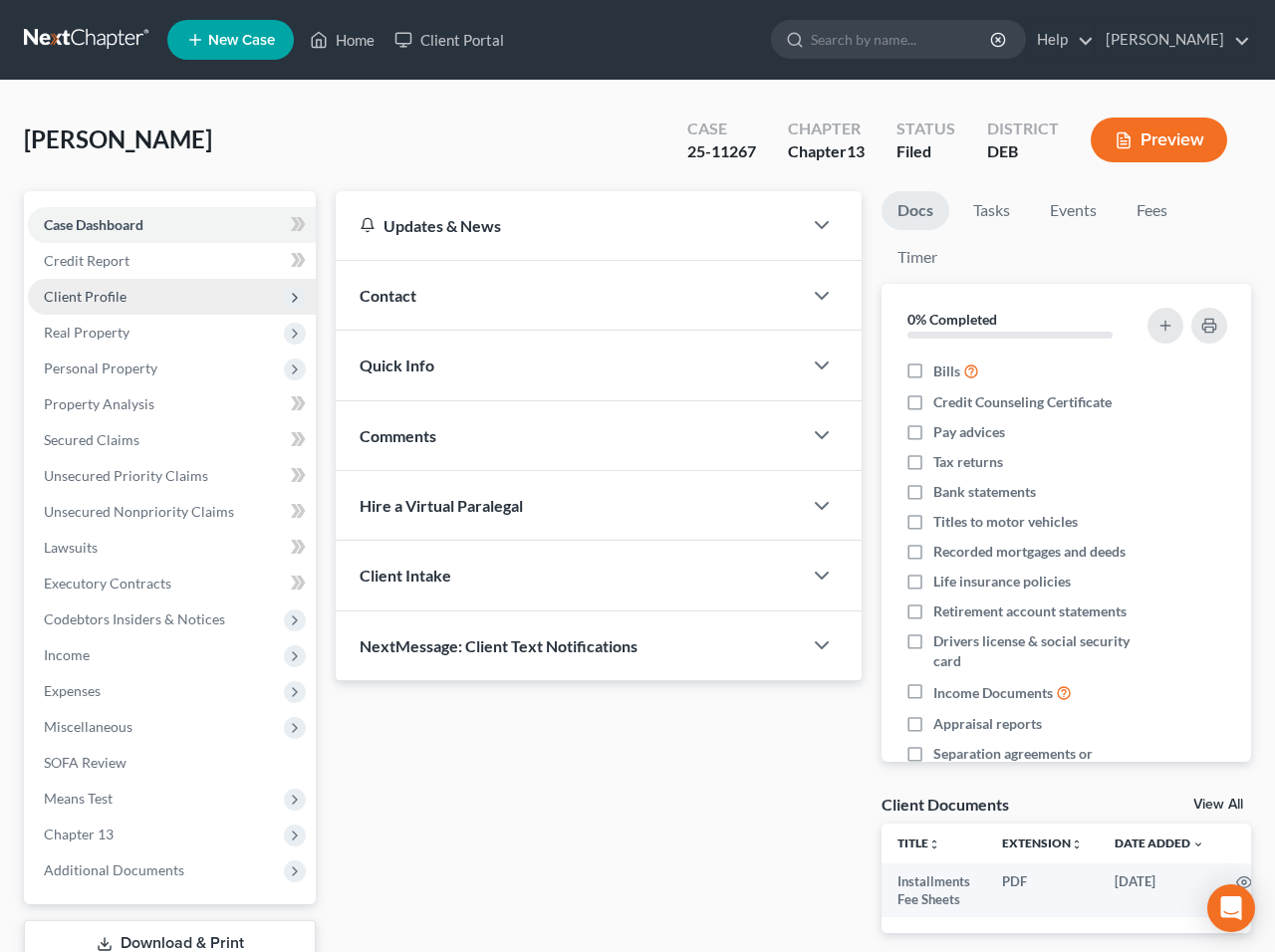 click on "Client Profile" at bounding box center (85, 296) 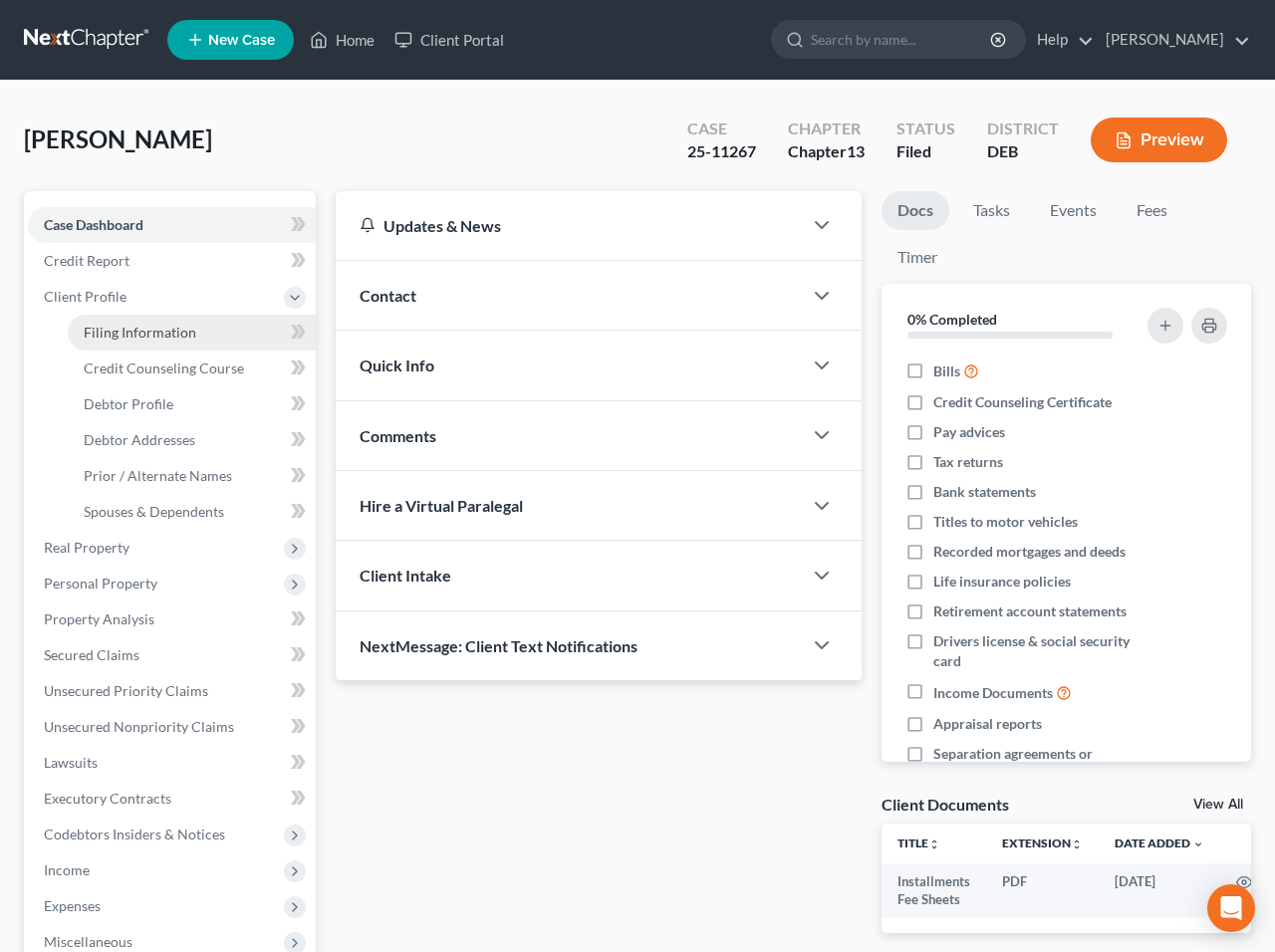 click on "Filing Information" at bounding box center [139, 332] 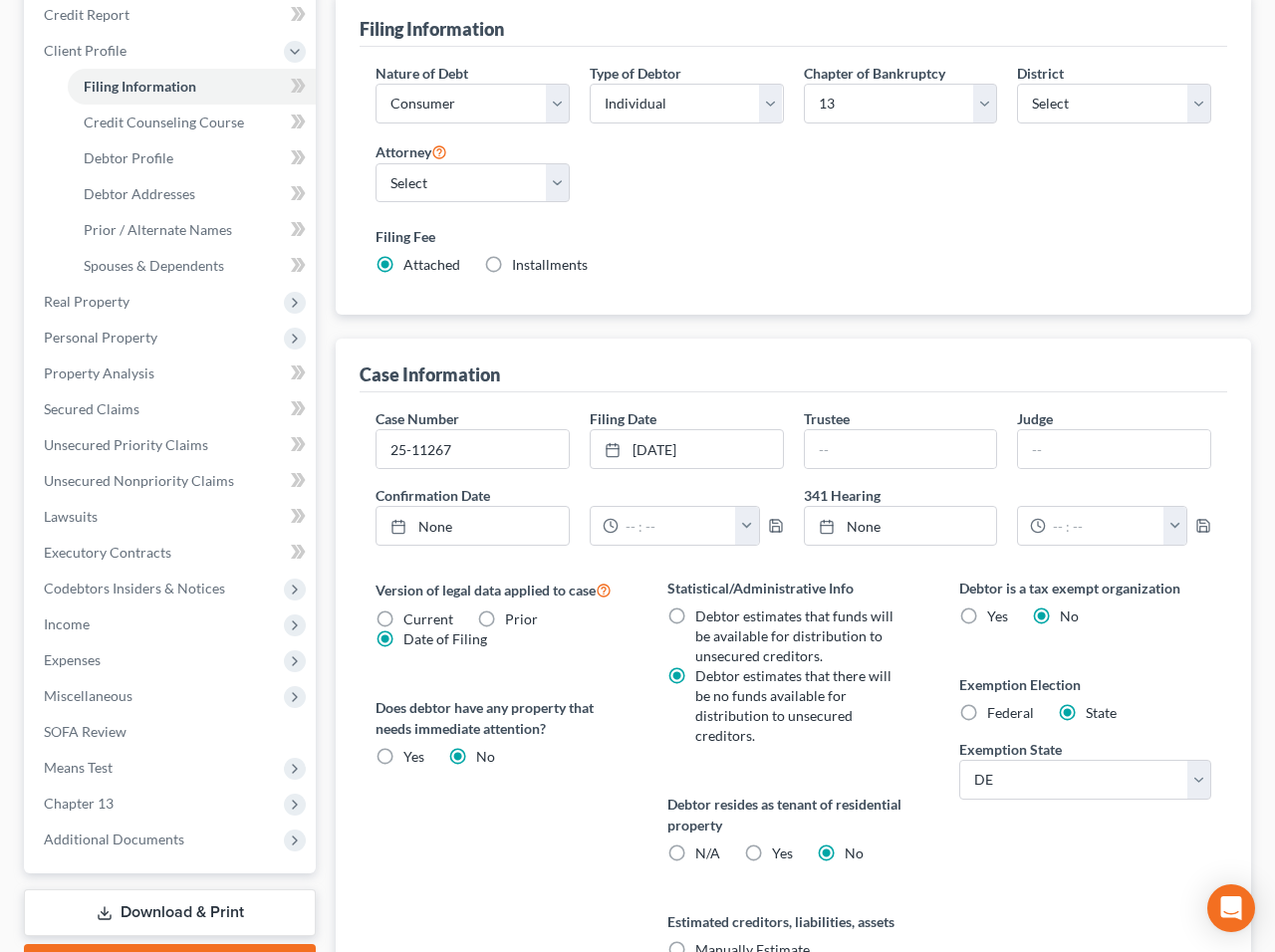 scroll, scrollTop: 247, scrollLeft: 0, axis: vertical 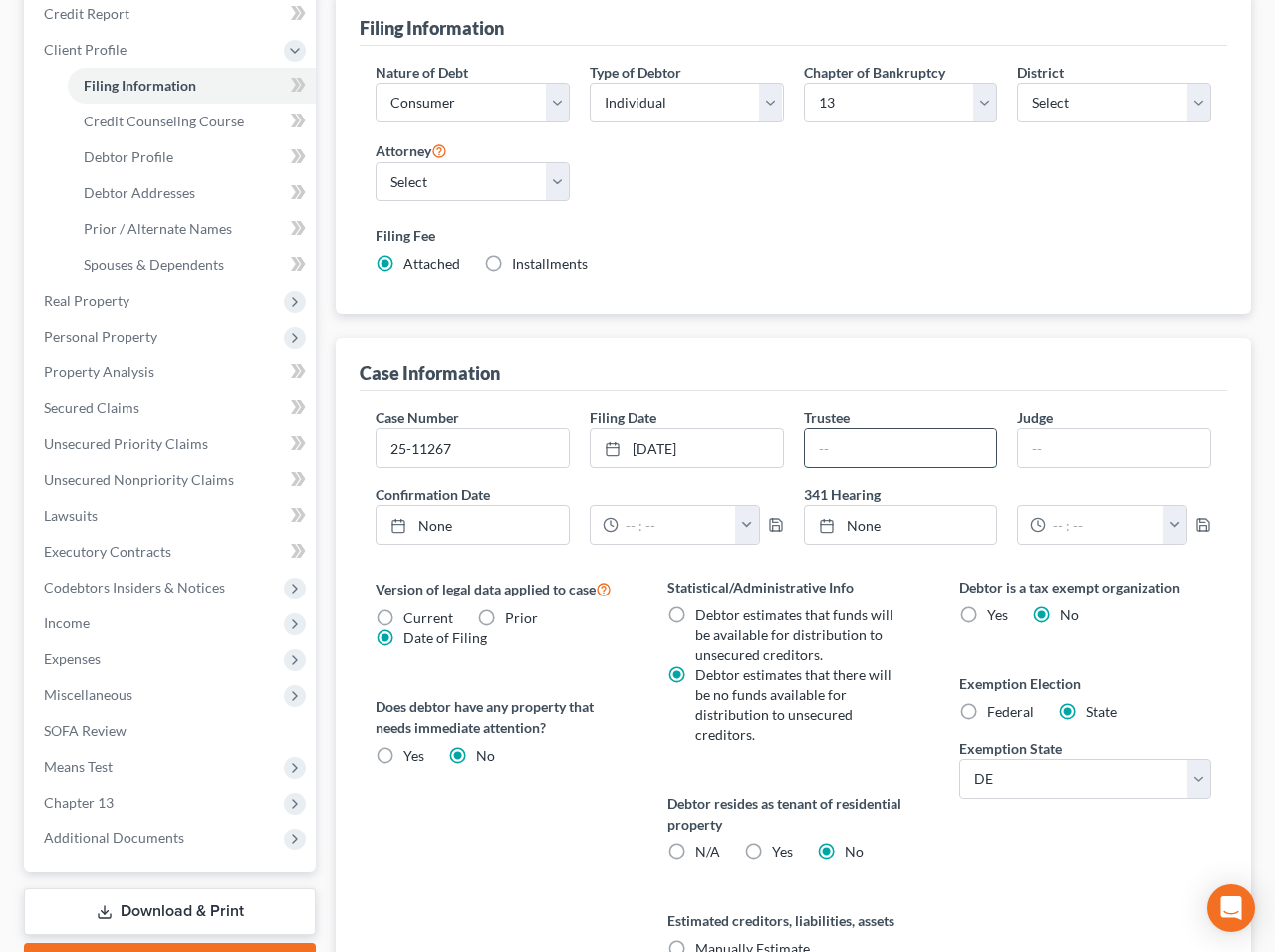 click at bounding box center [900, 448] 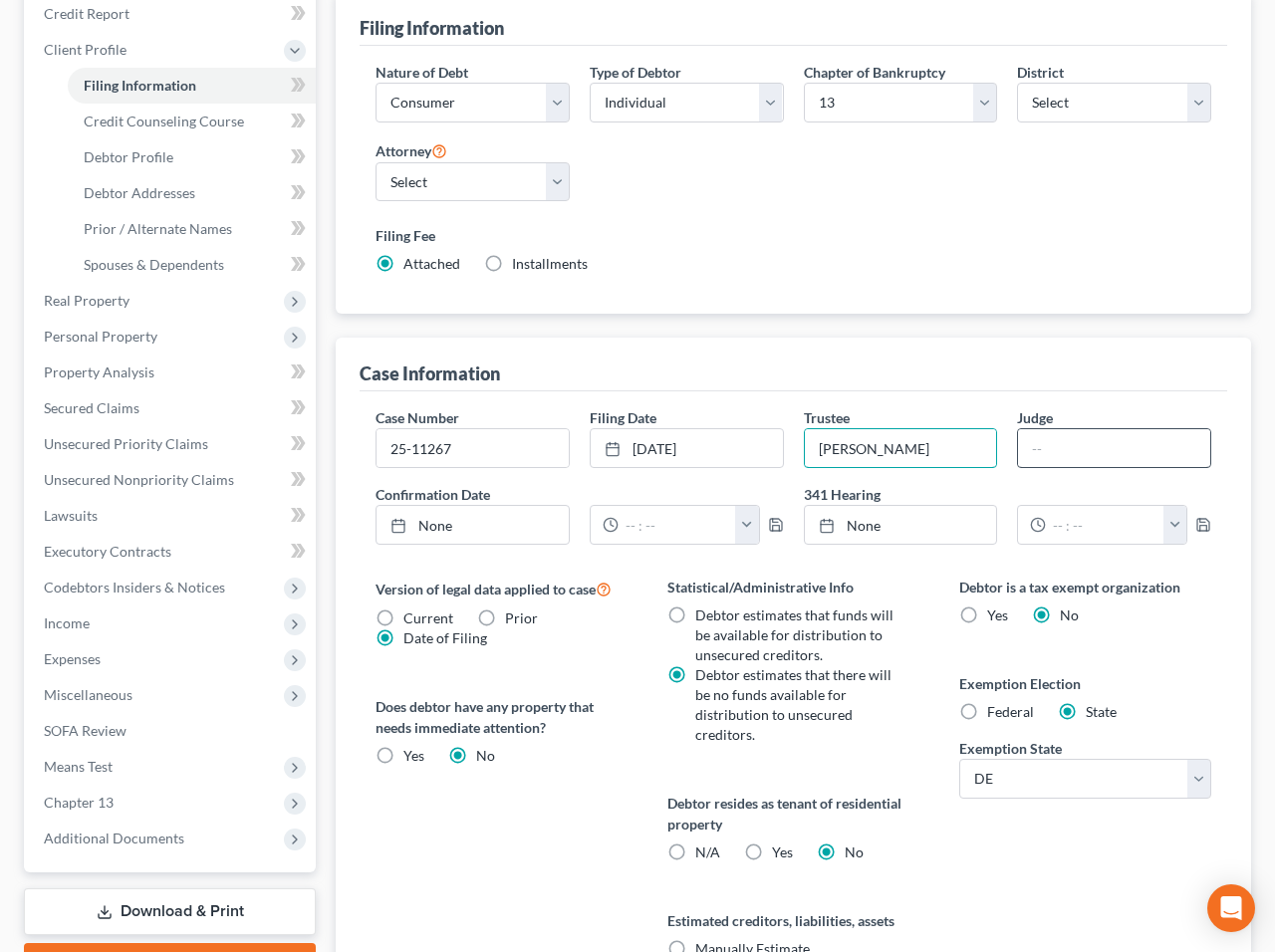 type on "William F. Jaworski, Jr." 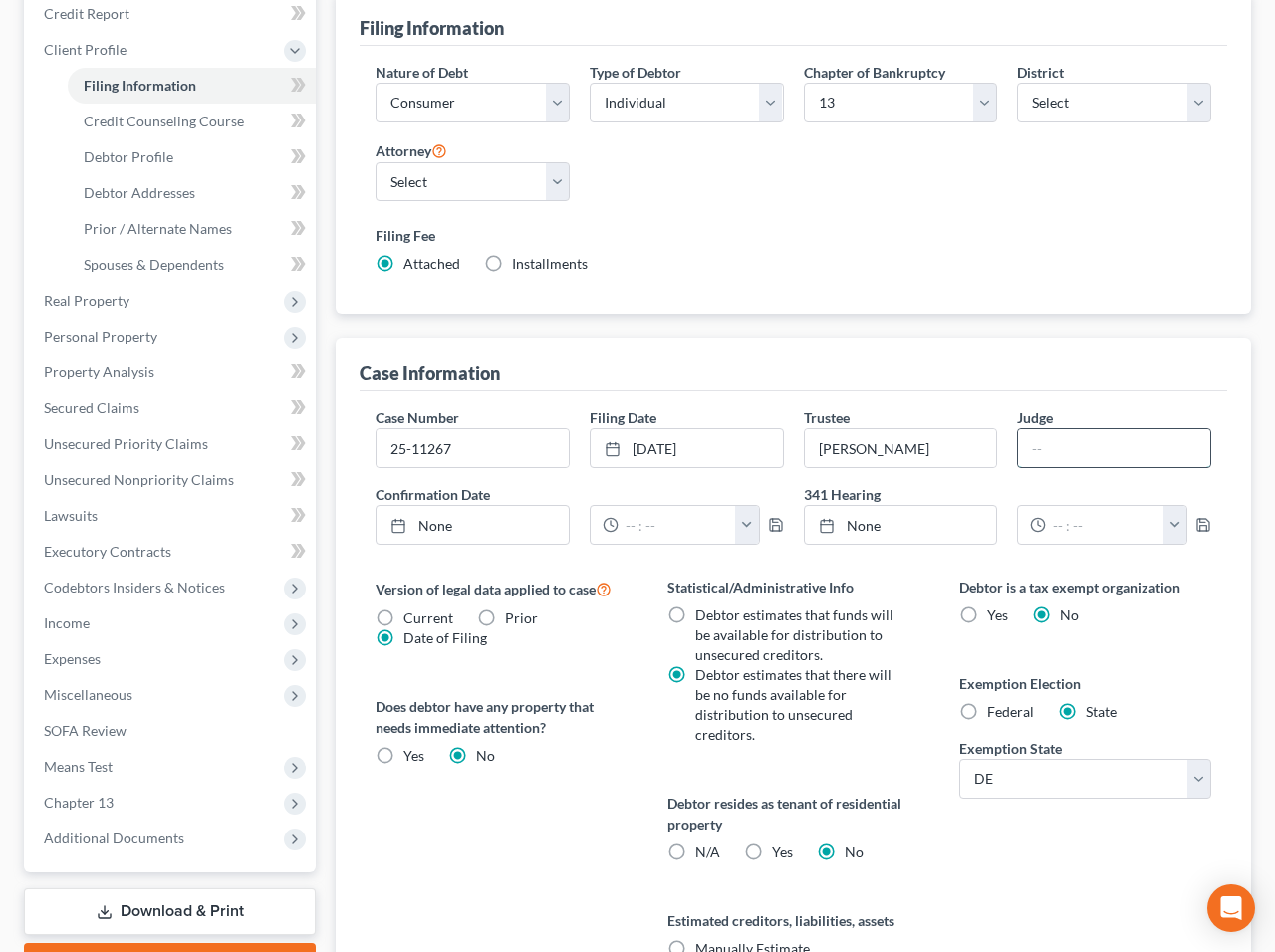 click at bounding box center [1114, 448] 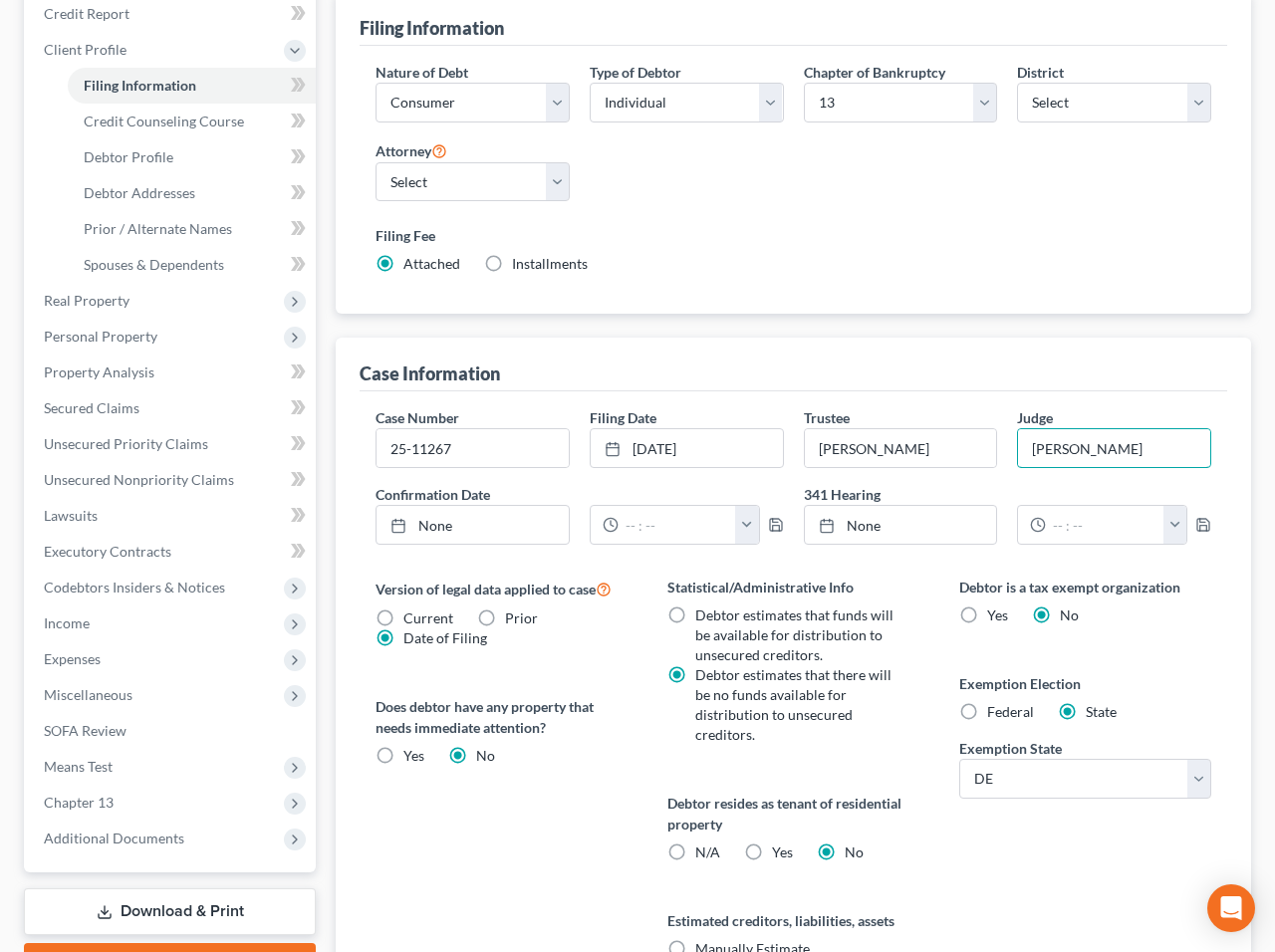 scroll, scrollTop: 248, scrollLeft: 0, axis: vertical 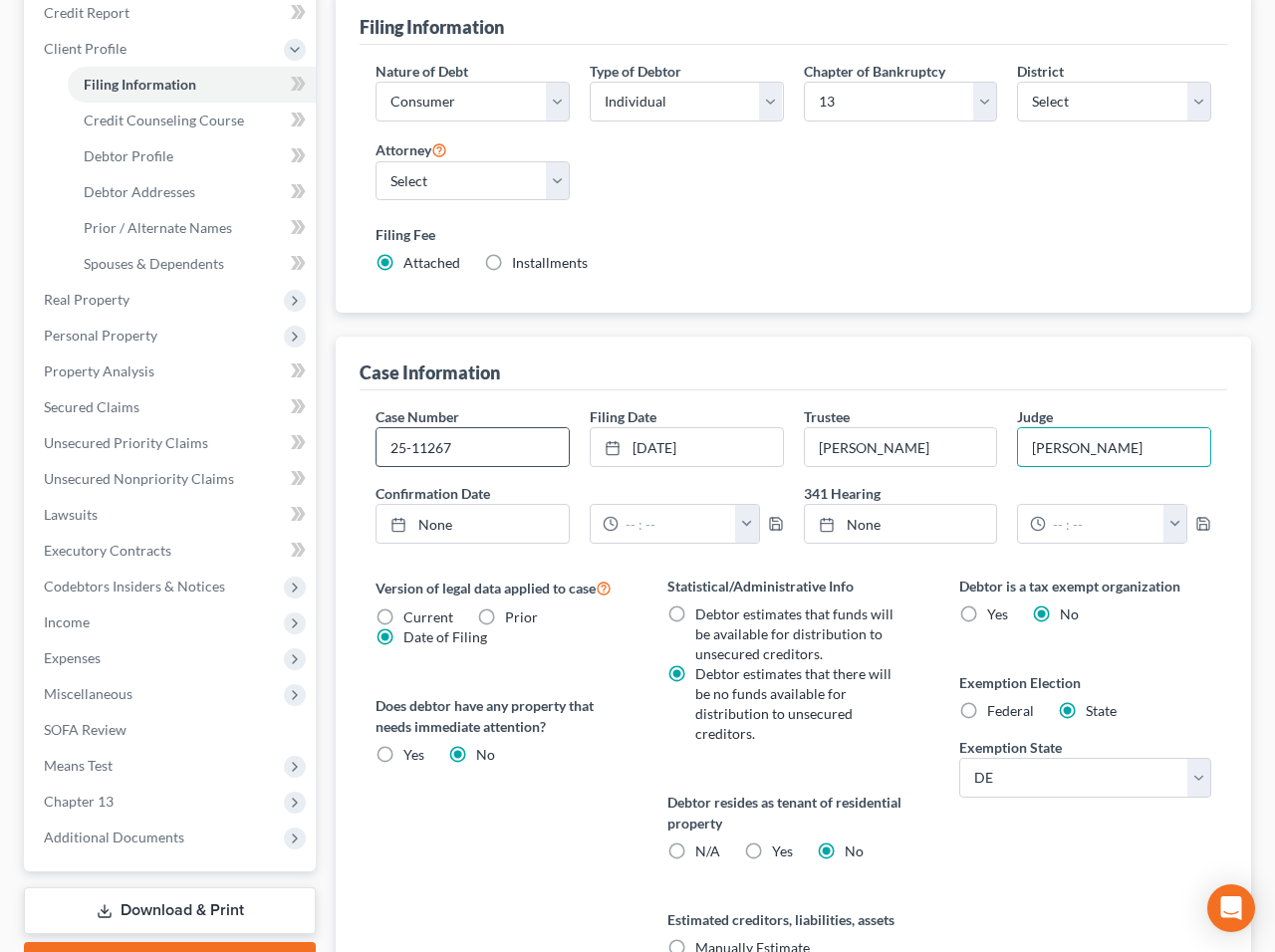 type on "Brendan L. Shannon" 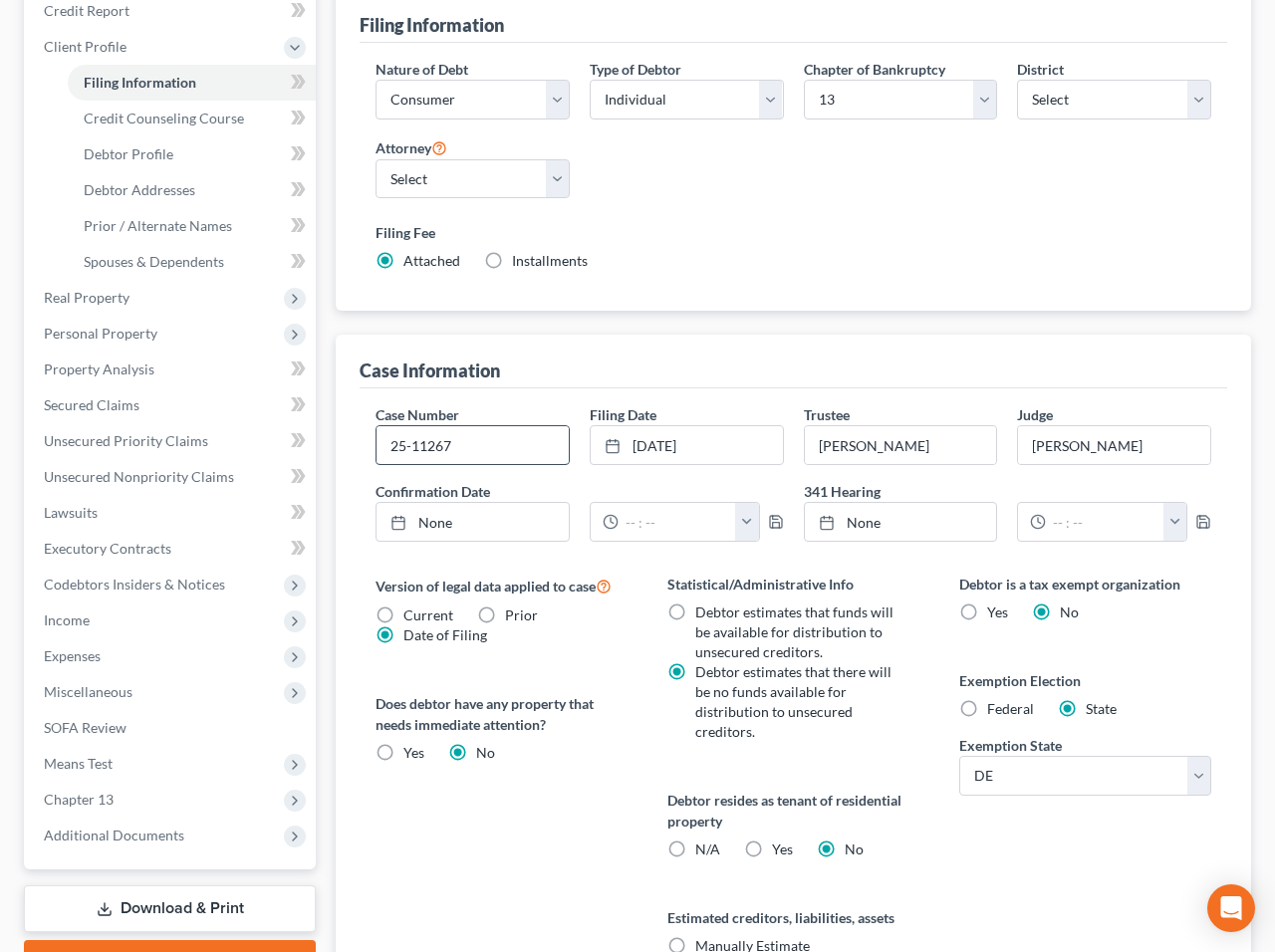 click on "25-11267" at bounding box center (472, 445) 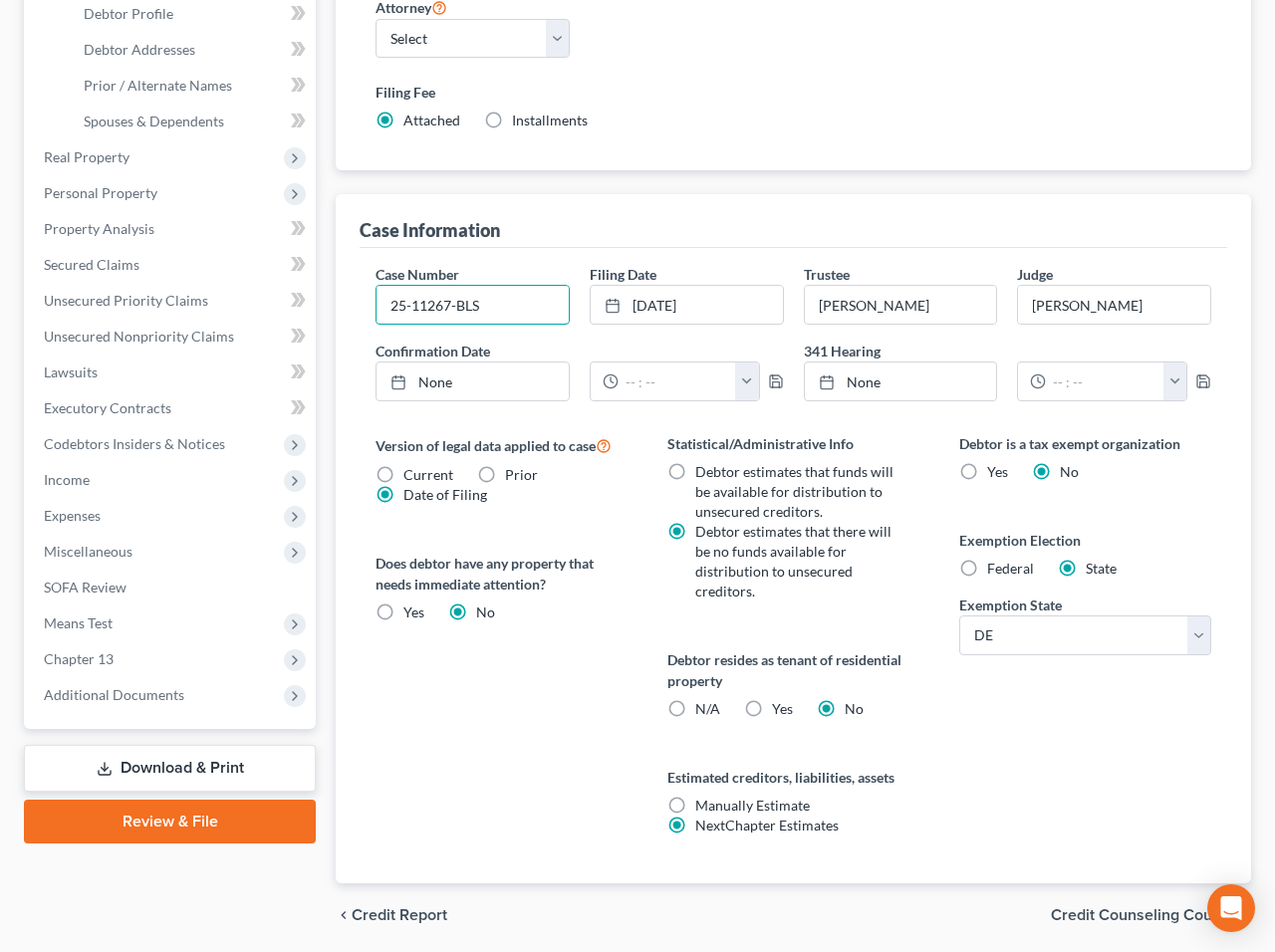 scroll, scrollTop: 460, scrollLeft: 0, axis: vertical 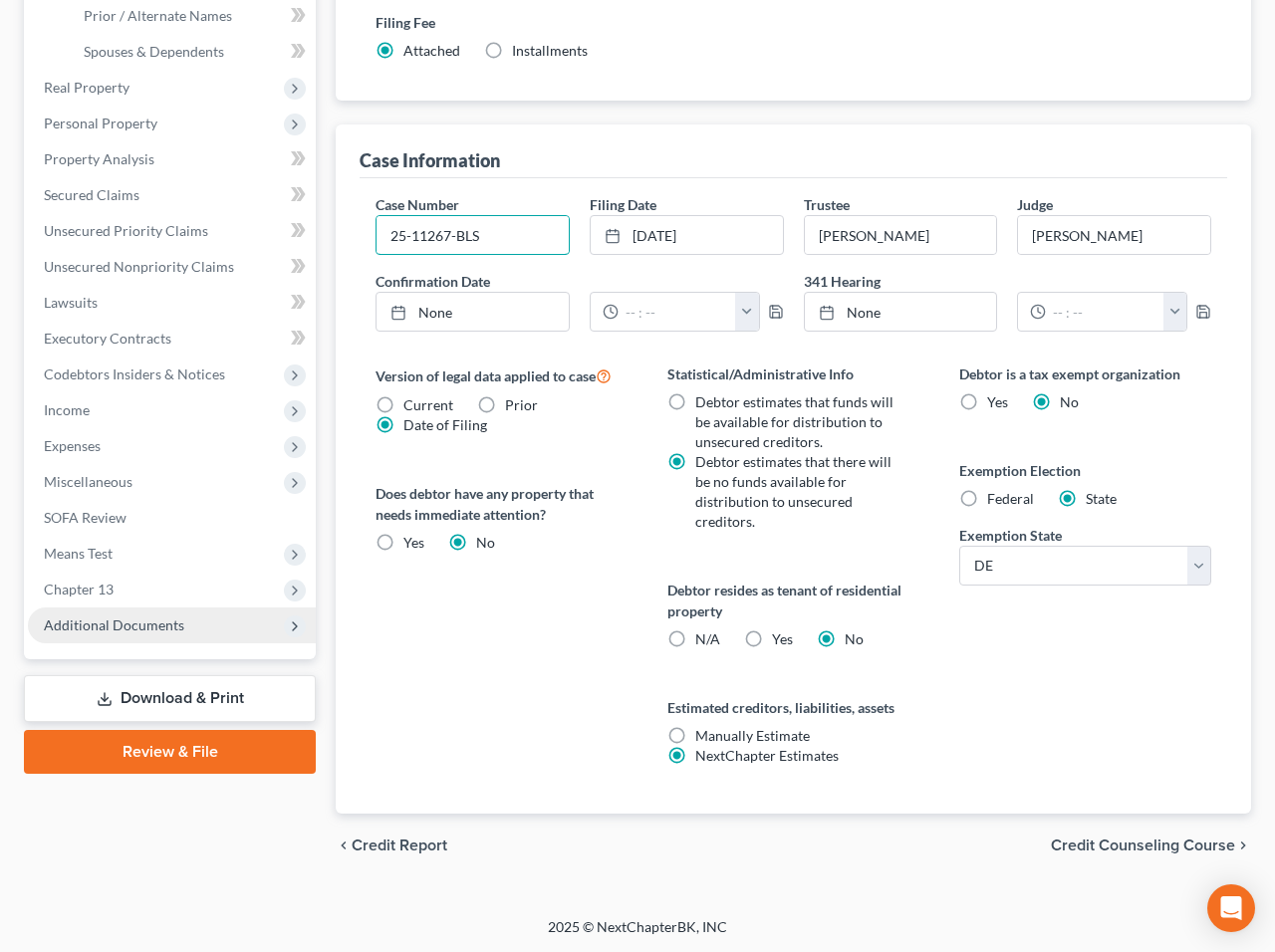 type on "25-11267-BLS" 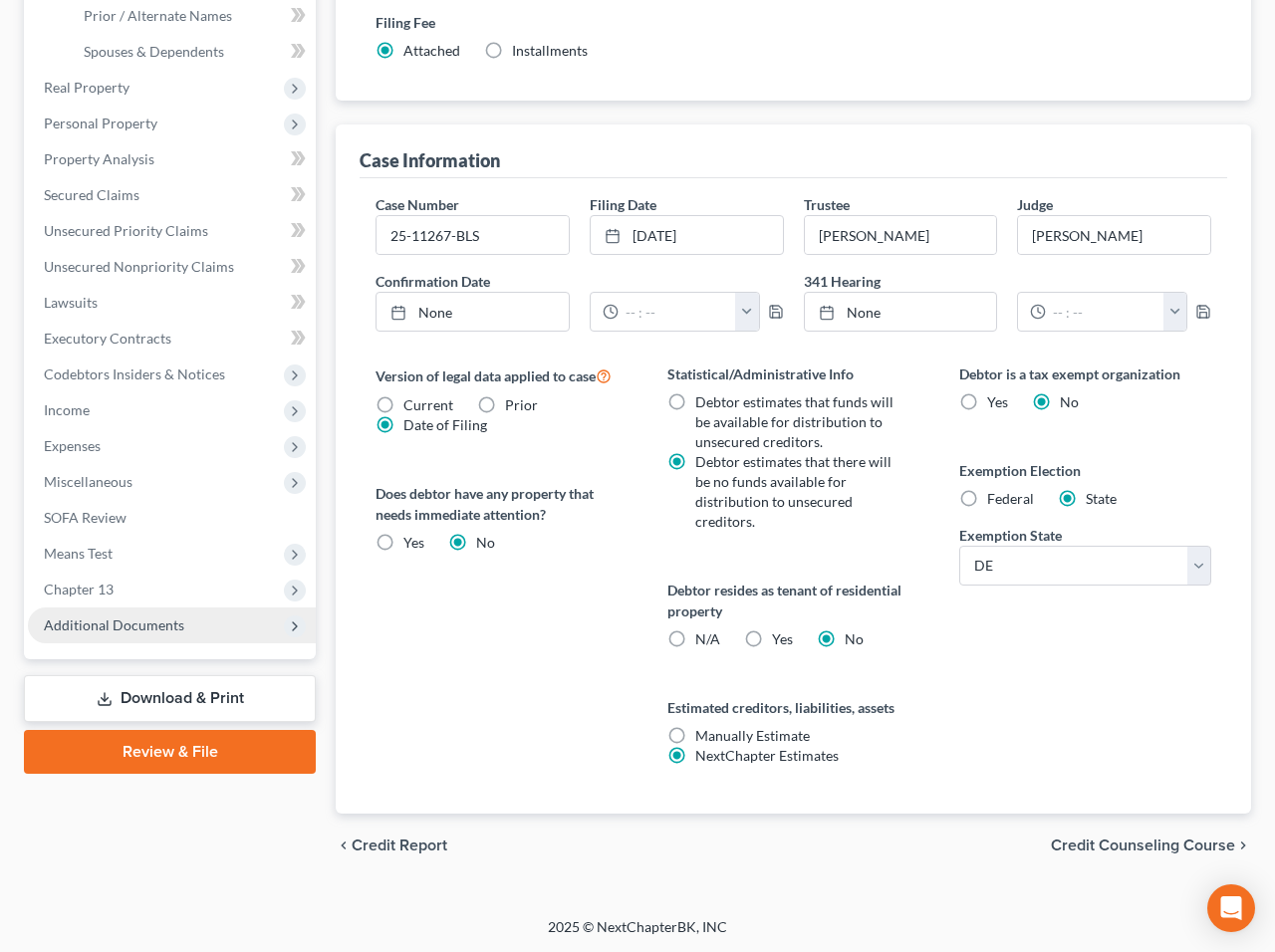 click on "Additional Documents" at bounding box center (114, 624) 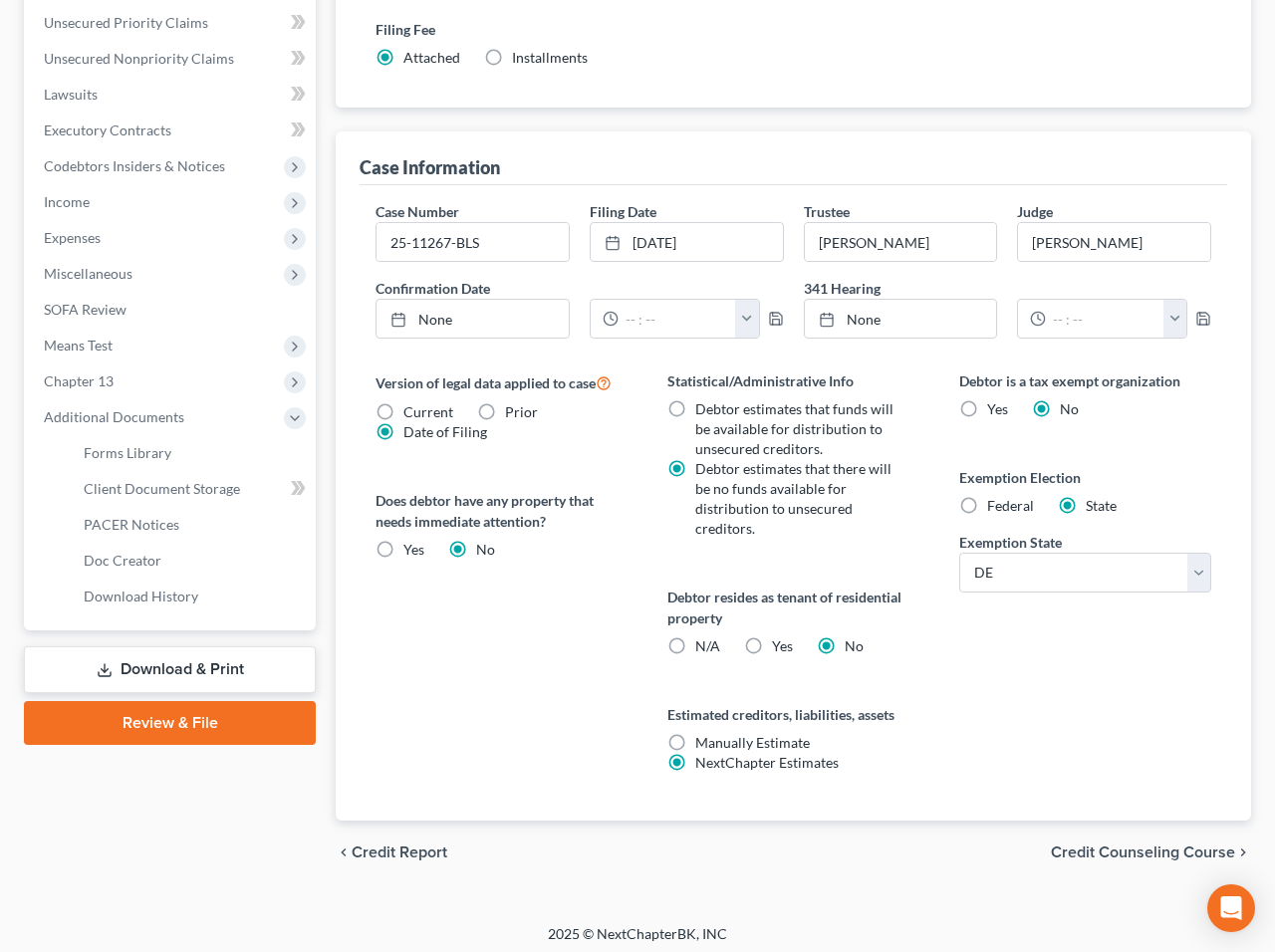 click on "Download & Print" at bounding box center [169, 669] 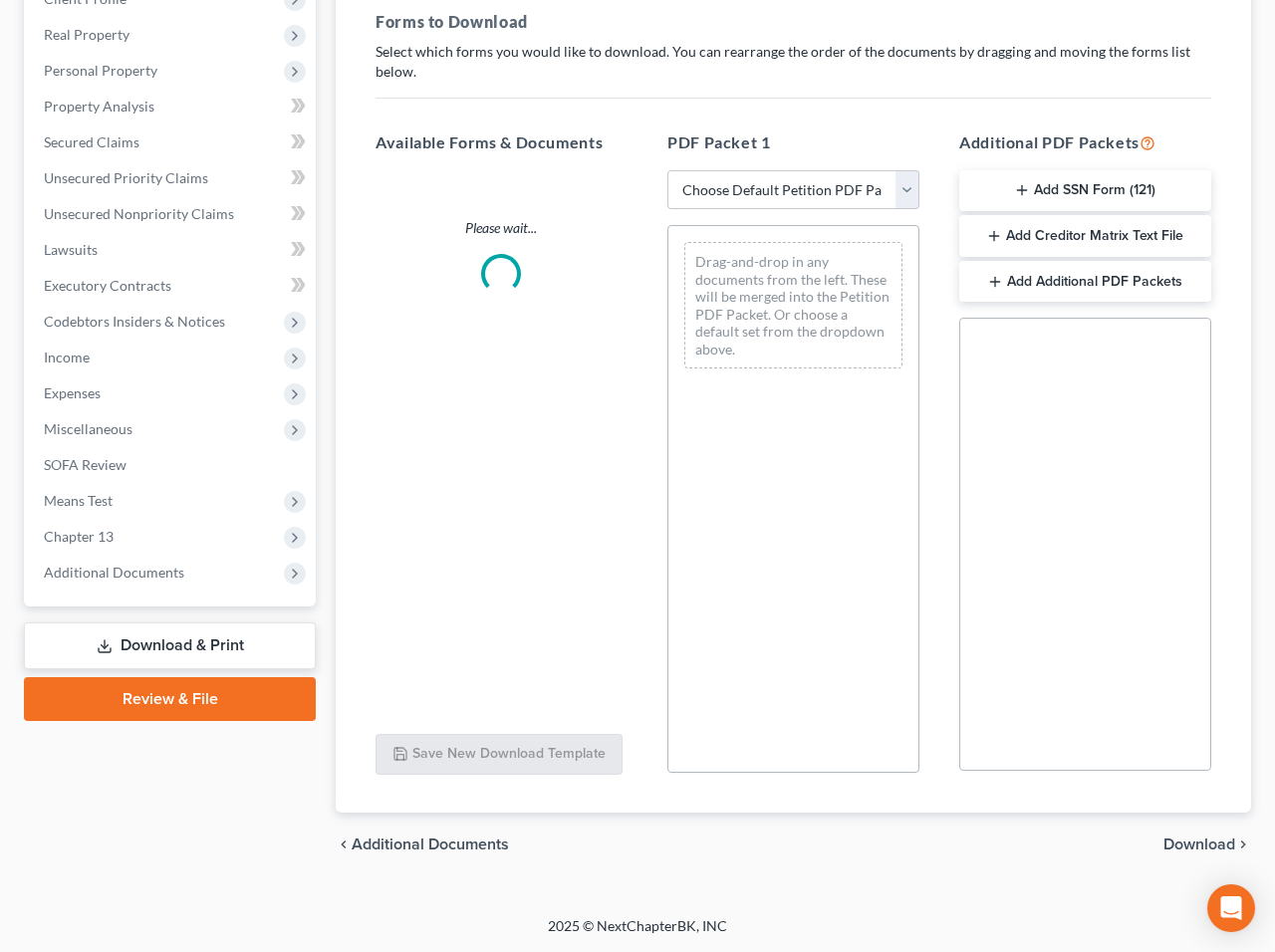 scroll, scrollTop: 297, scrollLeft: 0, axis: vertical 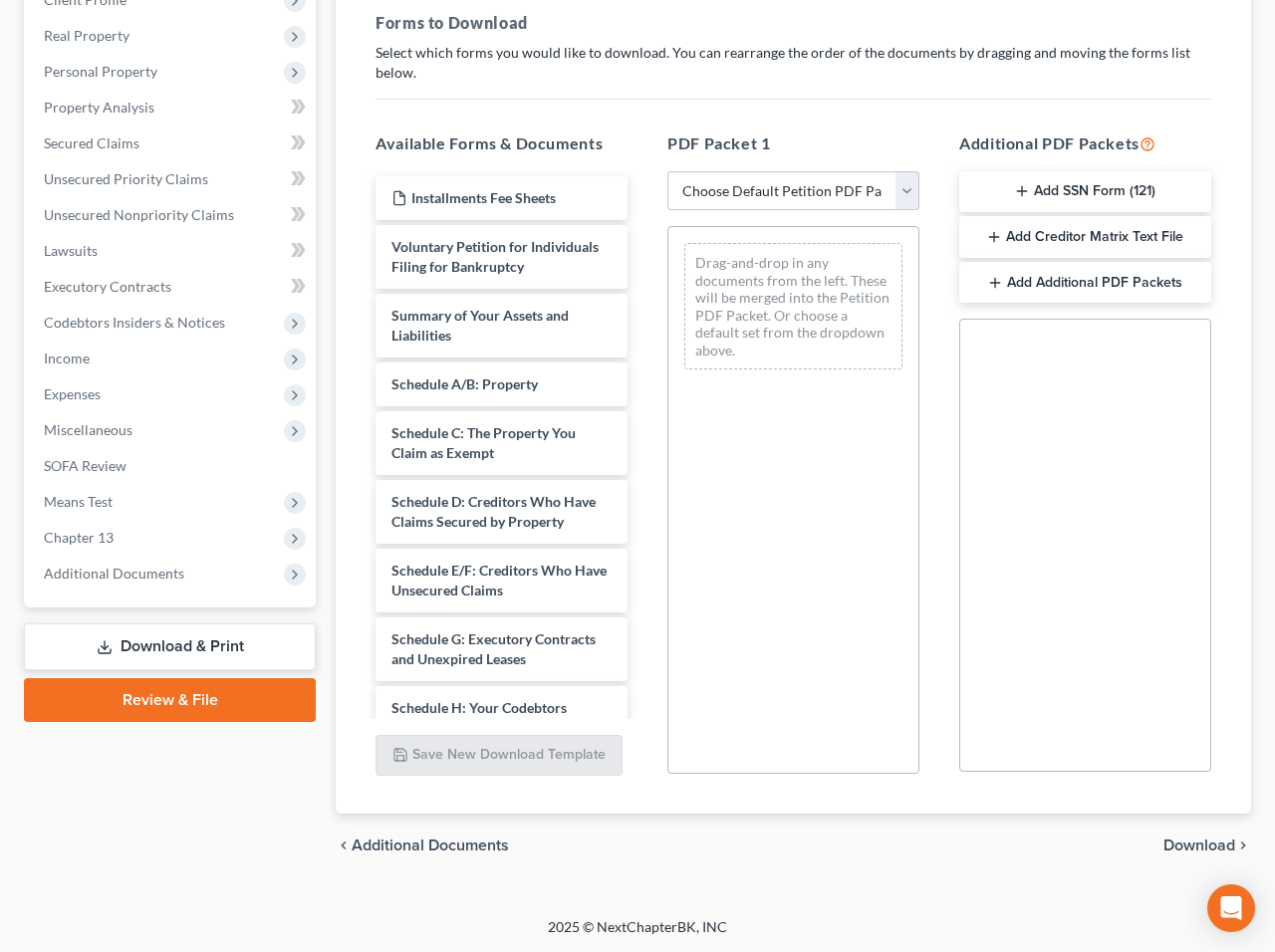 click on "Add SSN Form (121)" at bounding box center [1085, 192] 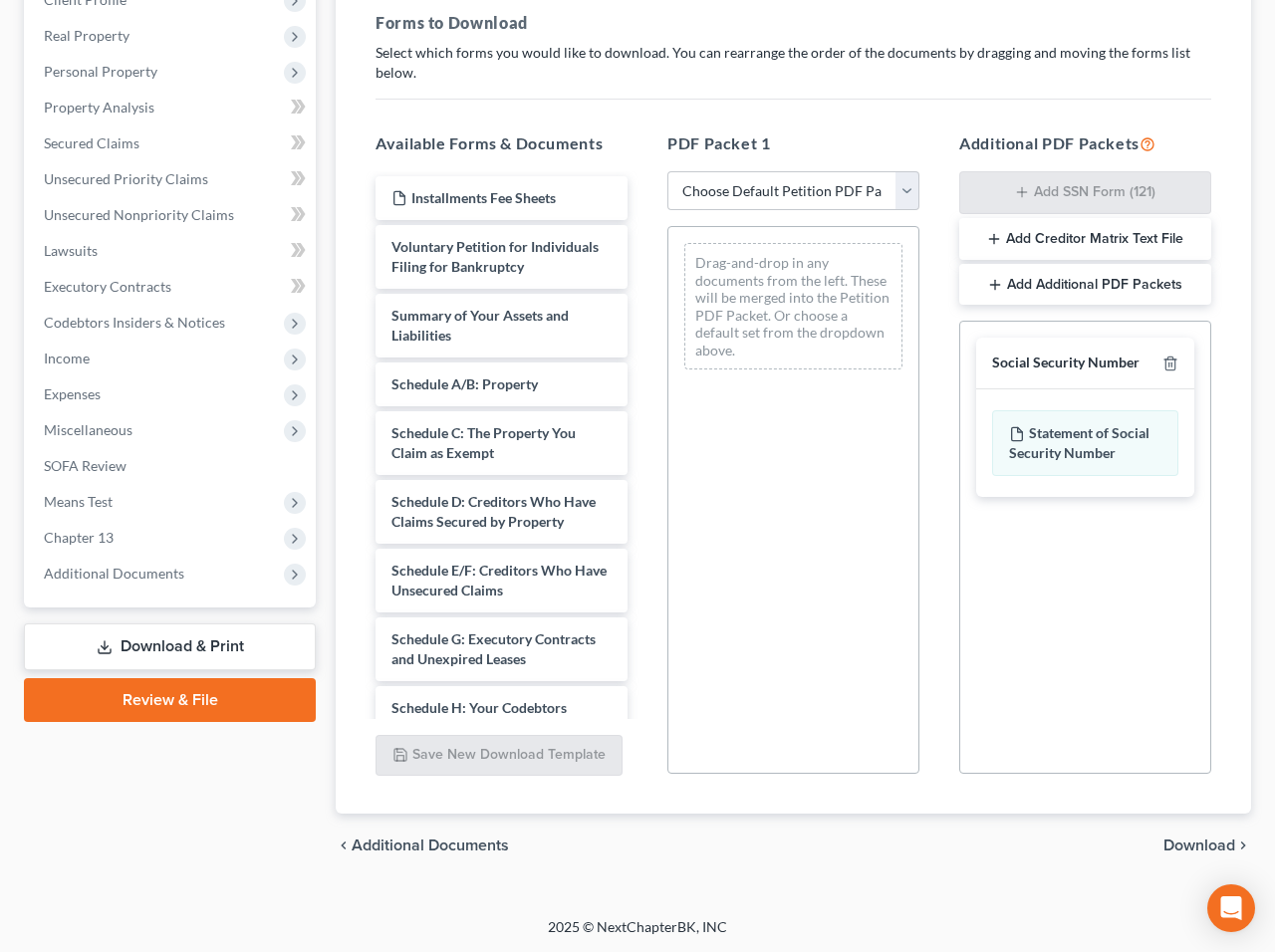 click on "Download" at bounding box center (1199, 845) 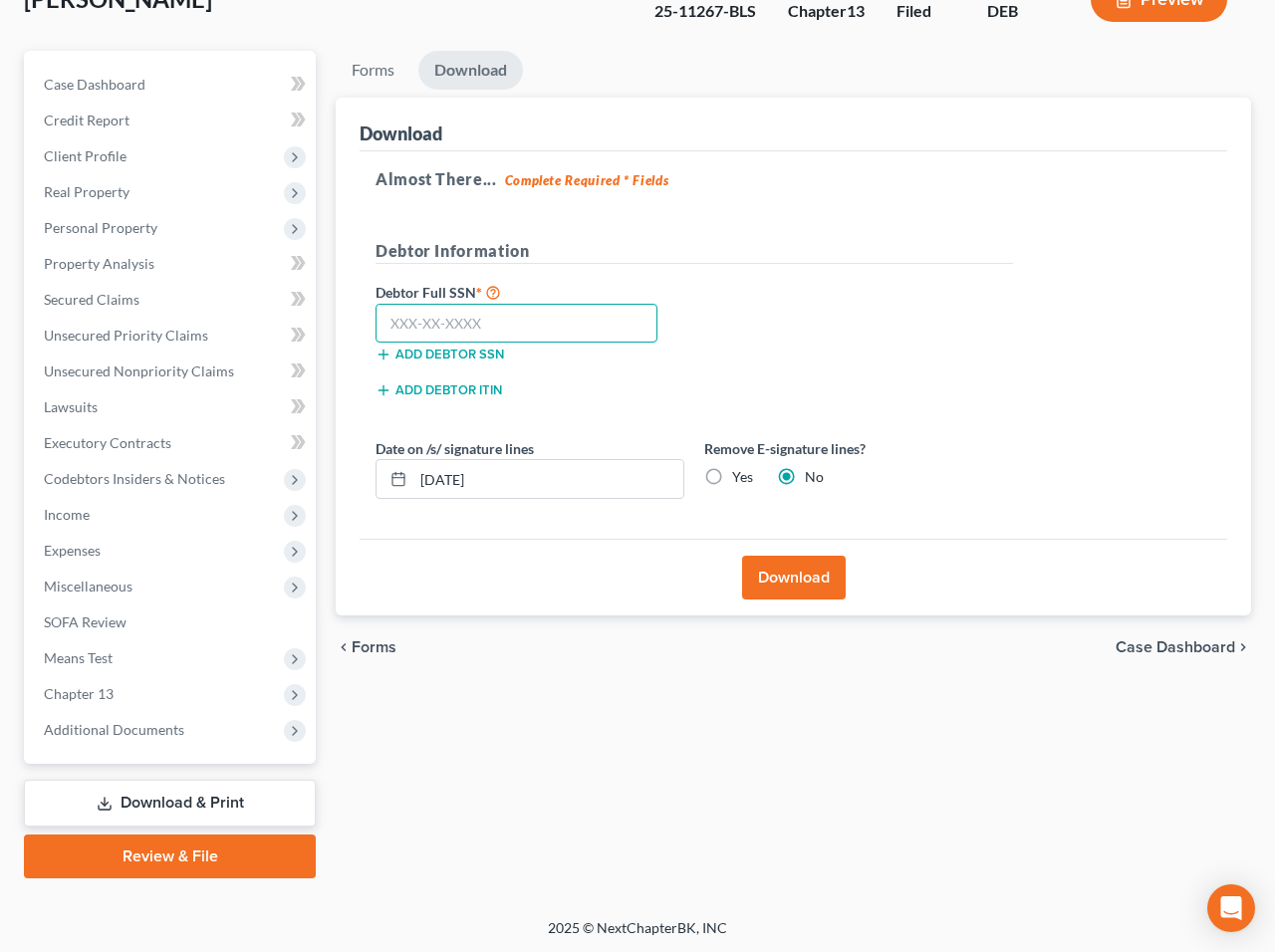 click at bounding box center [516, 324] 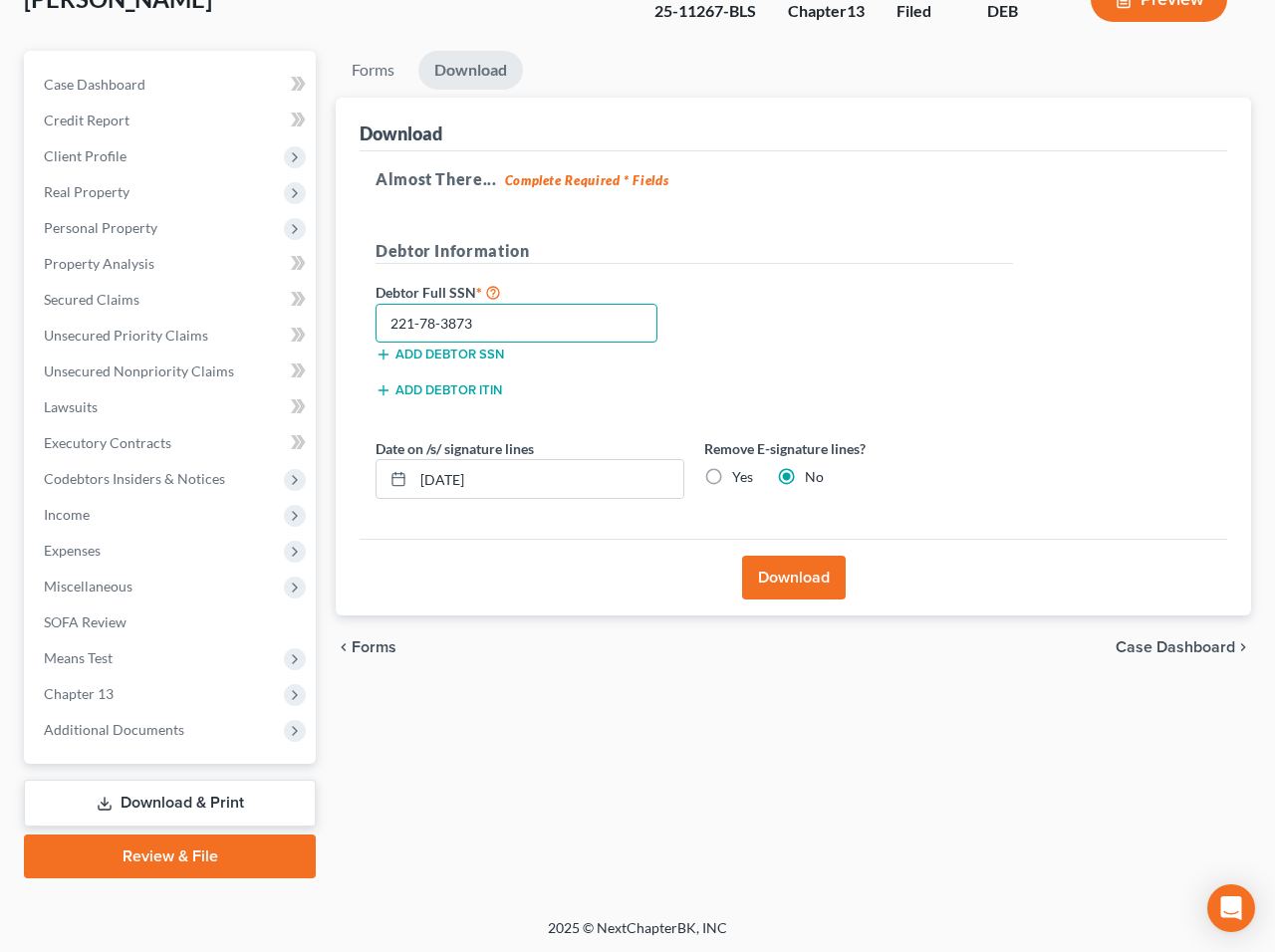type on "221-78-3873" 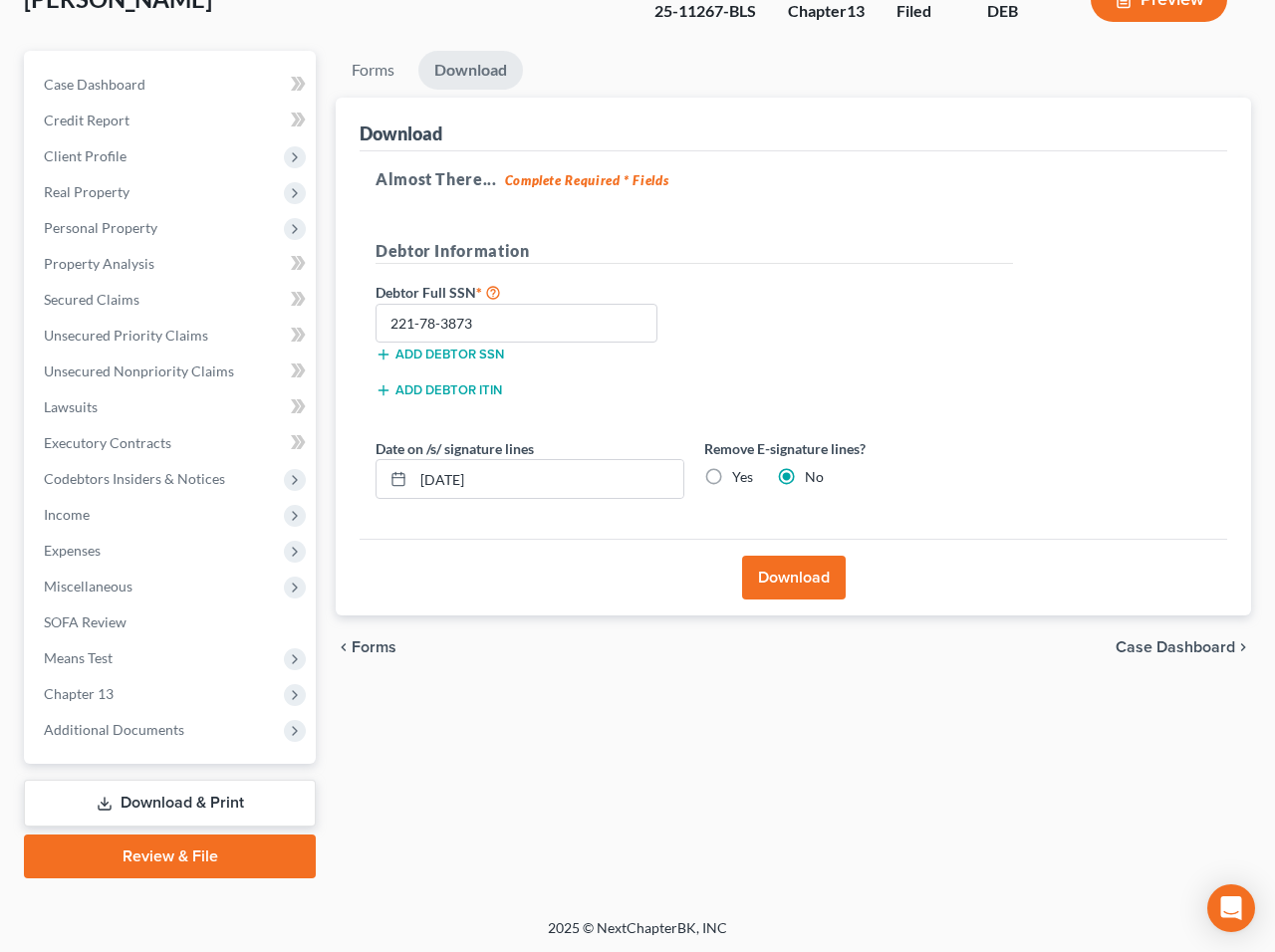 click on "Download" at bounding box center (794, 578) 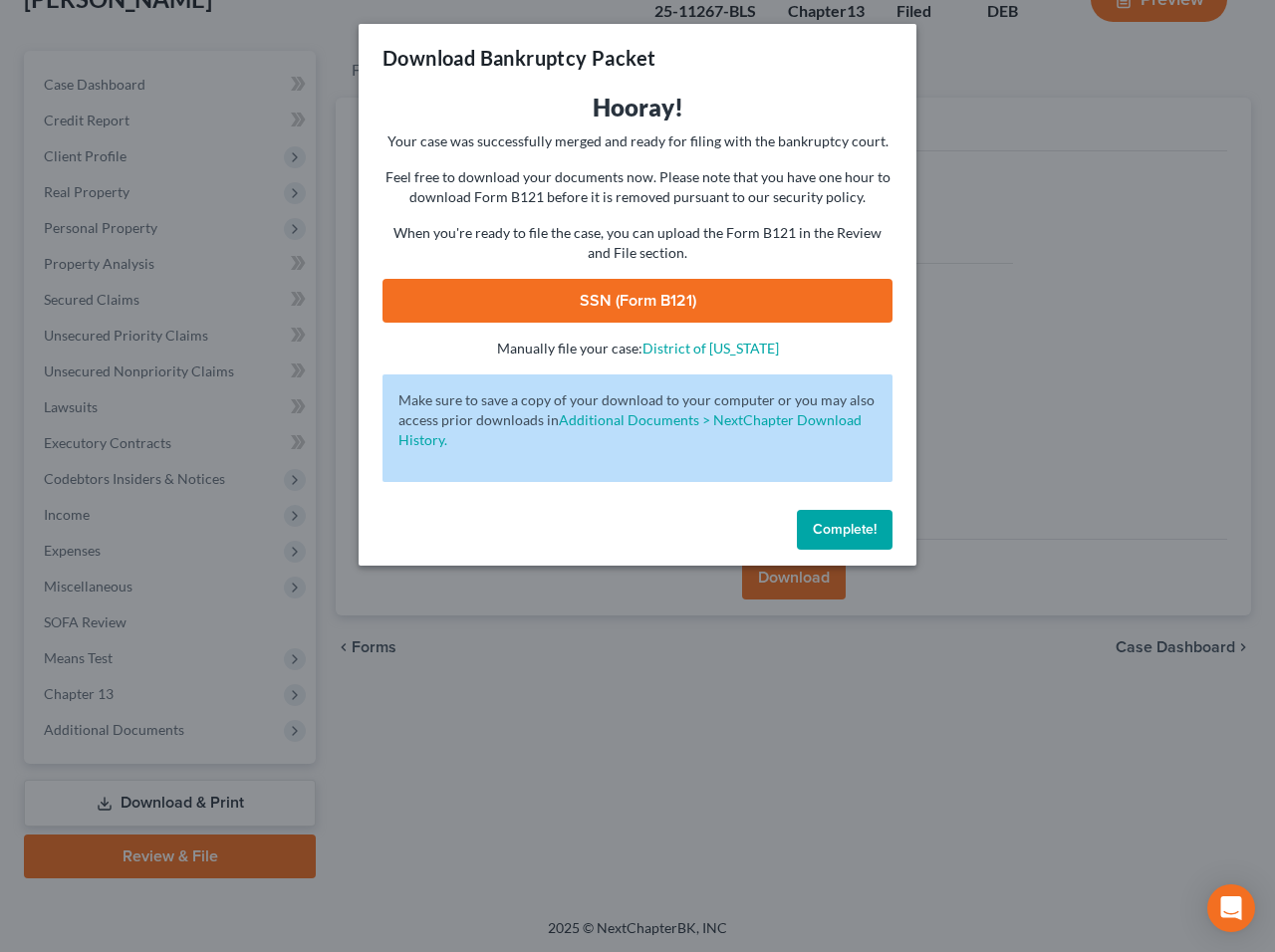 click on "SSN (Form B121)" at bounding box center (638, 301) 